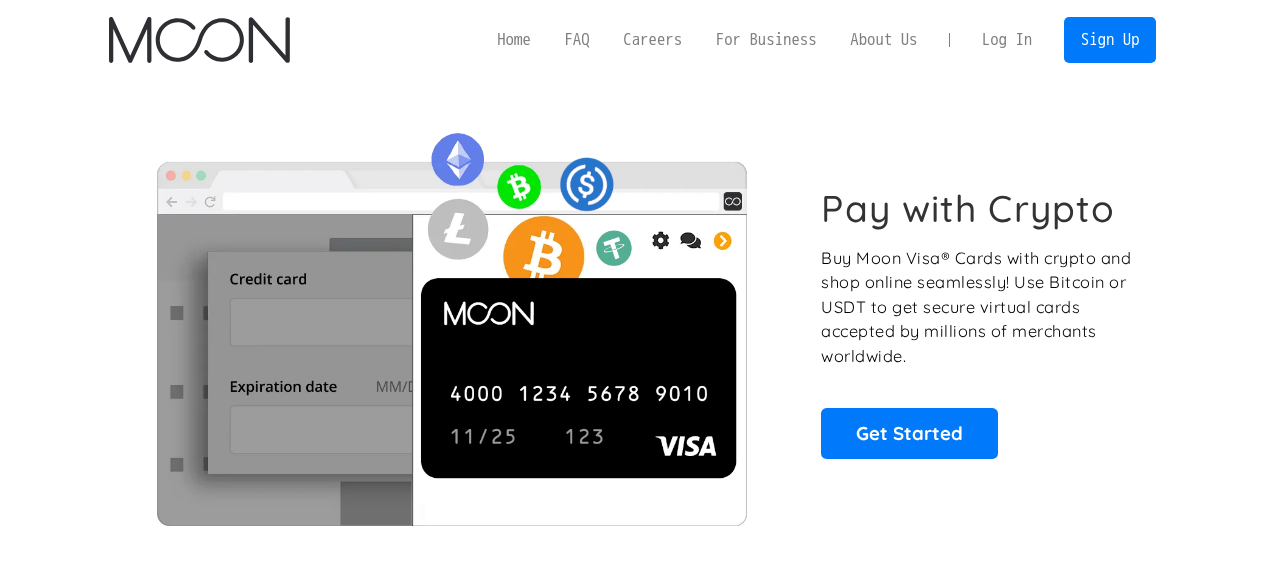 scroll, scrollTop: 0, scrollLeft: 0, axis: both 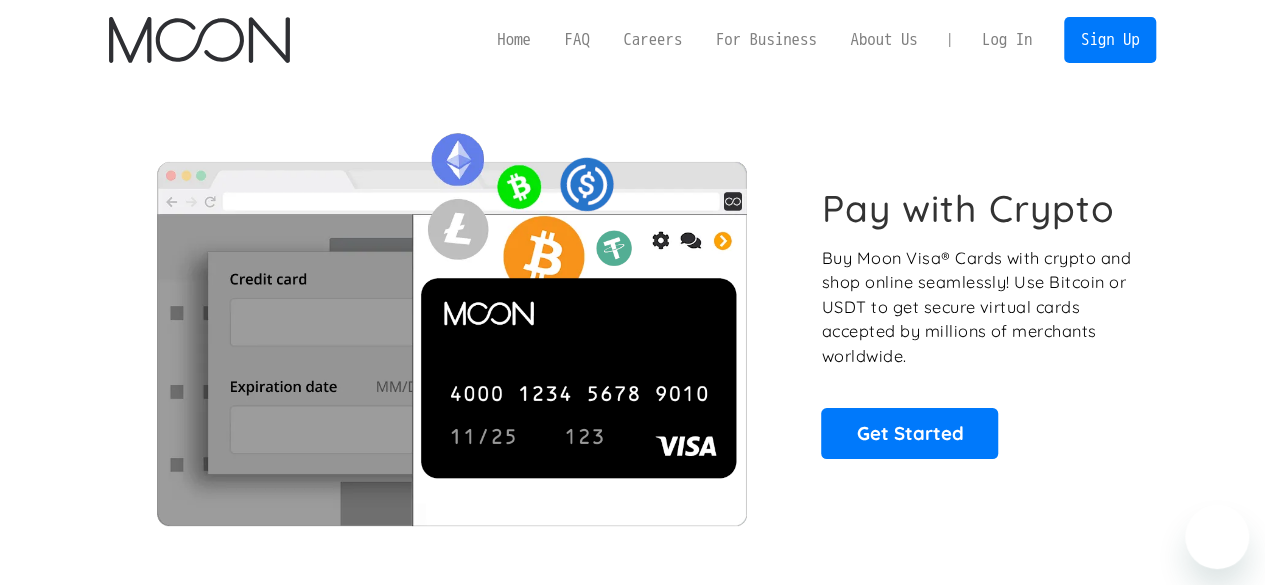 click on "Log In" at bounding box center (1007, 40) 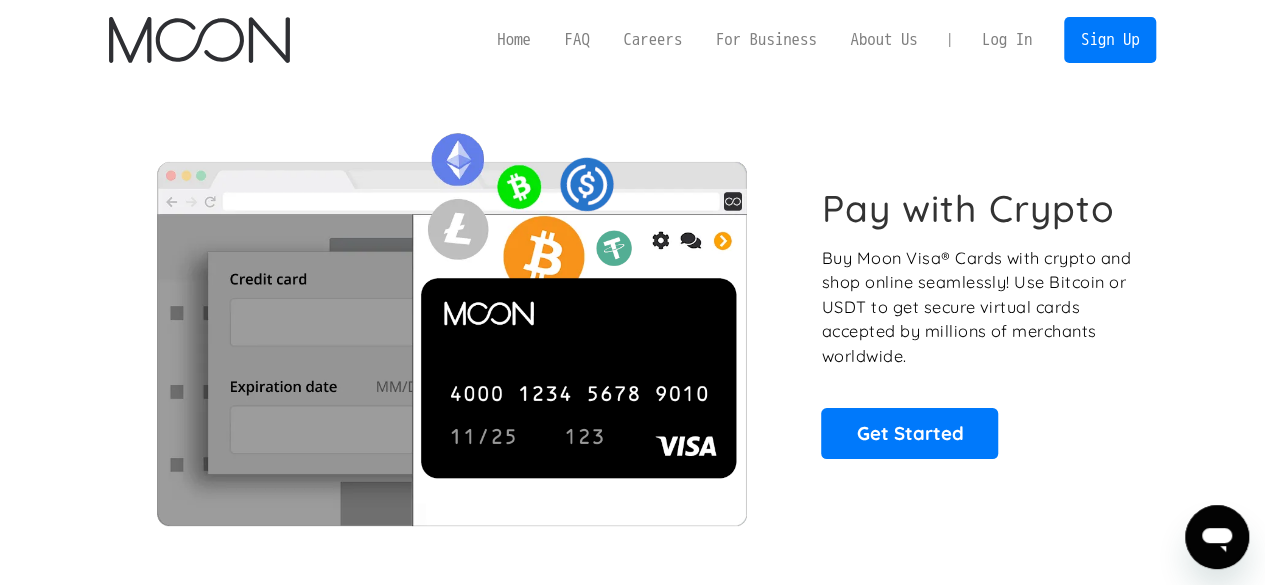 scroll, scrollTop: 0, scrollLeft: 0, axis: both 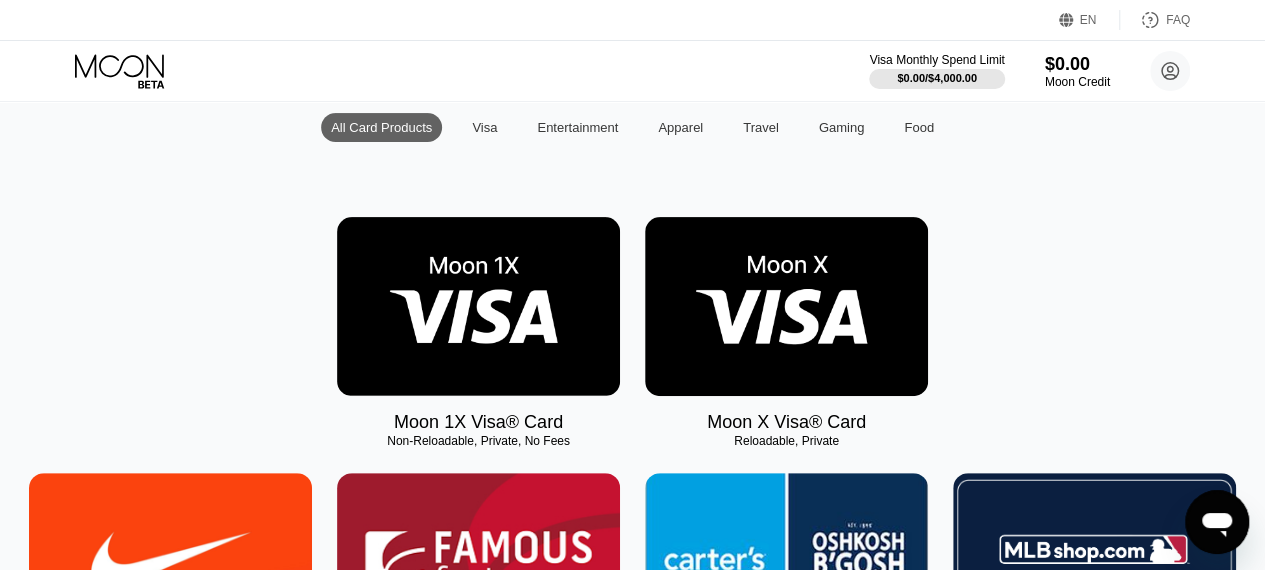 click on "Visa" at bounding box center (484, 127) 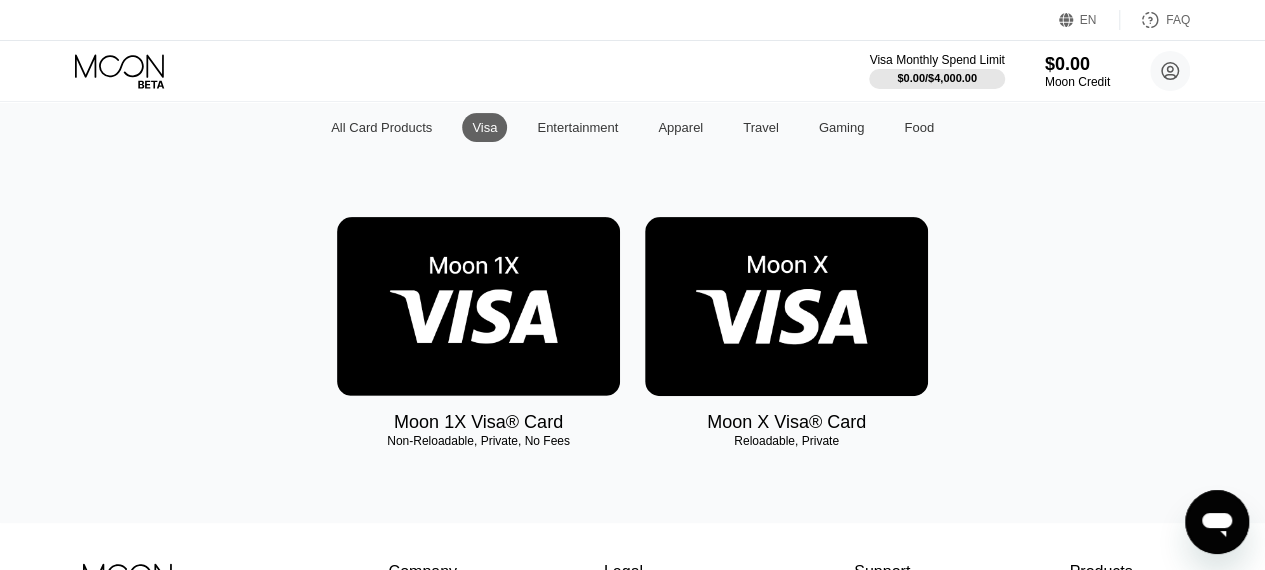 click on "All Card Products" at bounding box center (381, 127) 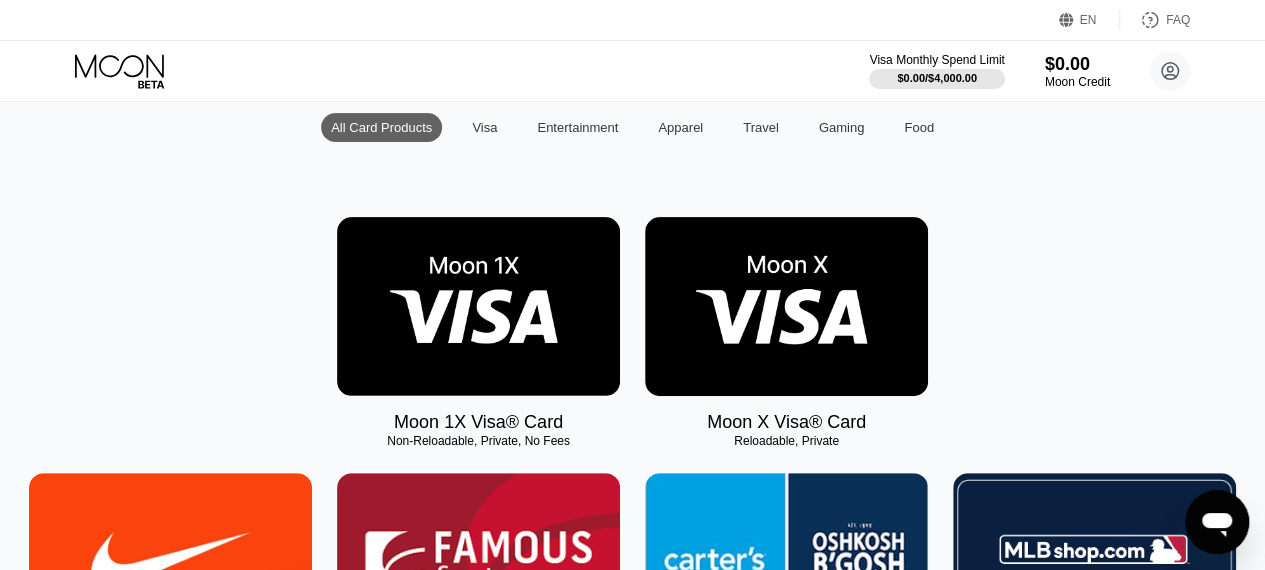 click on "All Card Products" at bounding box center [381, 127] 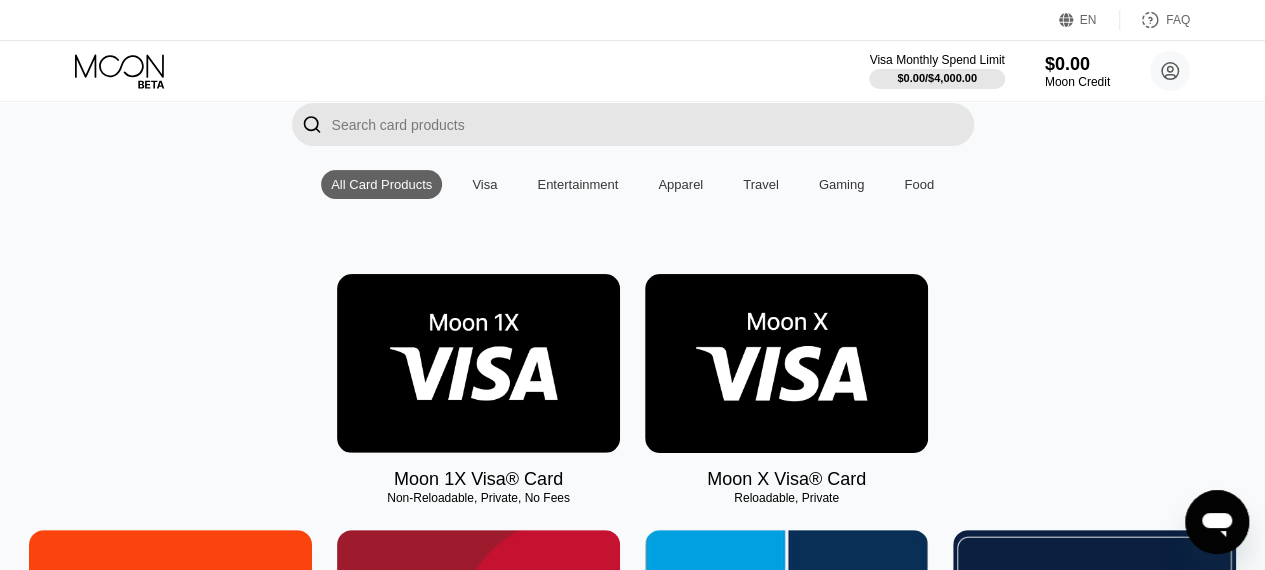 scroll, scrollTop: 179, scrollLeft: 0, axis: vertical 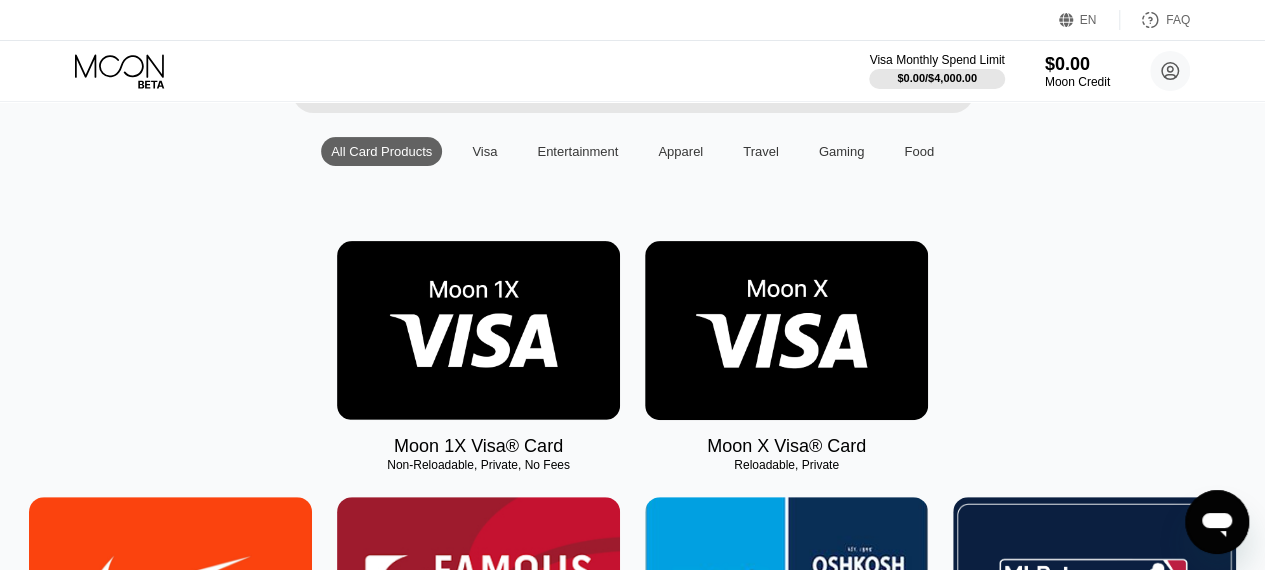 click at bounding box center [786, 330] 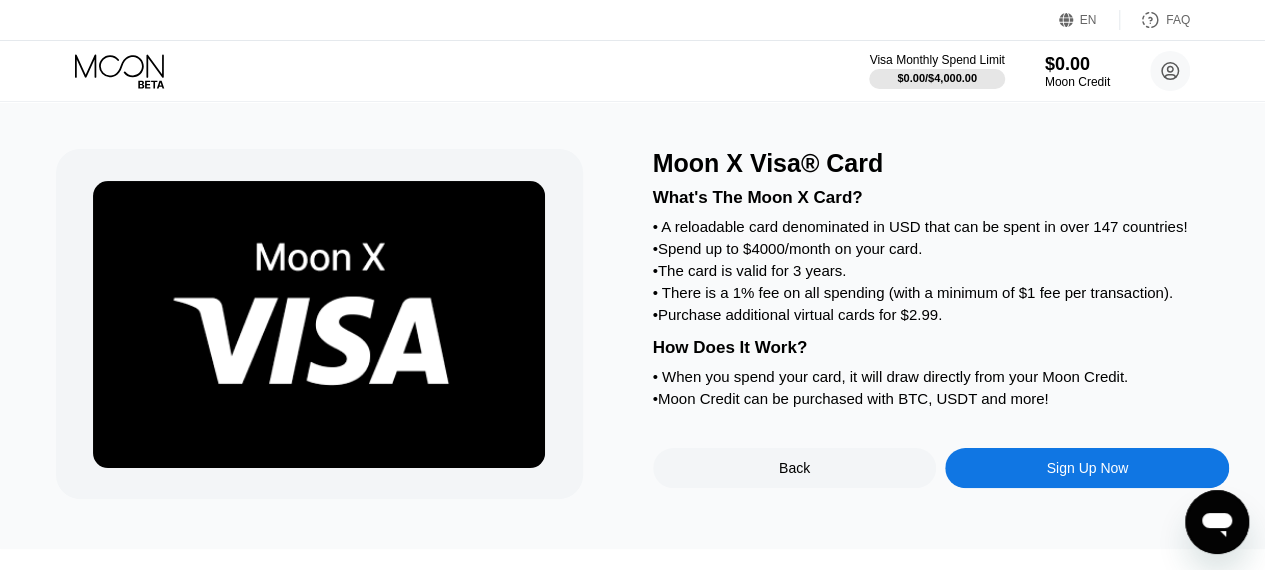 scroll, scrollTop: 0, scrollLeft: 0, axis: both 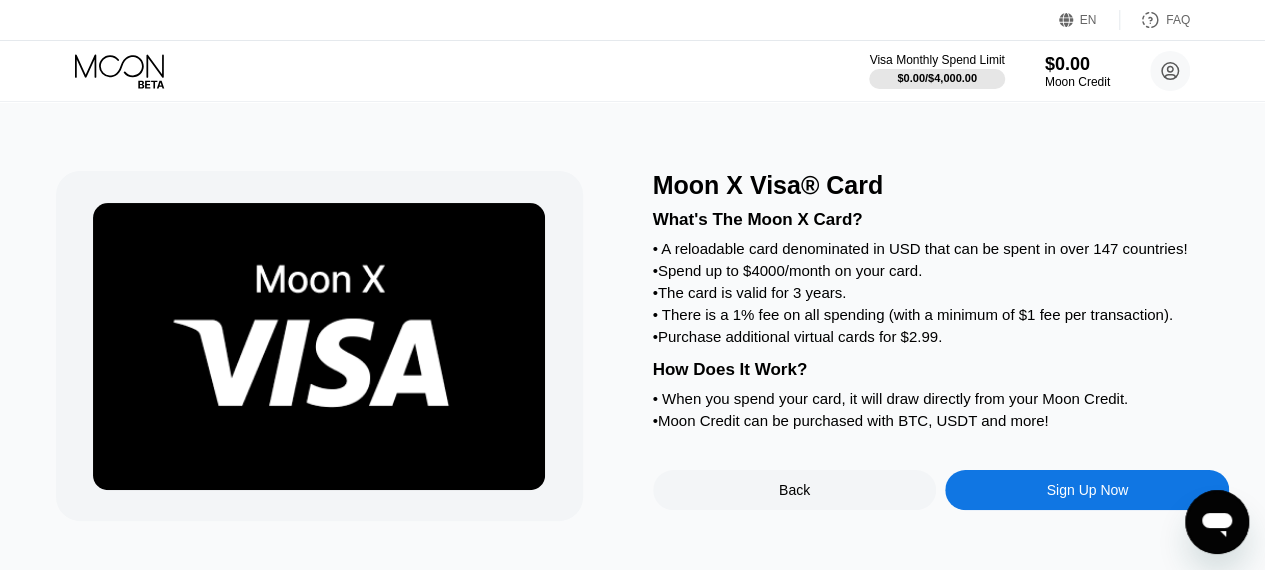 click on "$0.00" at bounding box center [1077, 64] 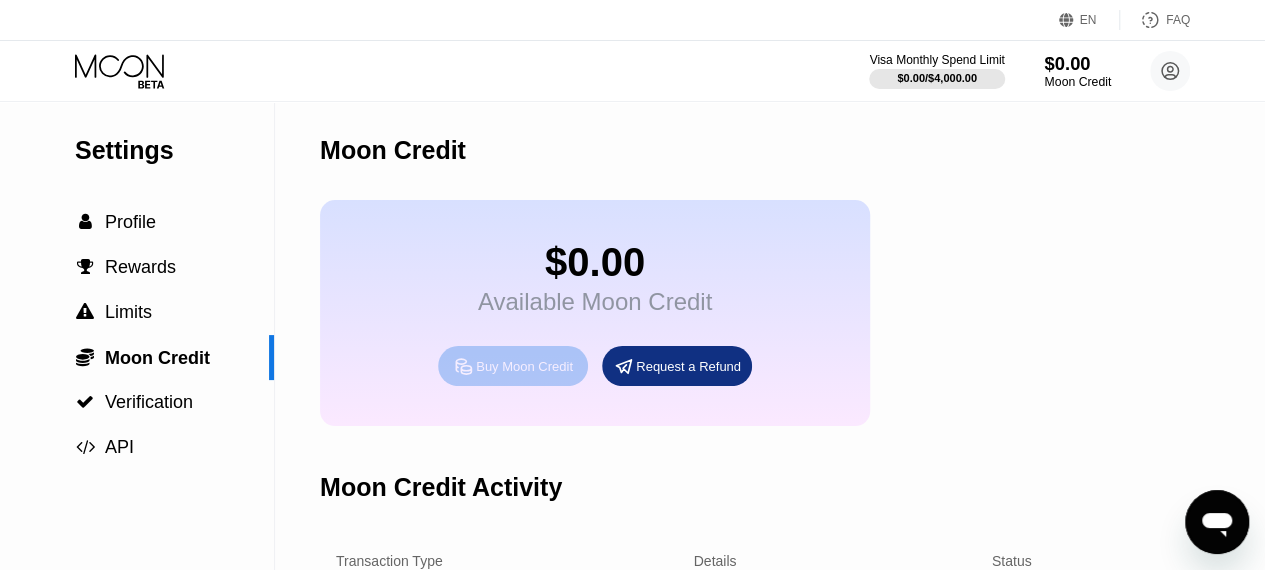 click on "Buy Moon Credit" at bounding box center (524, 366) 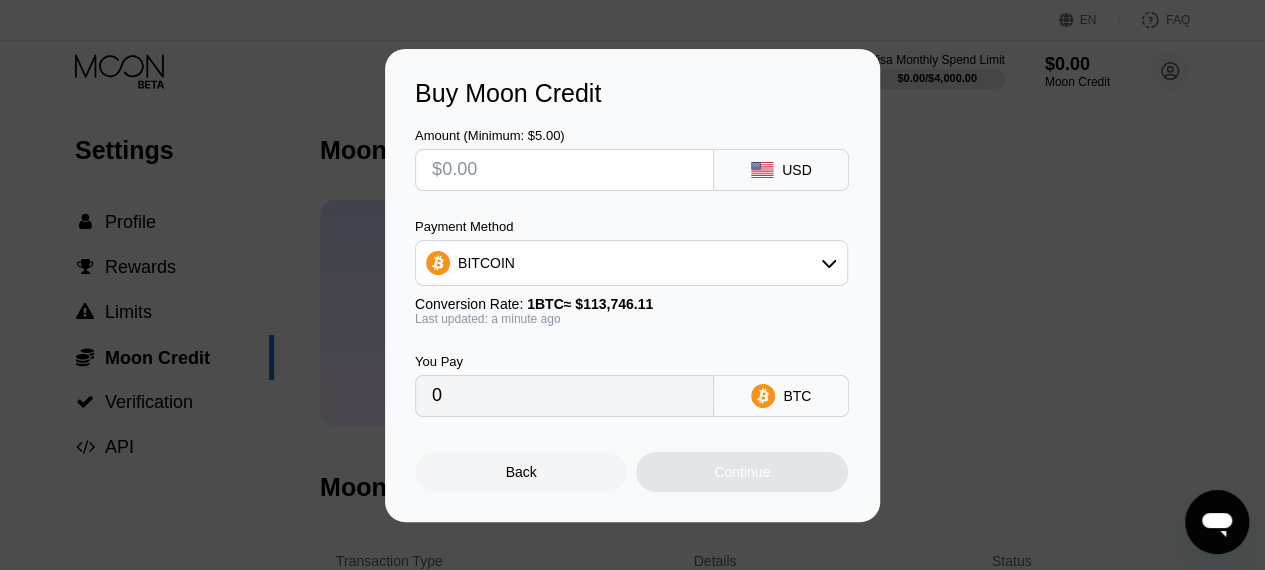 click at bounding box center (564, 170) 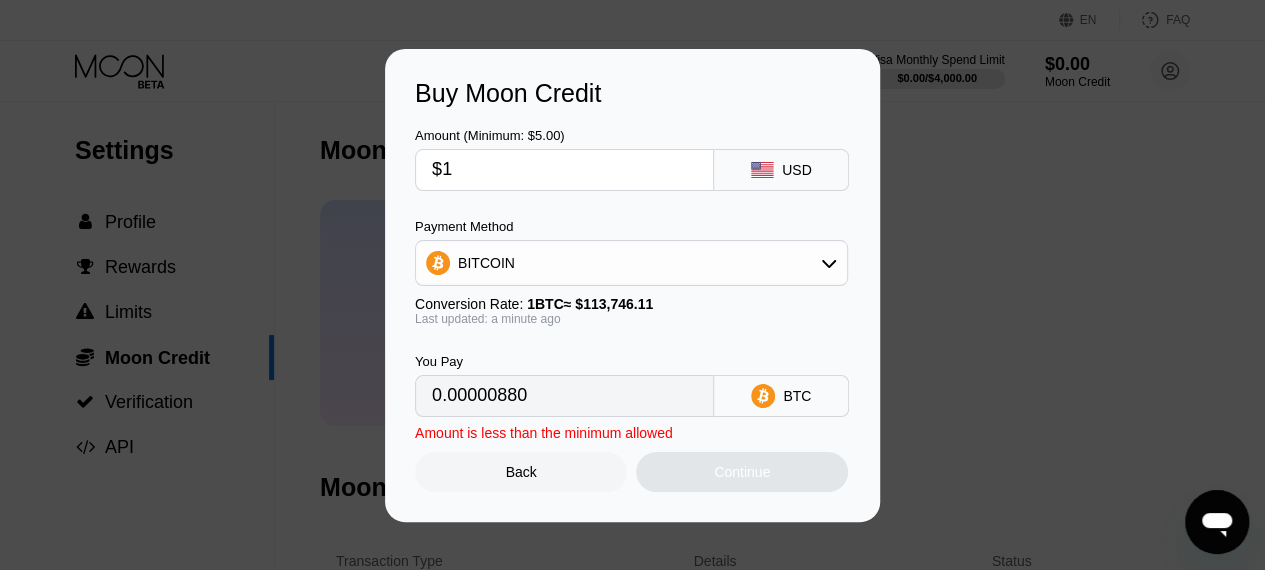 type on "0.00000880" 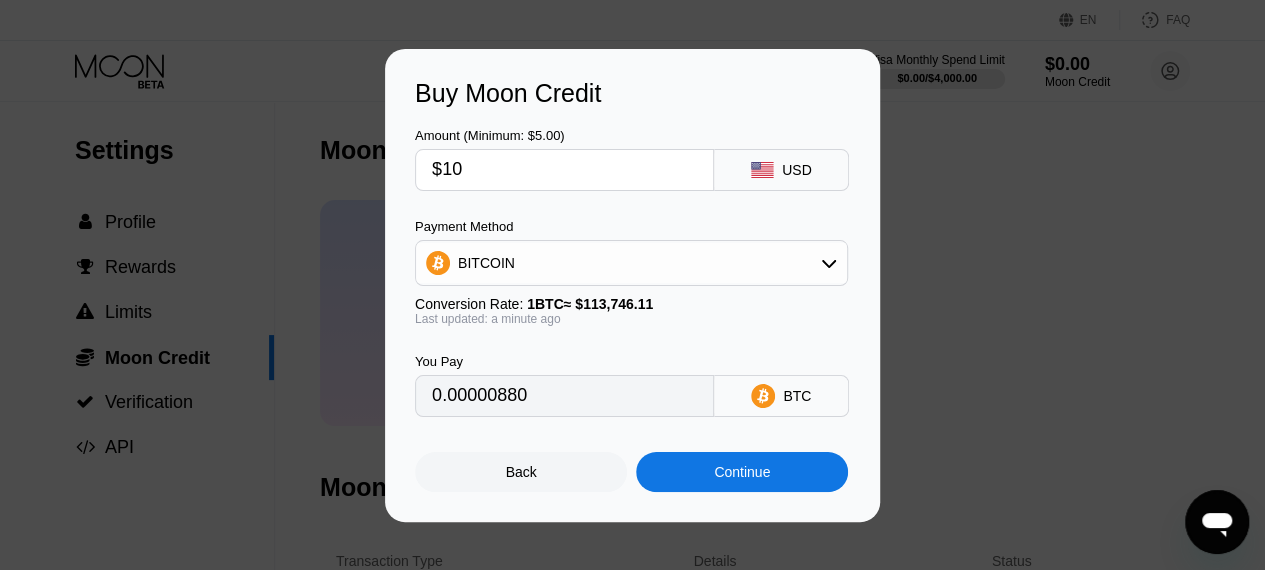 type on "0.00008792" 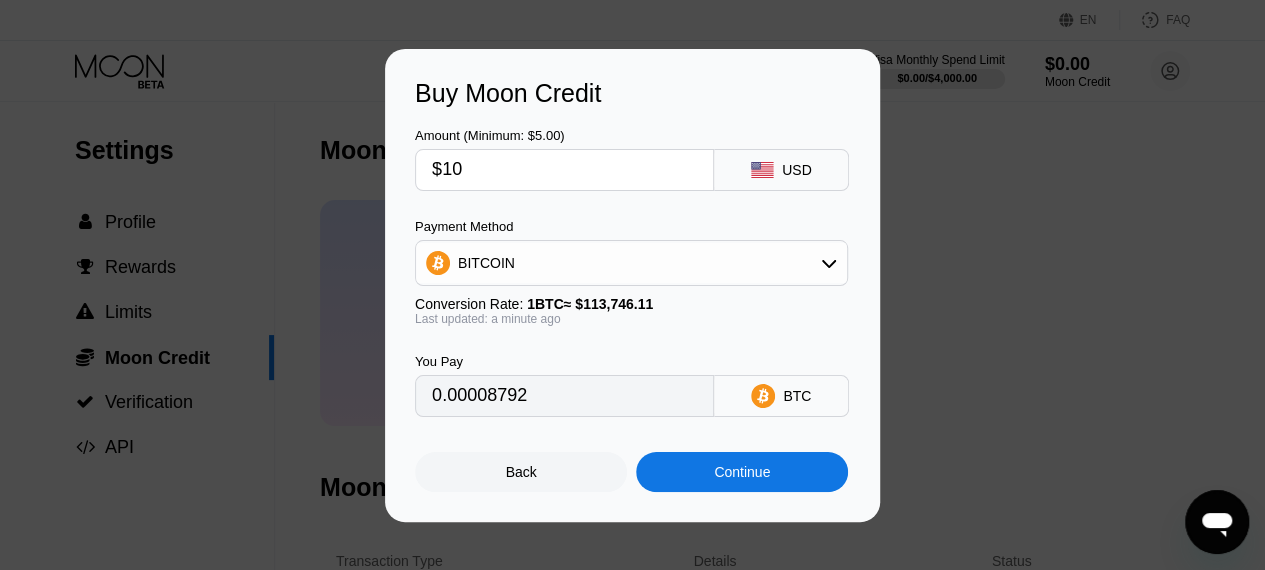 click on "Continue" at bounding box center [742, 472] 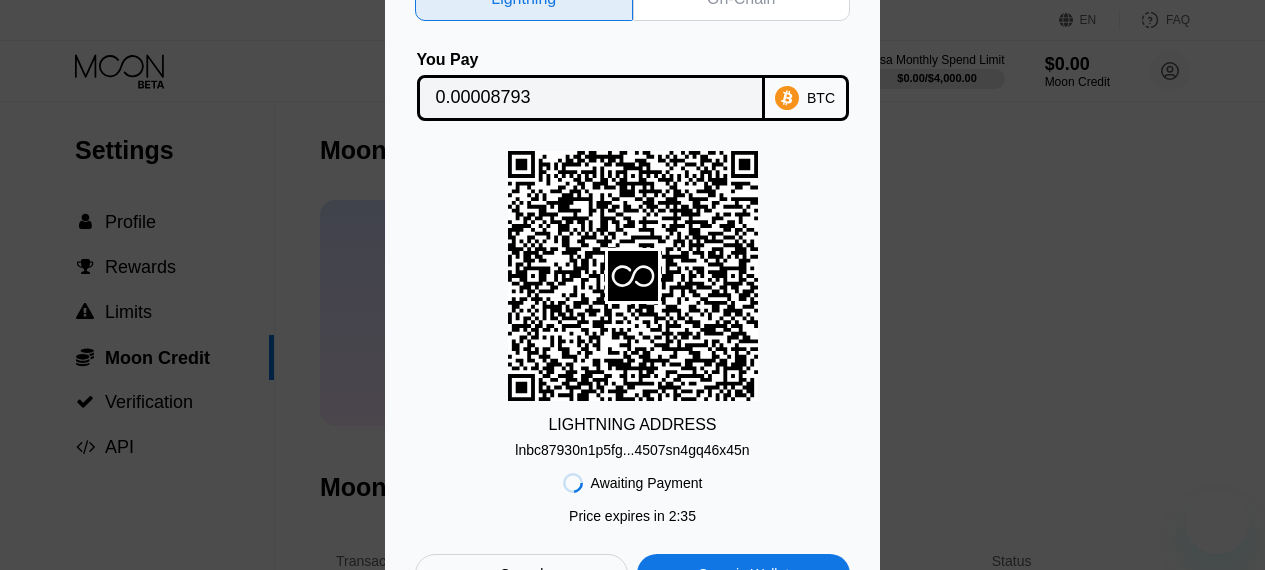 scroll, scrollTop: 0, scrollLeft: 0, axis: both 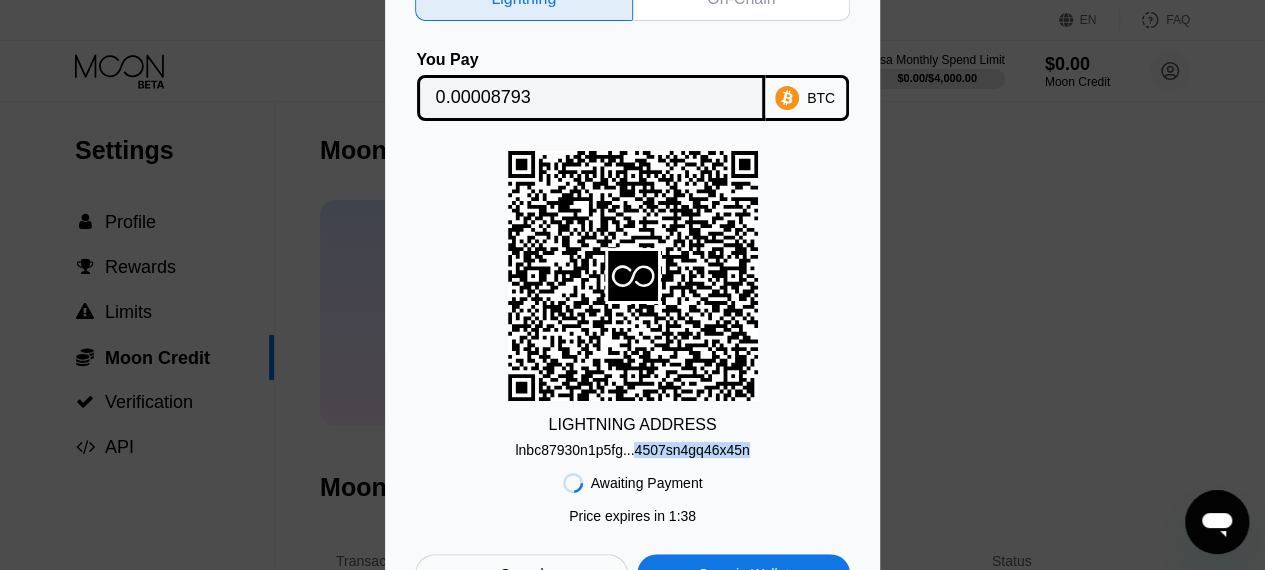 click on "LIGHTNING   ADDRESS lnbc87930n1p5fg...4507sn4gq46x45n" at bounding box center [632, 304] 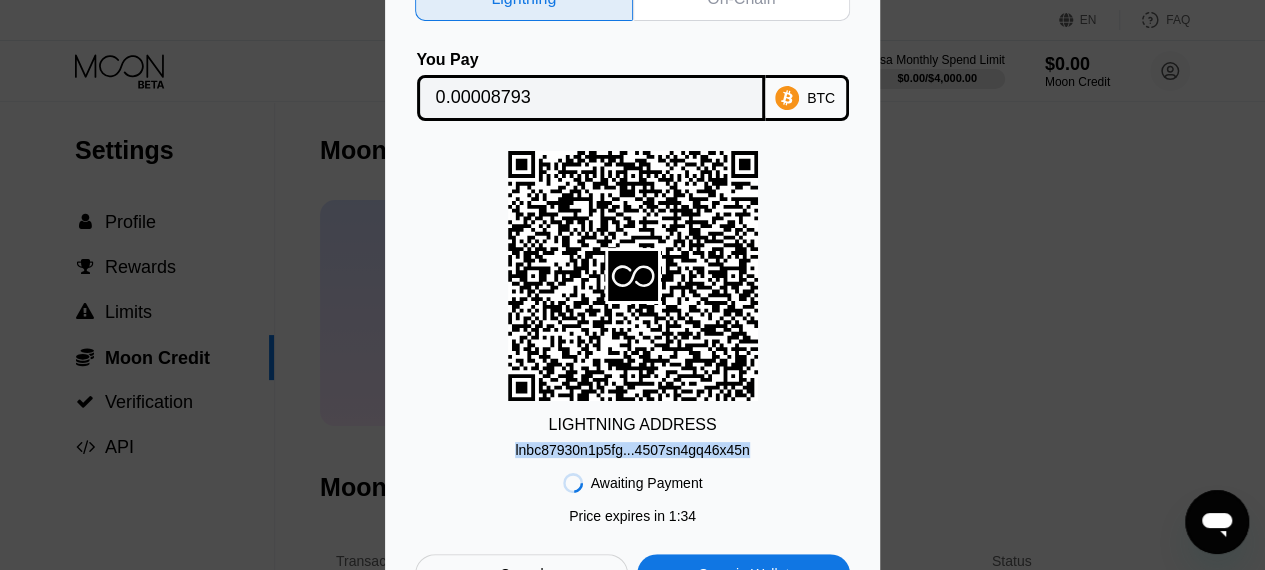 drag, startPoint x: 756, startPoint y: 452, endPoint x: 514, endPoint y: 456, distance: 242.03305 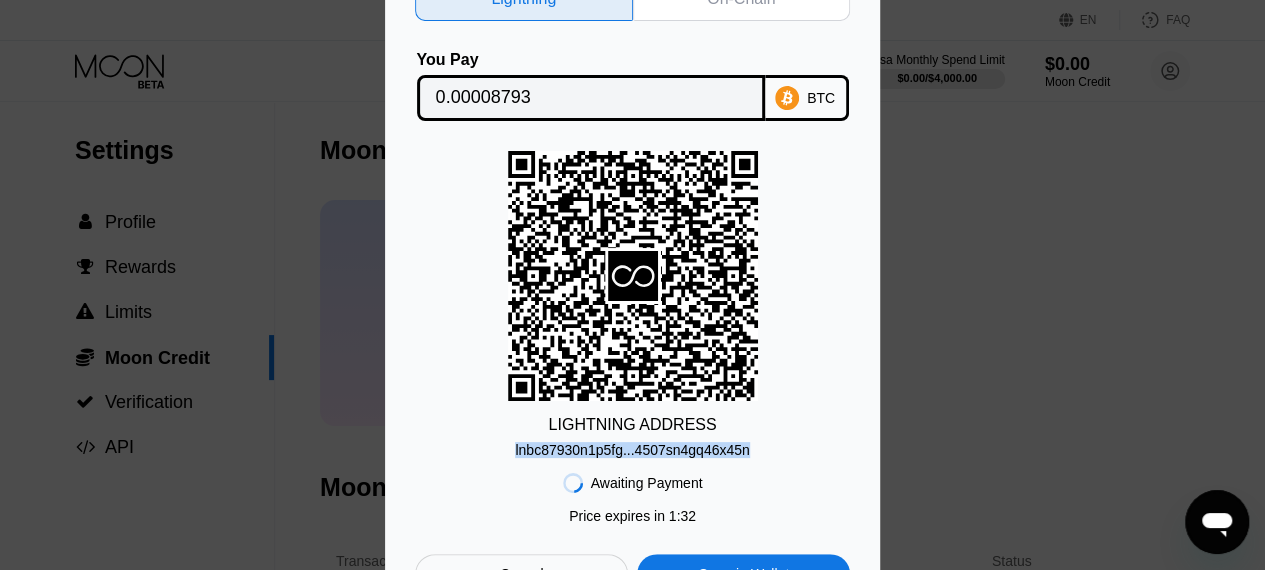 copy on "lnbc87930n1p5fg...4507sn4gq46x45n" 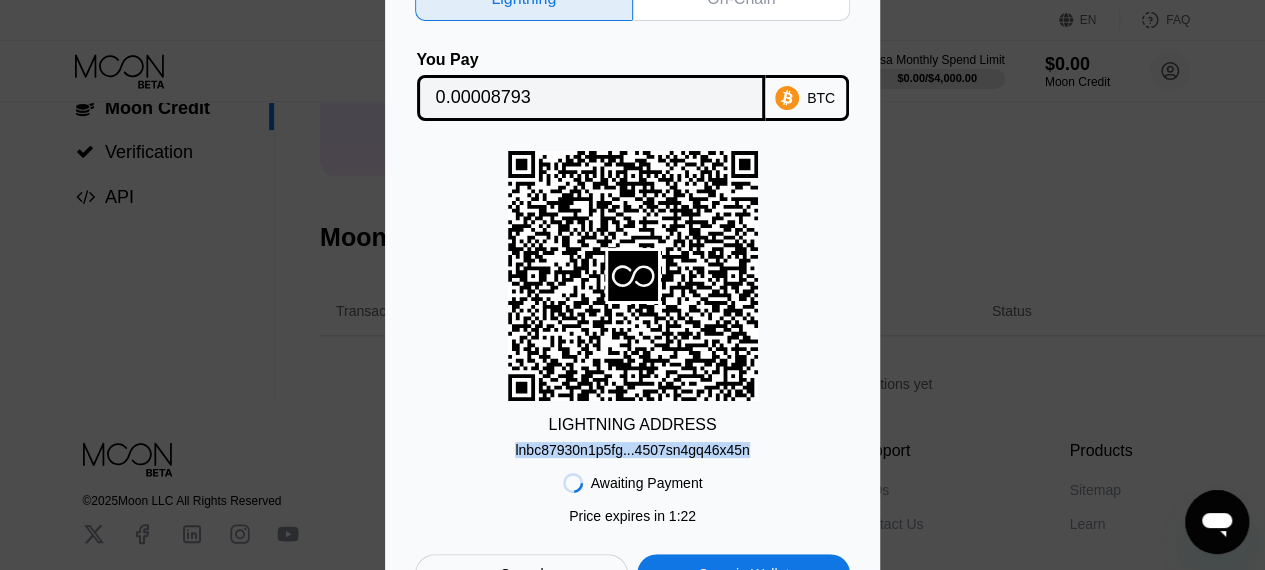 scroll, scrollTop: 343, scrollLeft: 0, axis: vertical 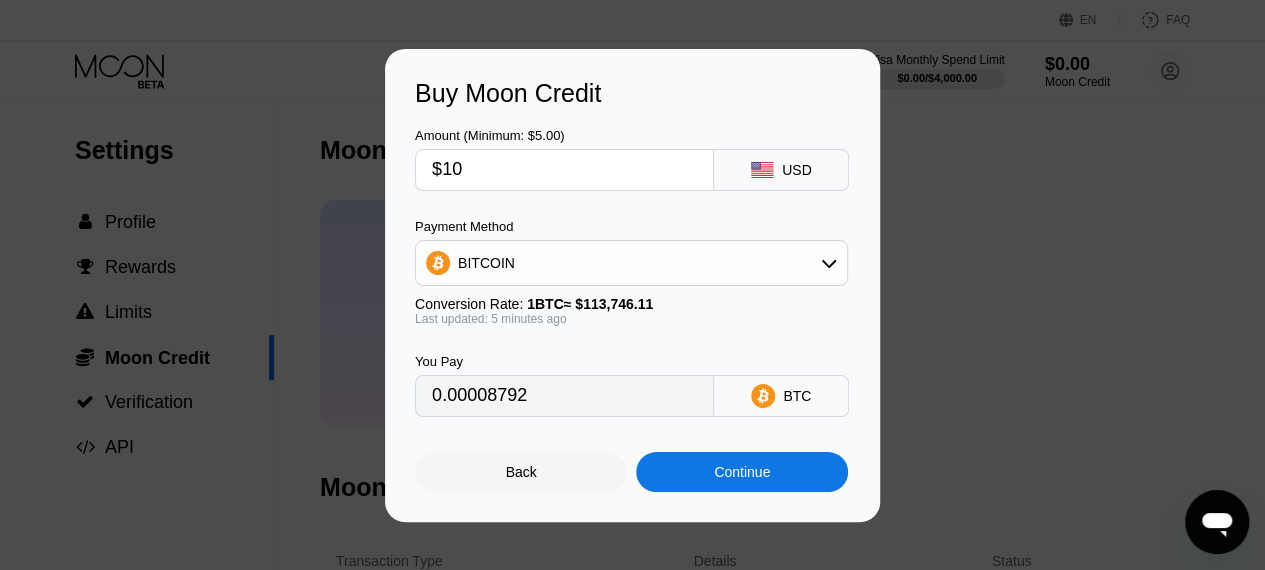 type on "0.00008789" 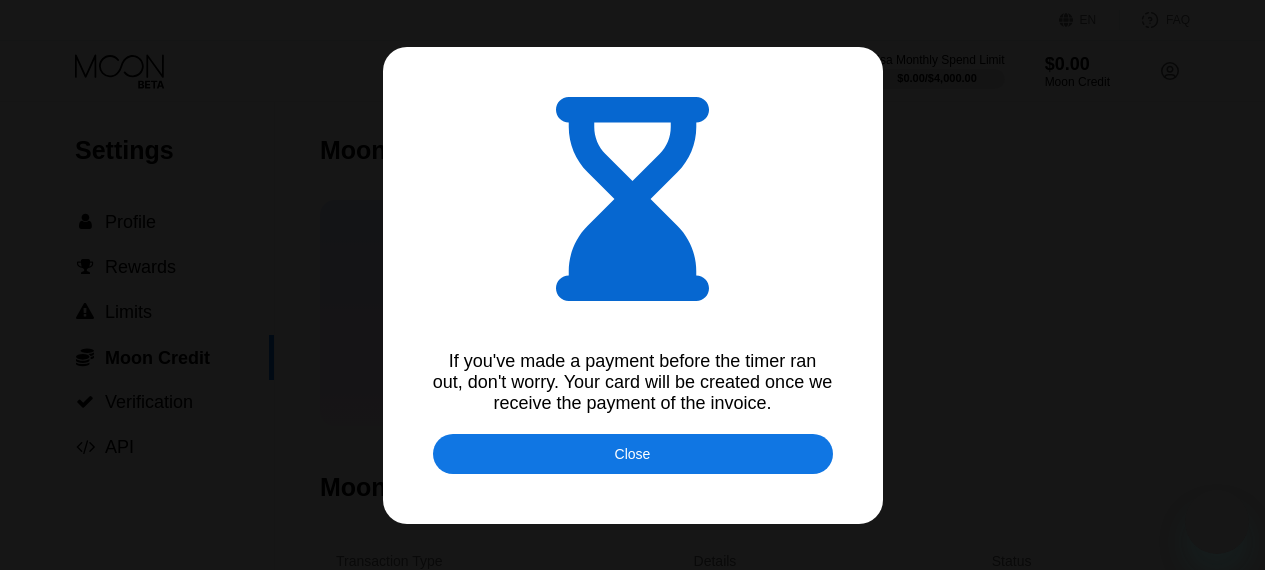 scroll, scrollTop: 0, scrollLeft: 0, axis: both 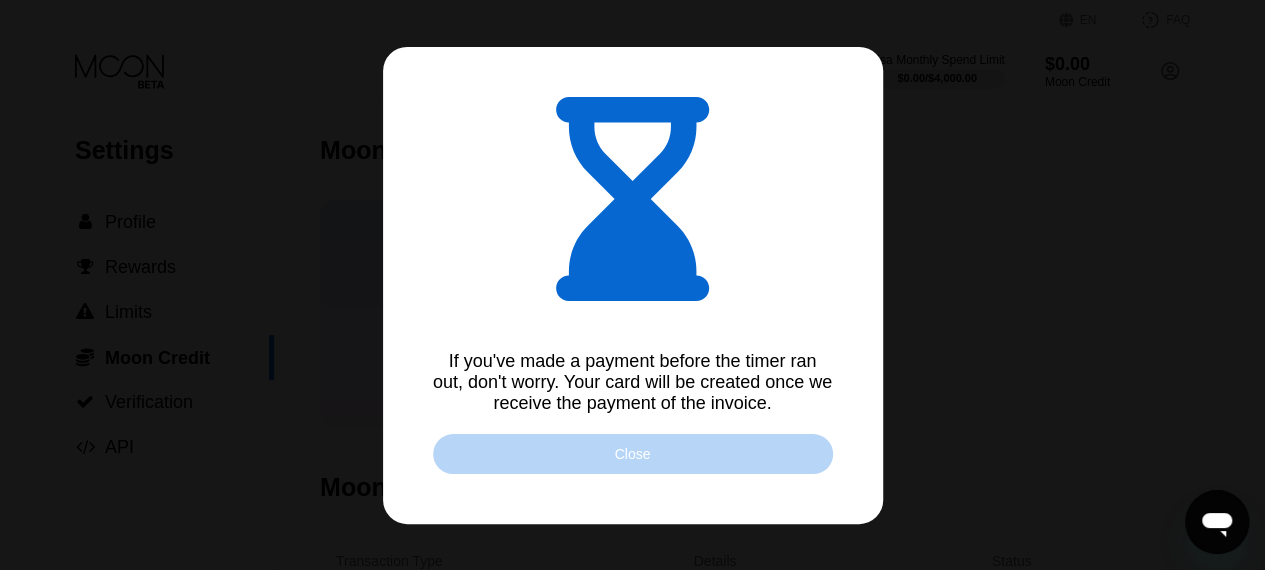click on "Close" at bounding box center (633, 454) 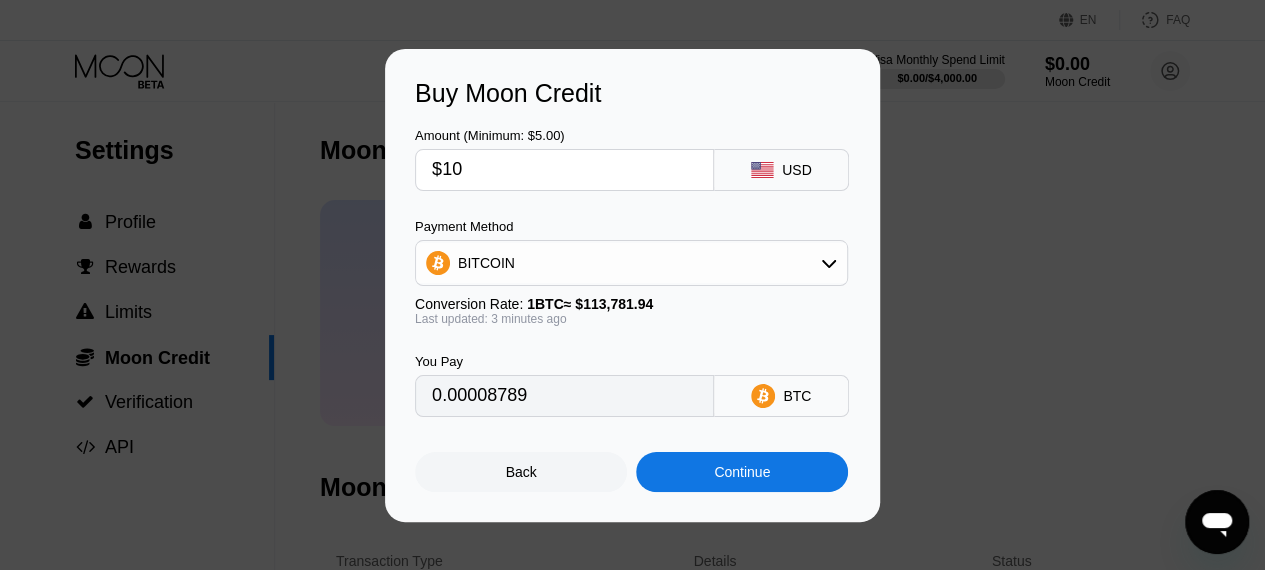 click on "Continue" at bounding box center [742, 472] 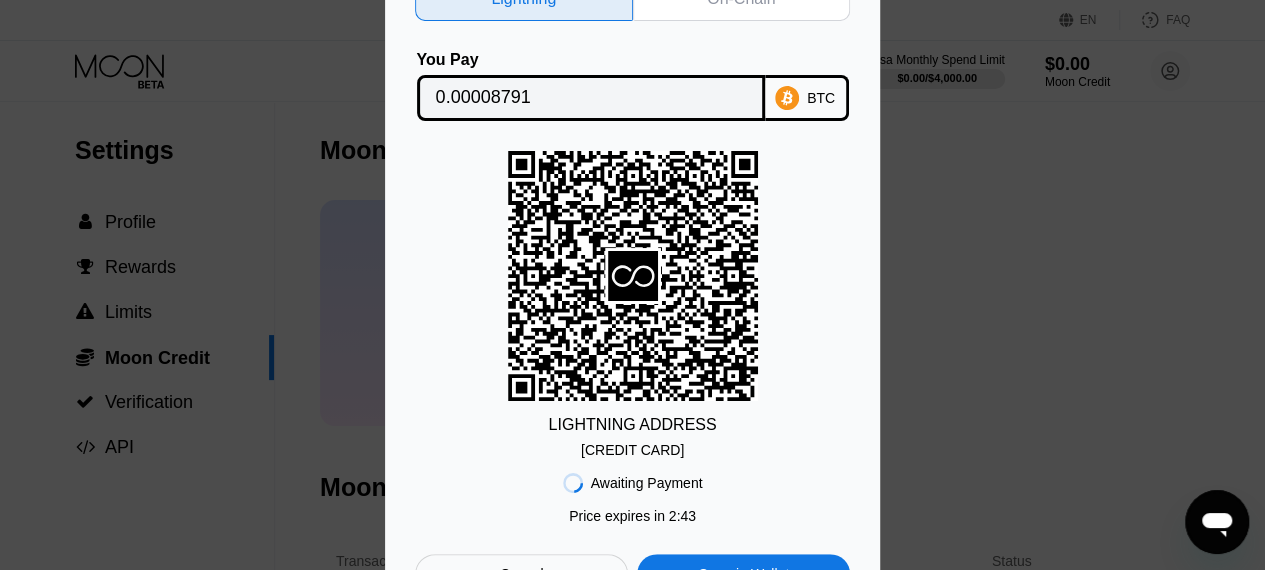 click 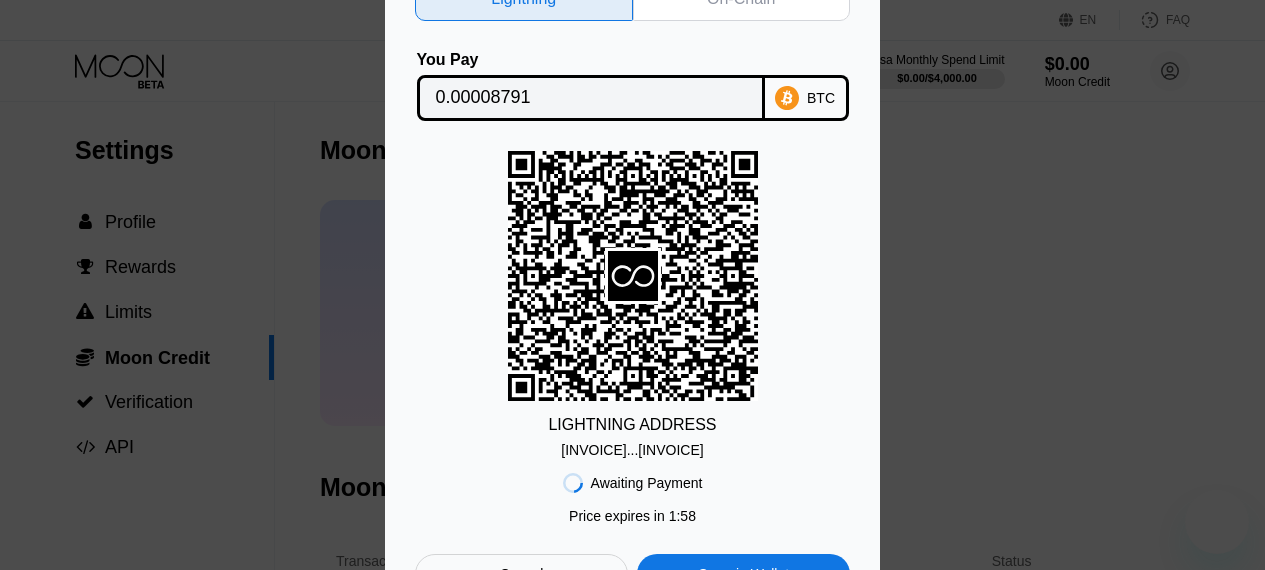 scroll, scrollTop: 0, scrollLeft: 0, axis: both 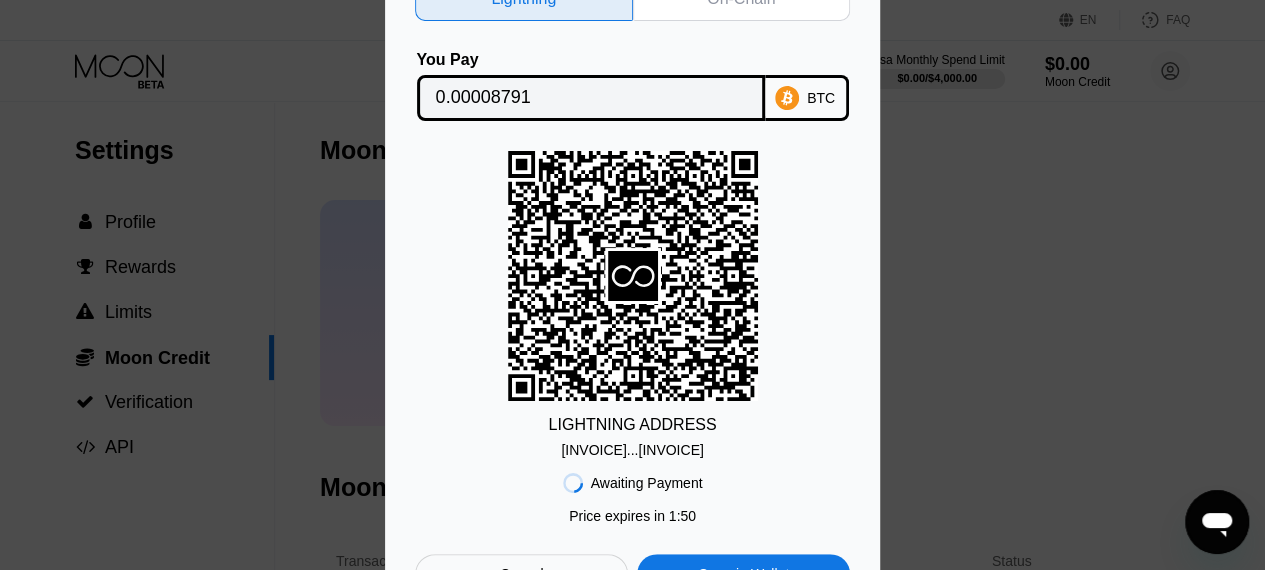 click on "BTC" at bounding box center (807, 98) 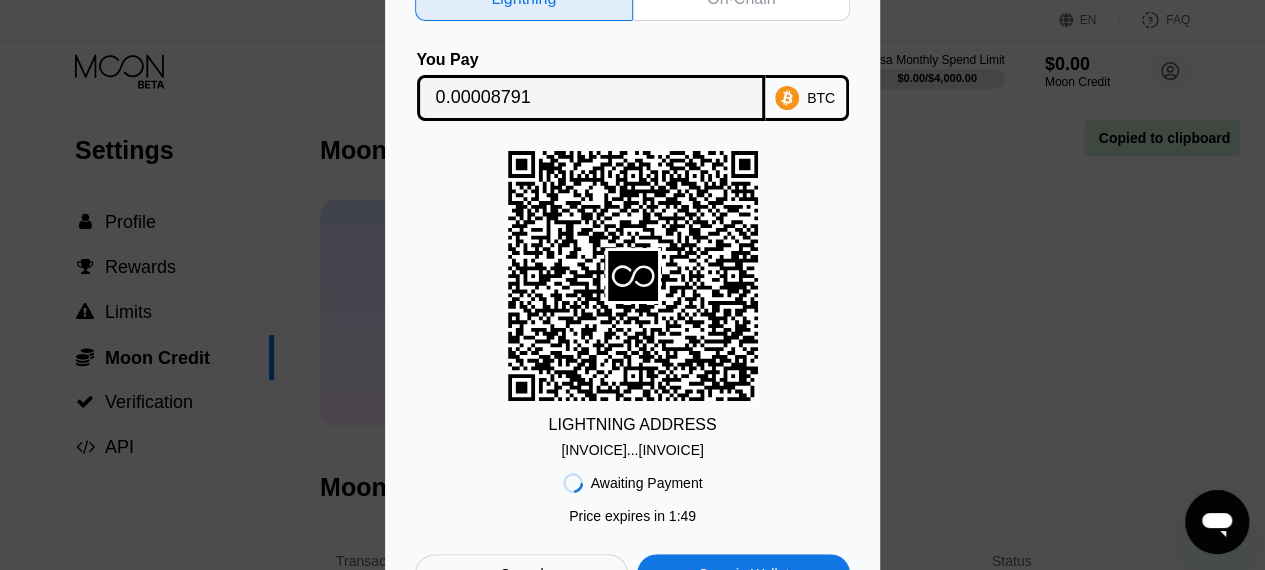click on "BTC" at bounding box center [821, 98] 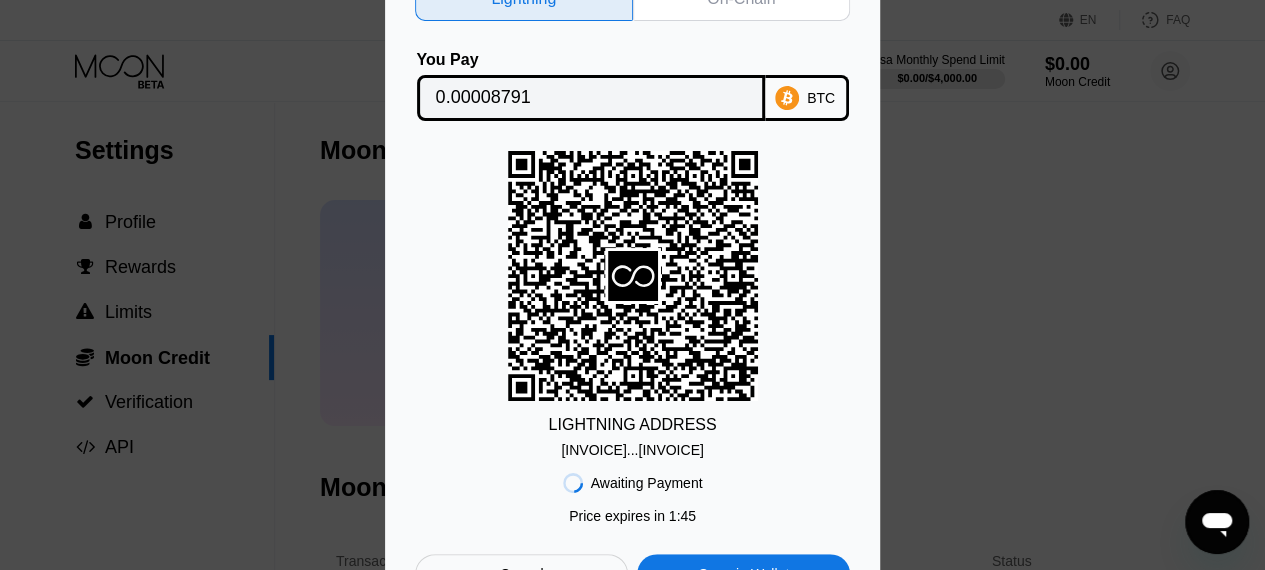click on "BTC" at bounding box center [821, 98] 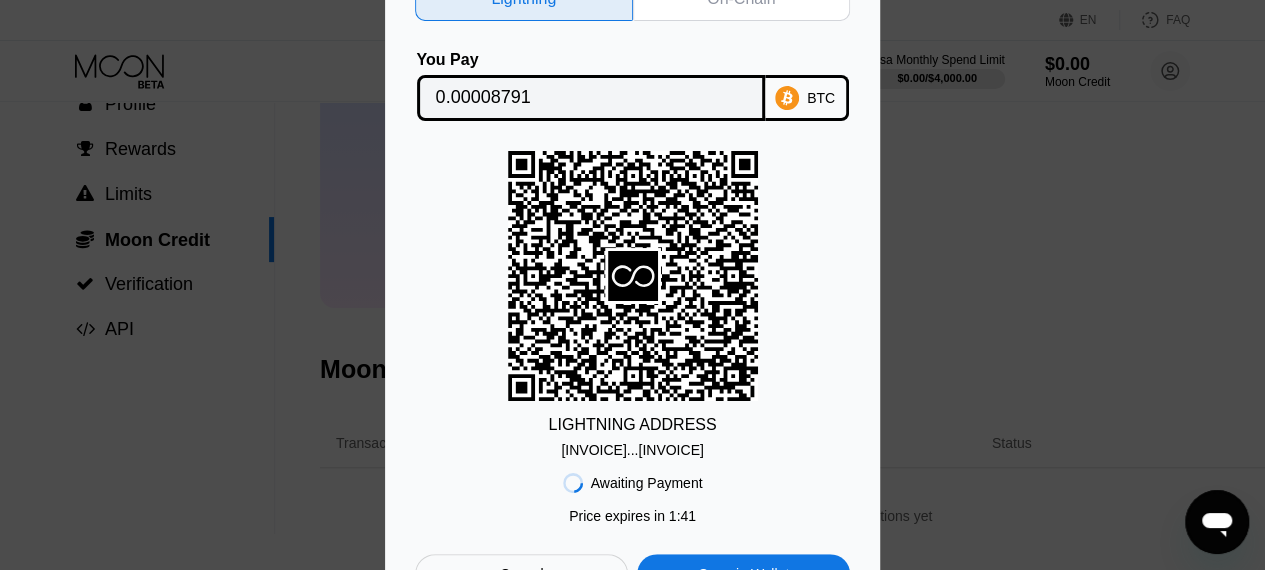 scroll, scrollTop: 110, scrollLeft: 0, axis: vertical 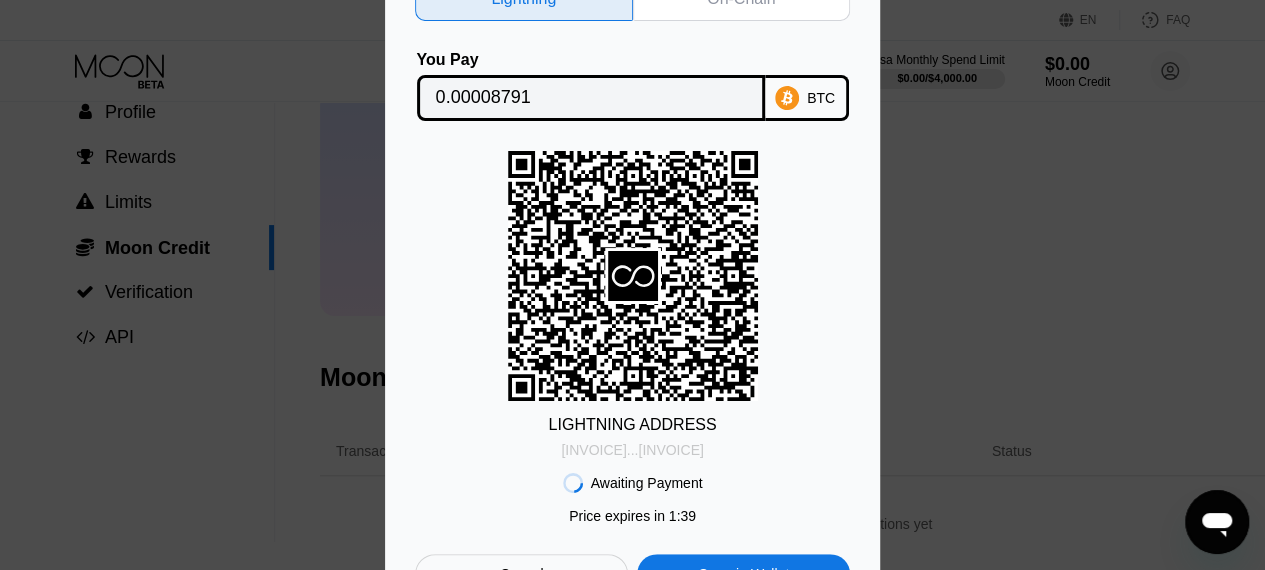 click on "[LIGHTNING_ADDRESS]" at bounding box center [632, 446] 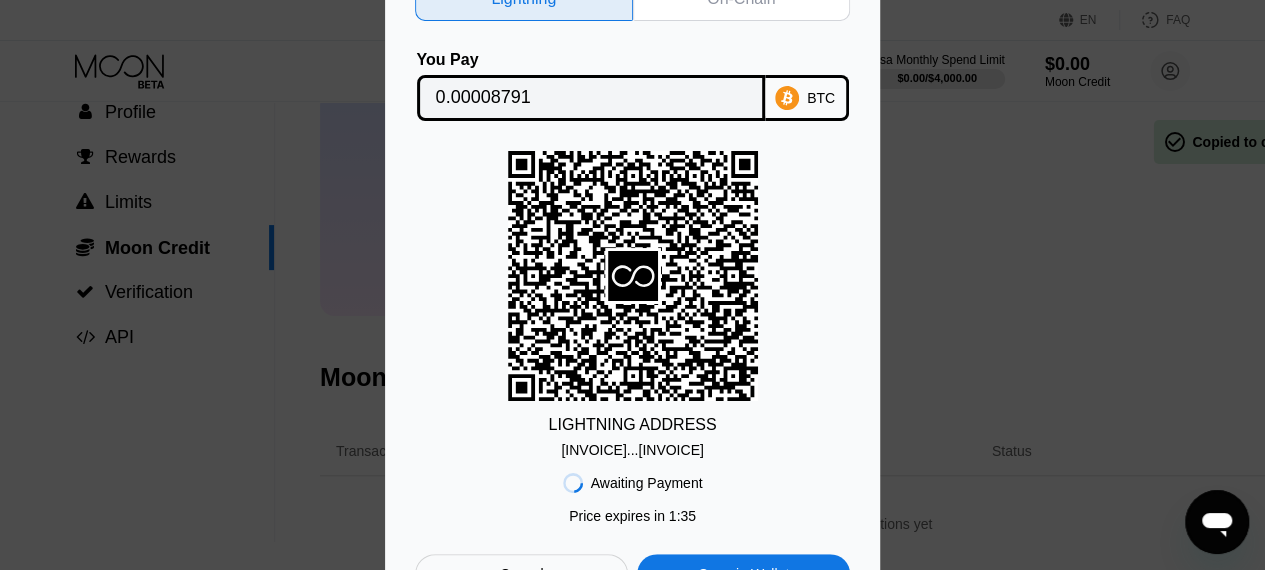 click on "Awaiting Payment Price expires in   1 : 35 Cancel Open in Wallet" at bounding box center (632, 526) 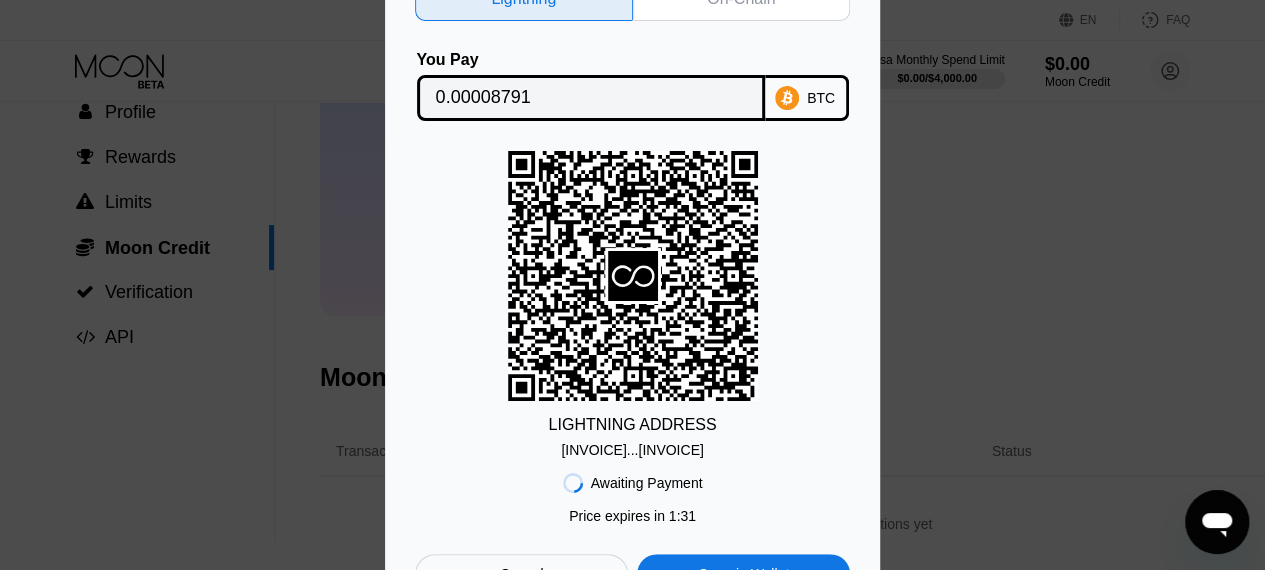 click on "[LIGHTNING_ADDRESS]" at bounding box center (632, 446) 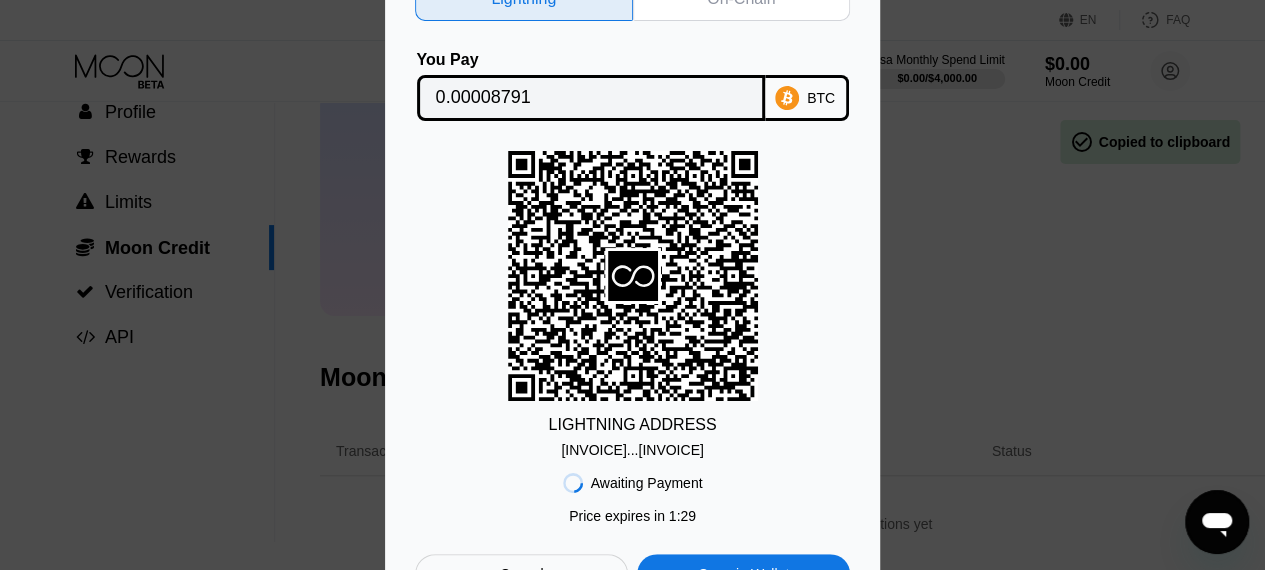 click on "Awaiting Payment Price expires in   1 : 29 Cancel Open in Wallet" at bounding box center (632, 526) 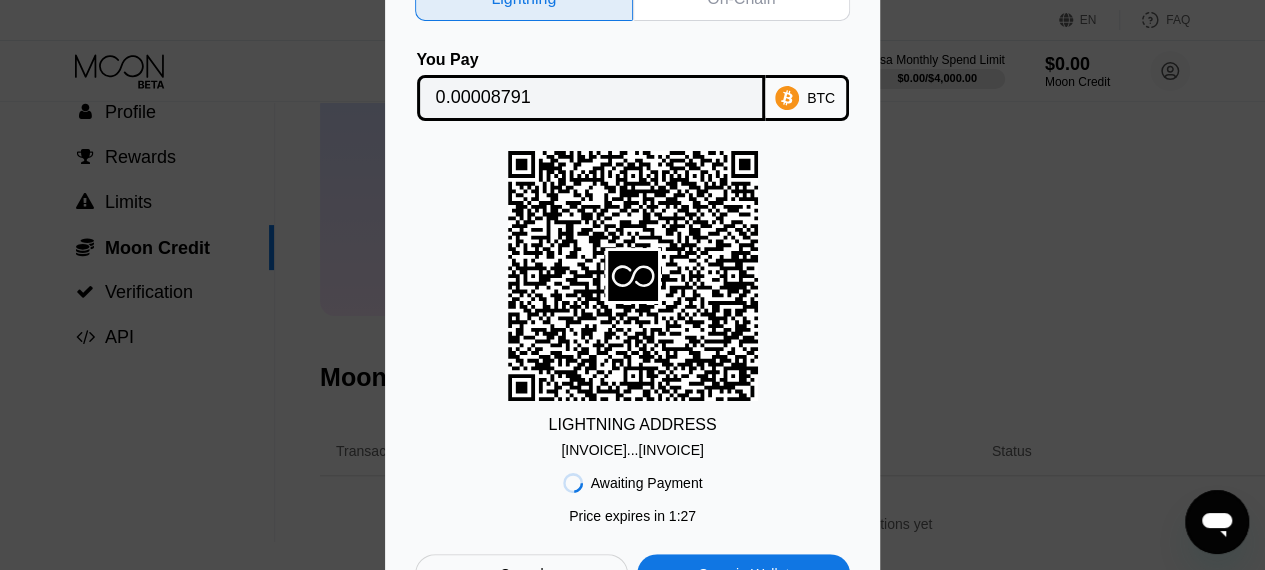 click on "Awaiting Payment Price expires in   1 : 27 Cancel Open in Wallet" at bounding box center [632, 526] 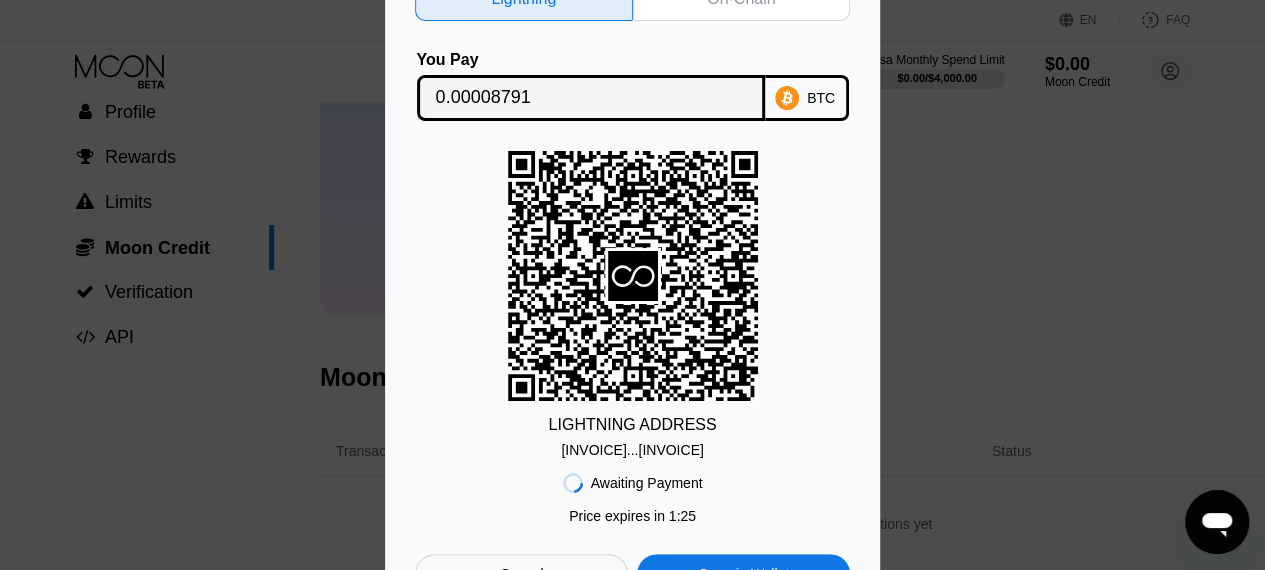 click on "Awaiting Payment Price expires in   1 : 25 Cancel Open in Wallet" at bounding box center (632, 526) 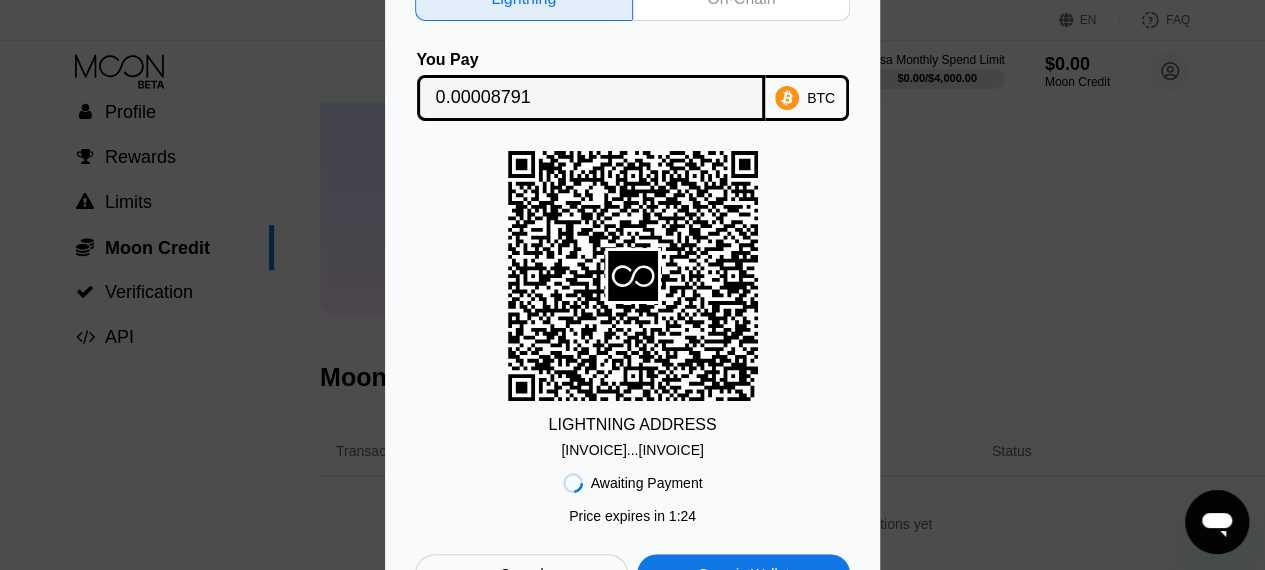click on "Lightning On-Chain You Pay 0.00008791 BTC LIGHTNING   ADDRESS lnbc87910n1p5fg...zrhuwwkcp48a33c Awaiting Payment Price expires in   1 : 24 Cancel Open in Wallet" at bounding box center [632, 285] 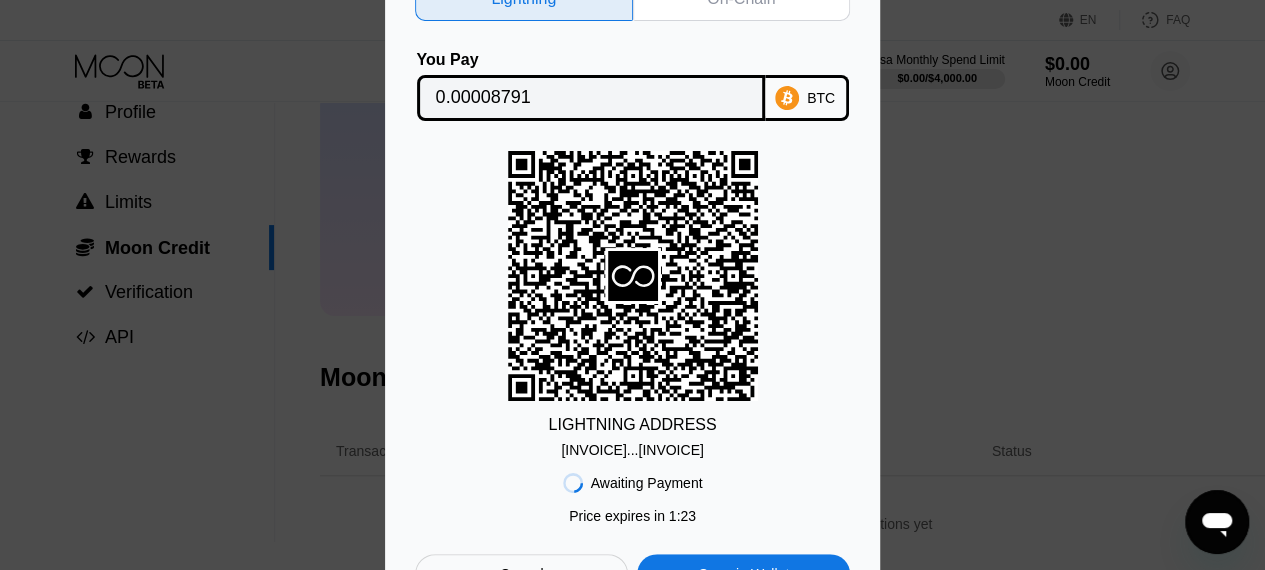 drag, startPoint x: 231, startPoint y: 522, endPoint x: 953, endPoint y: 415, distance: 729.8856 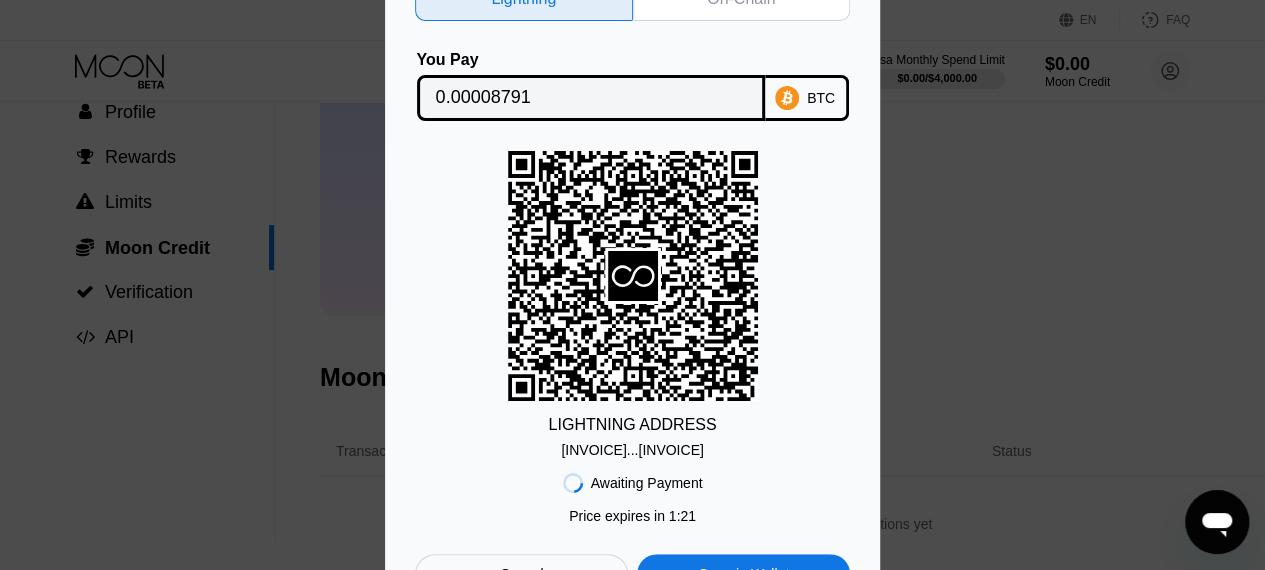 click on "Lightning On-Chain You Pay 0.00008791 BTC LIGHTNING   ADDRESS lnbc87910n1p5fg...zrhuwwkcp48a33c Awaiting Payment Price expires in   1 : 21 Cancel Open in Wallet" at bounding box center [632, 285] 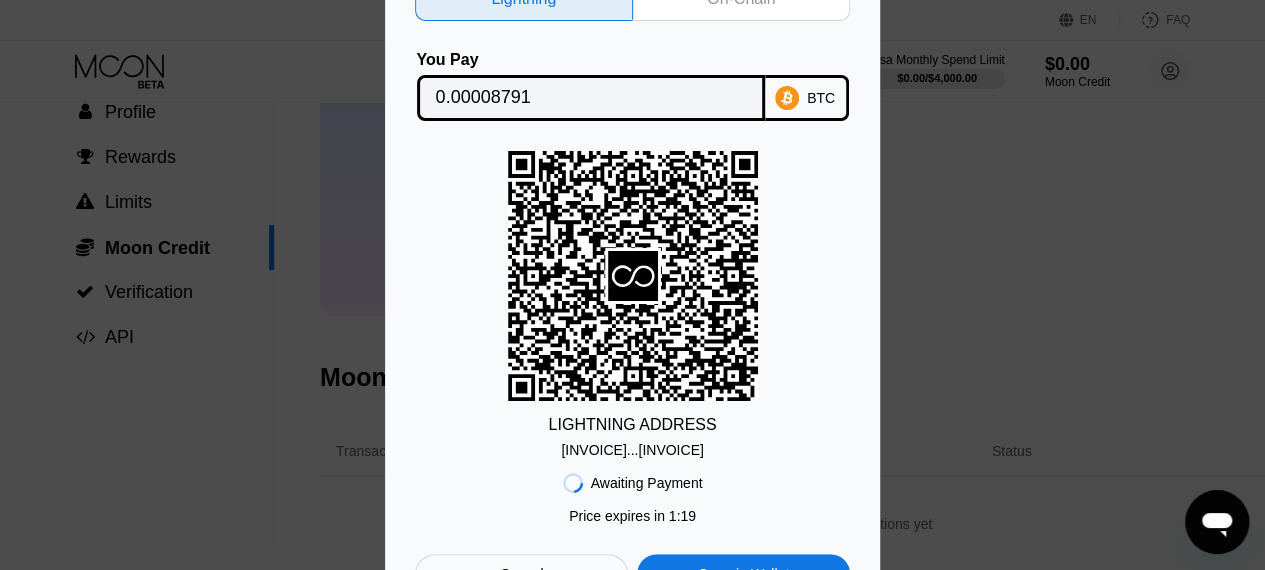 click on "LIGHTNING   ADDRESS lnbc87910n1p5fg...zrhuwwkcp48a33c" at bounding box center [632, 304] 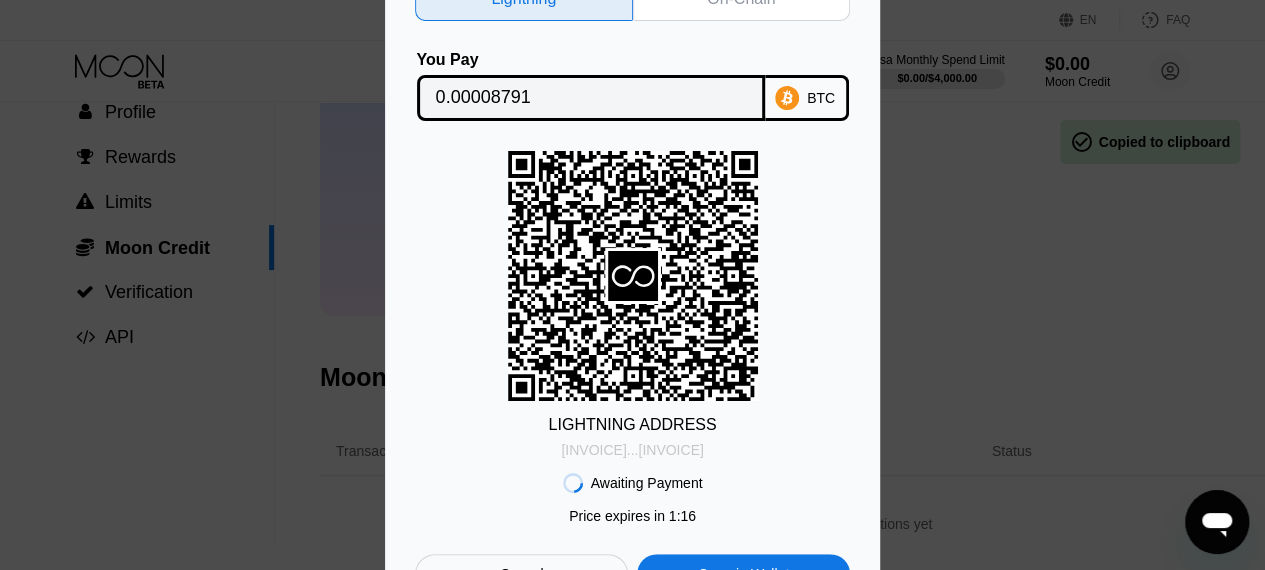 click on "lnbc87910n1p5fg...zrhuwwkcp48a33c" at bounding box center (632, 446) 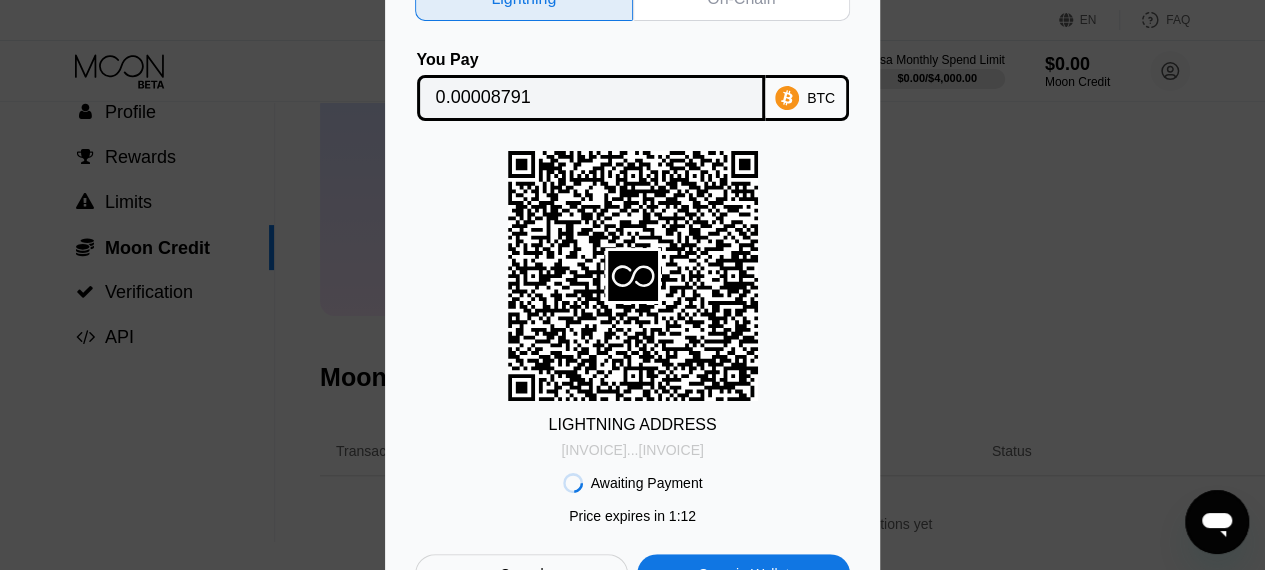 click on "lnbc87910n1p5fg...zrhuwwkcp48a33c" at bounding box center [632, 446] 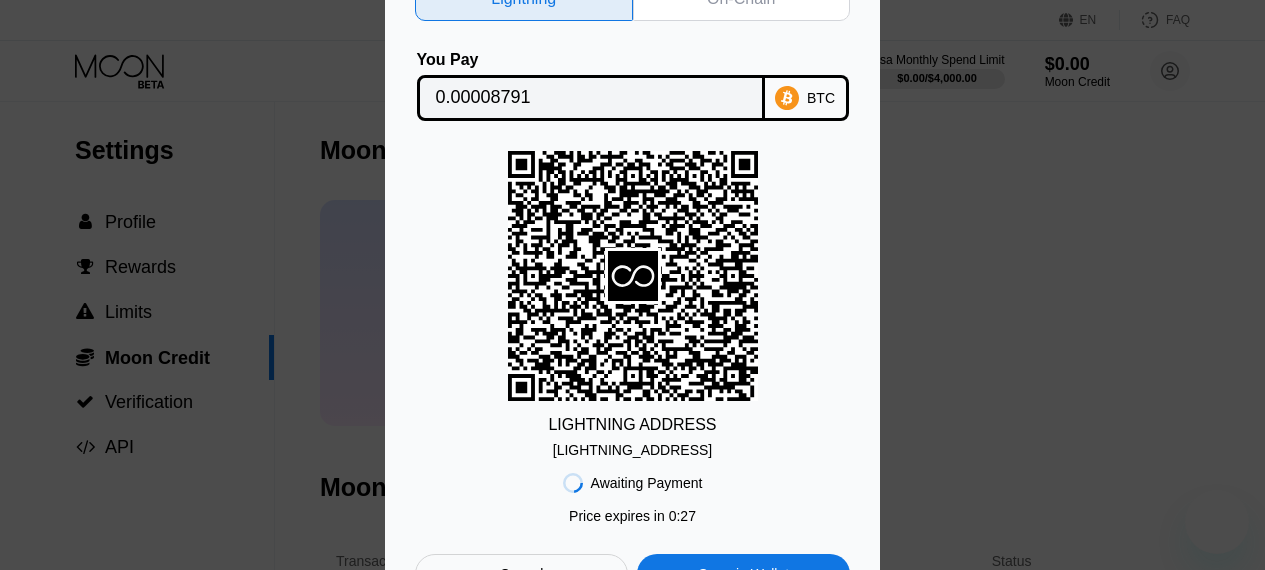 scroll, scrollTop: 110, scrollLeft: 0, axis: vertical 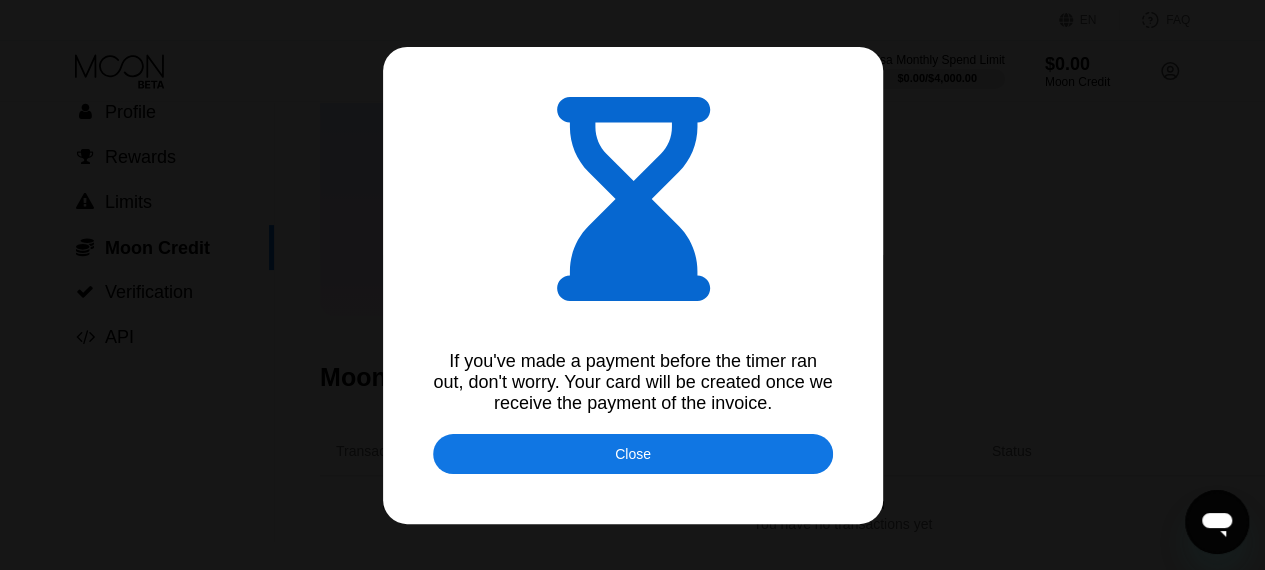 type on "0.00008791" 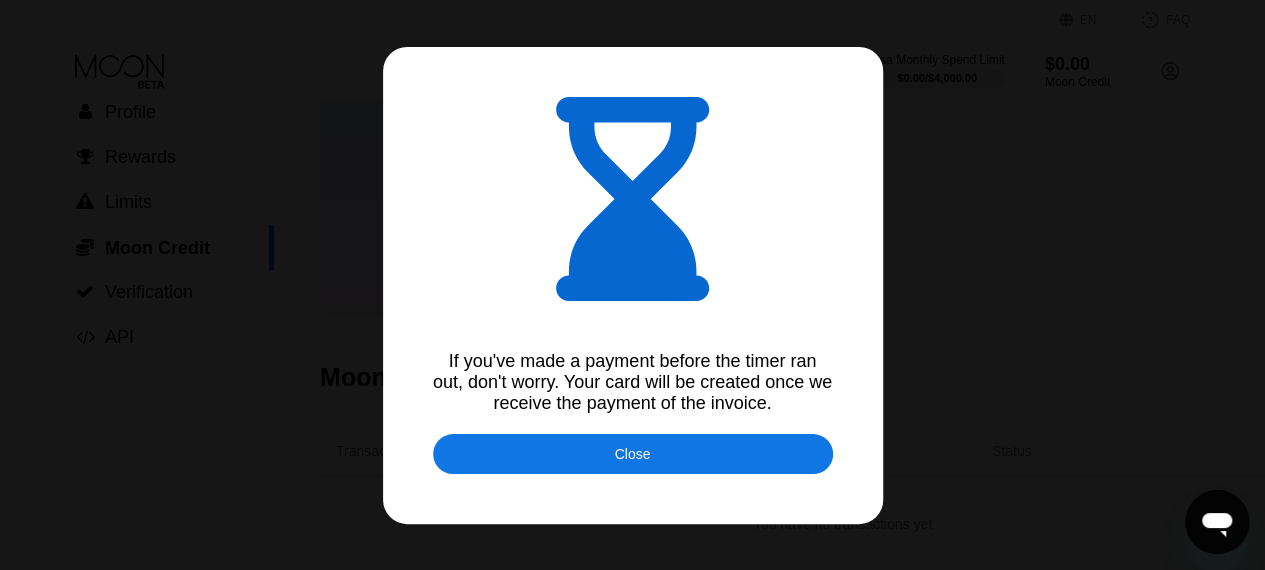 scroll, scrollTop: 72, scrollLeft: 0, axis: vertical 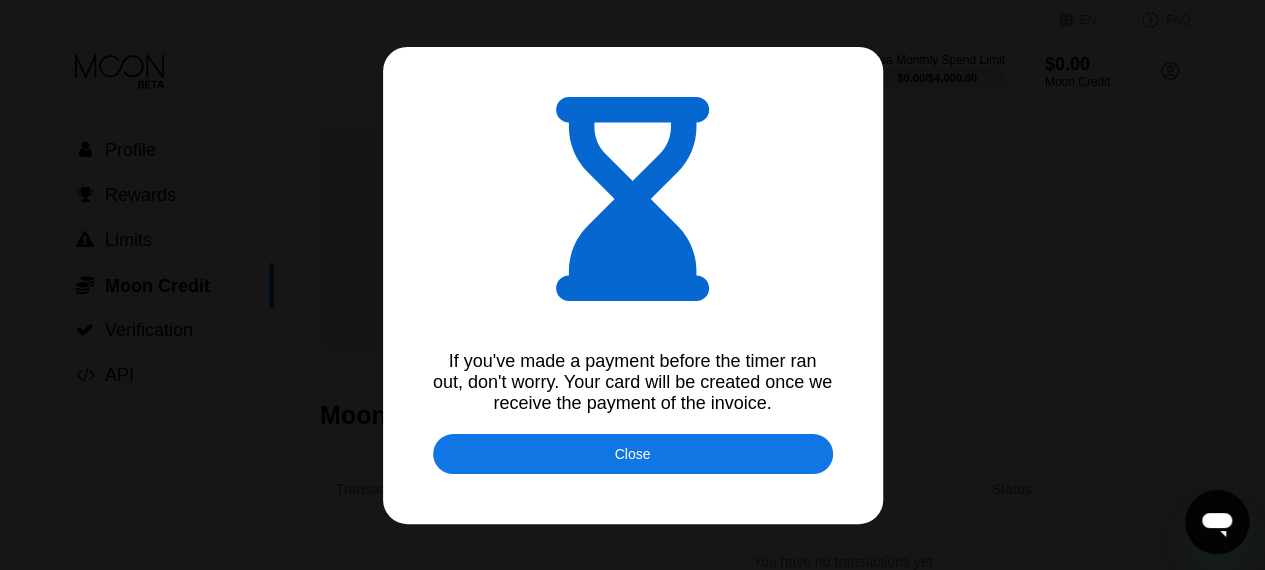 click at bounding box center (640, 292) 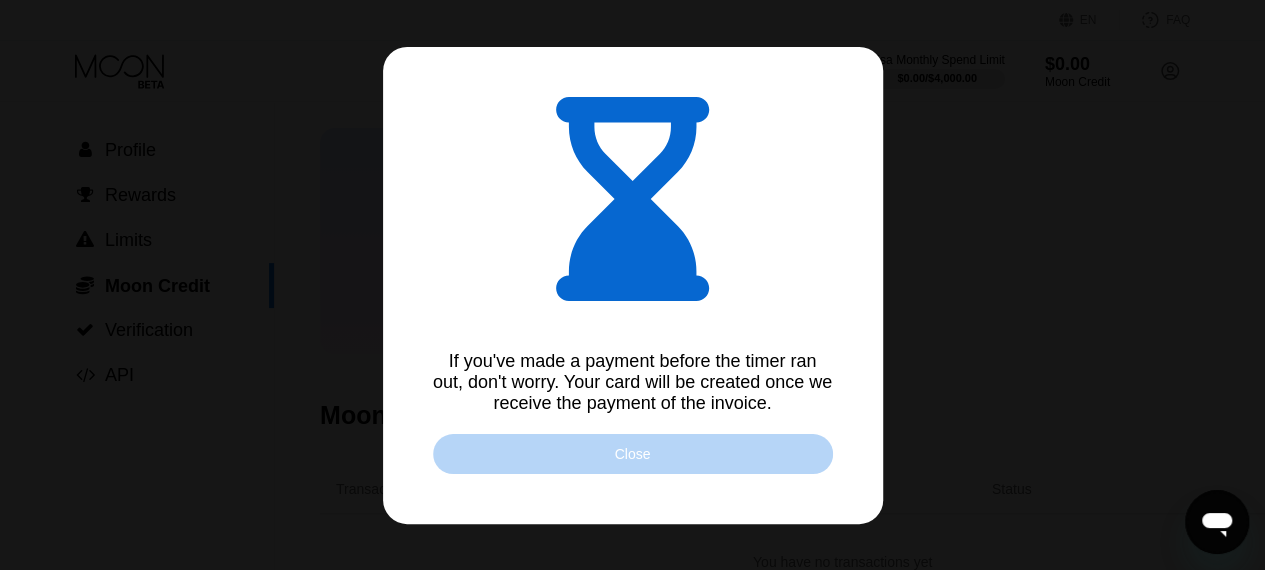 click on "Close" at bounding box center [633, 454] 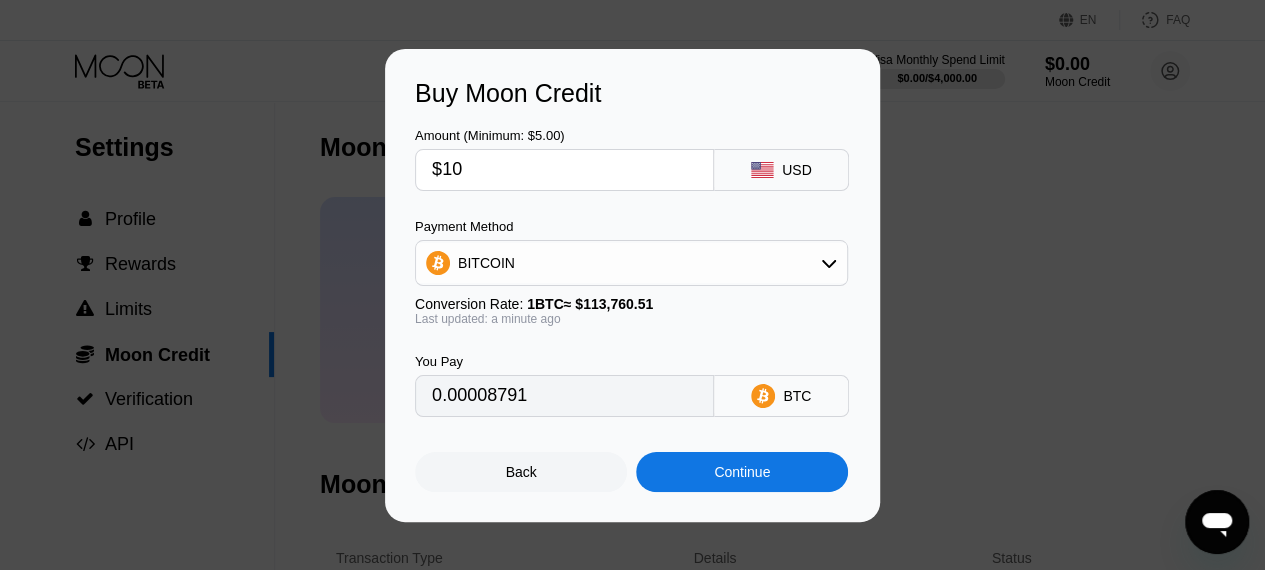 scroll, scrollTop: 0, scrollLeft: 0, axis: both 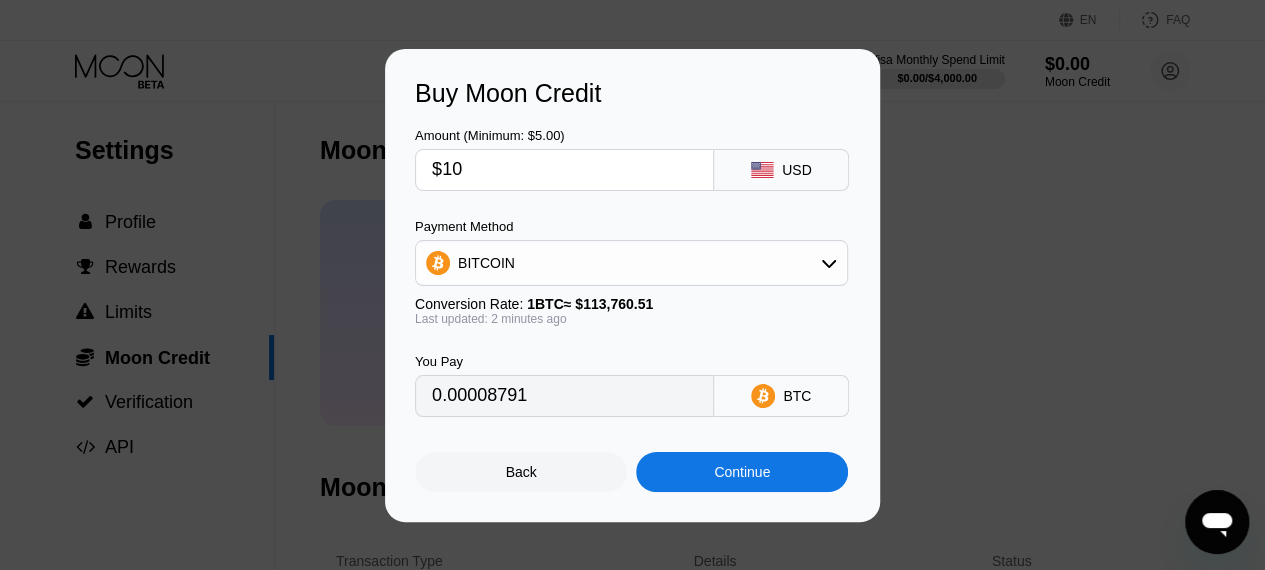 click on "Continue" at bounding box center (742, 472) 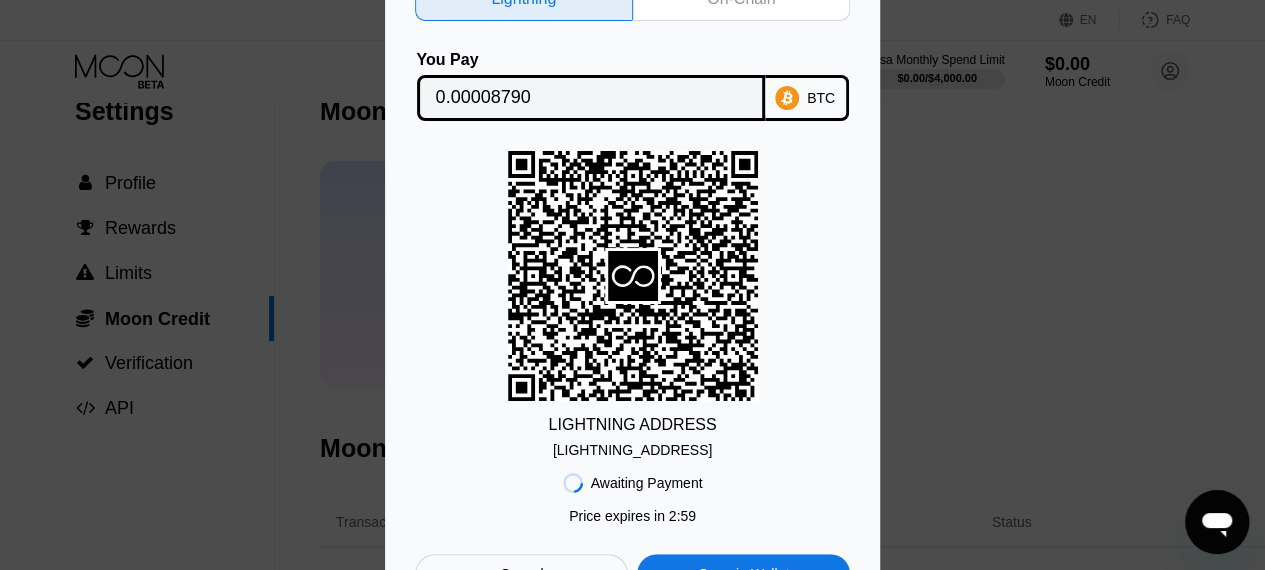 scroll, scrollTop: 36, scrollLeft: 0, axis: vertical 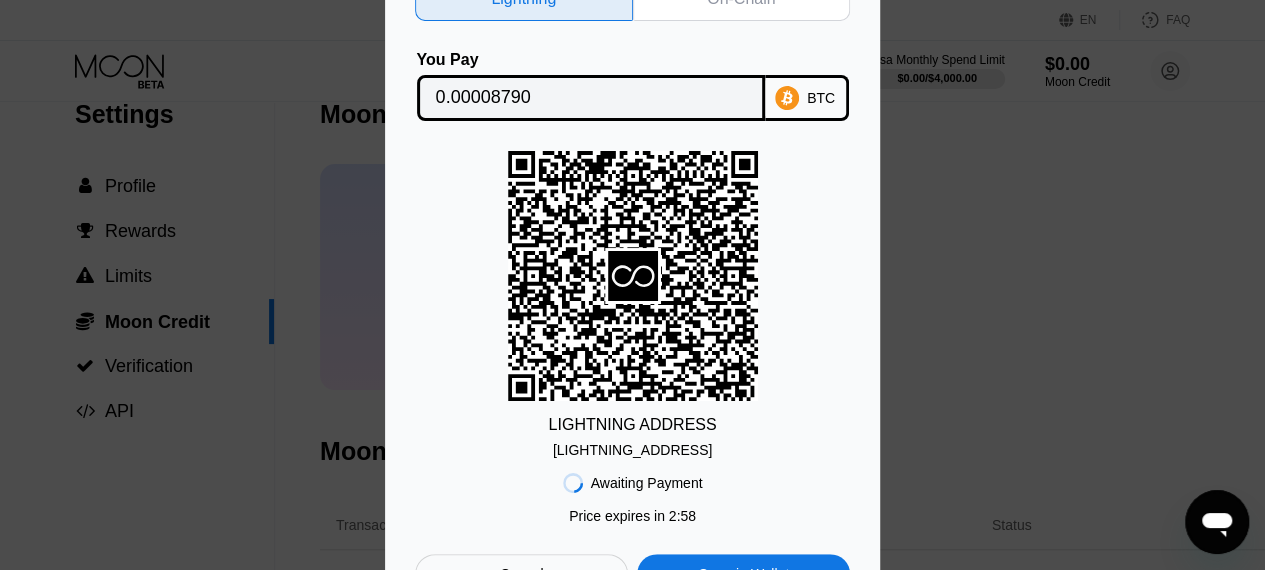 click on "Lightning On-Chain You Pay 0.00008790 BTC LIGHTNING   ADDRESS lnbc87900n1p5fg...pw4tyntcqapx83y Awaiting Payment Price expires in   2 : 58 Cancel Open in Wallet" at bounding box center (632, 285) 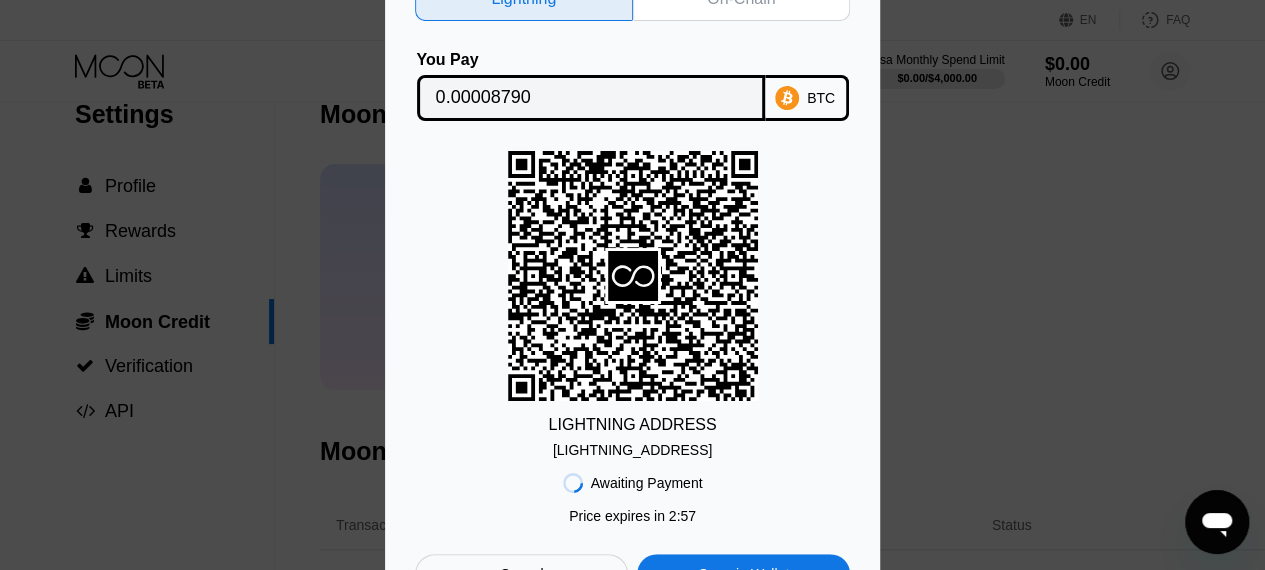 click on "Lightning On-Chain You Pay 0.00008790 BTC LIGHTNING   ADDRESS lnbc87900n1p5fg...pw4tyntcqapx83y Awaiting Payment Price expires in   2 : 57 Cancel Open in Wallet" at bounding box center [632, 285] 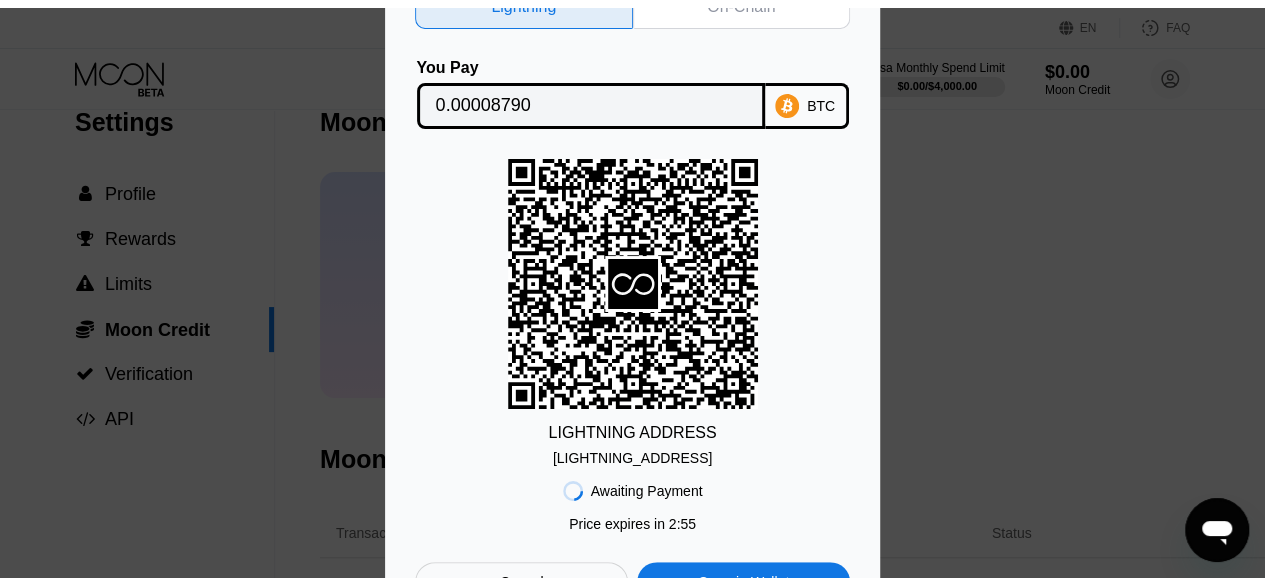 scroll, scrollTop: 0, scrollLeft: 0, axis: both 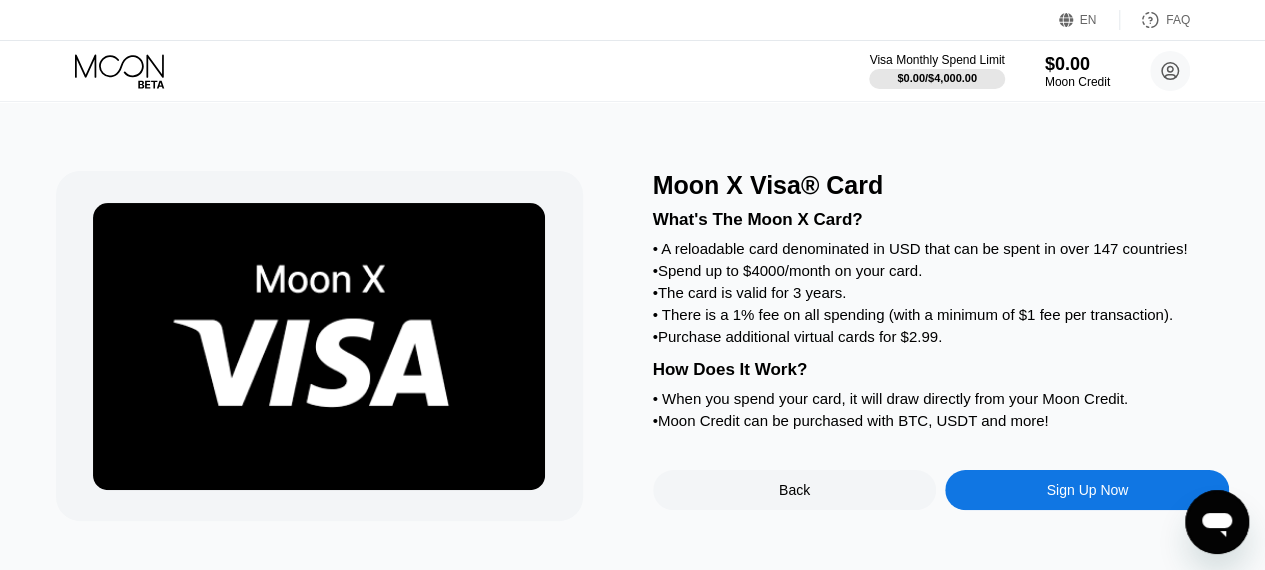 click 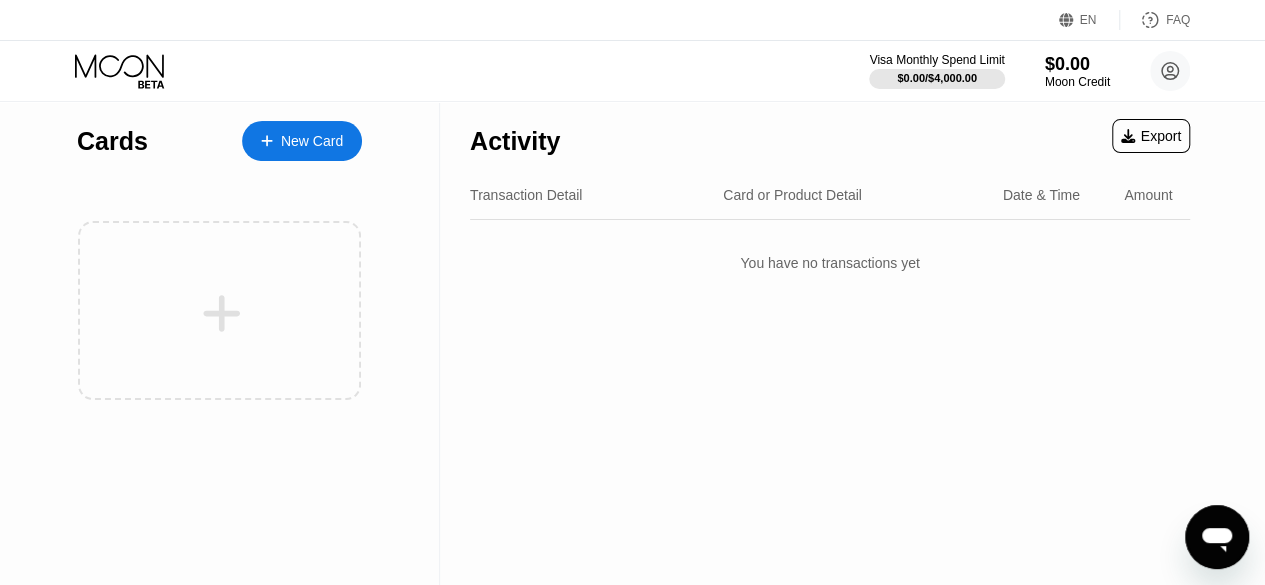 click 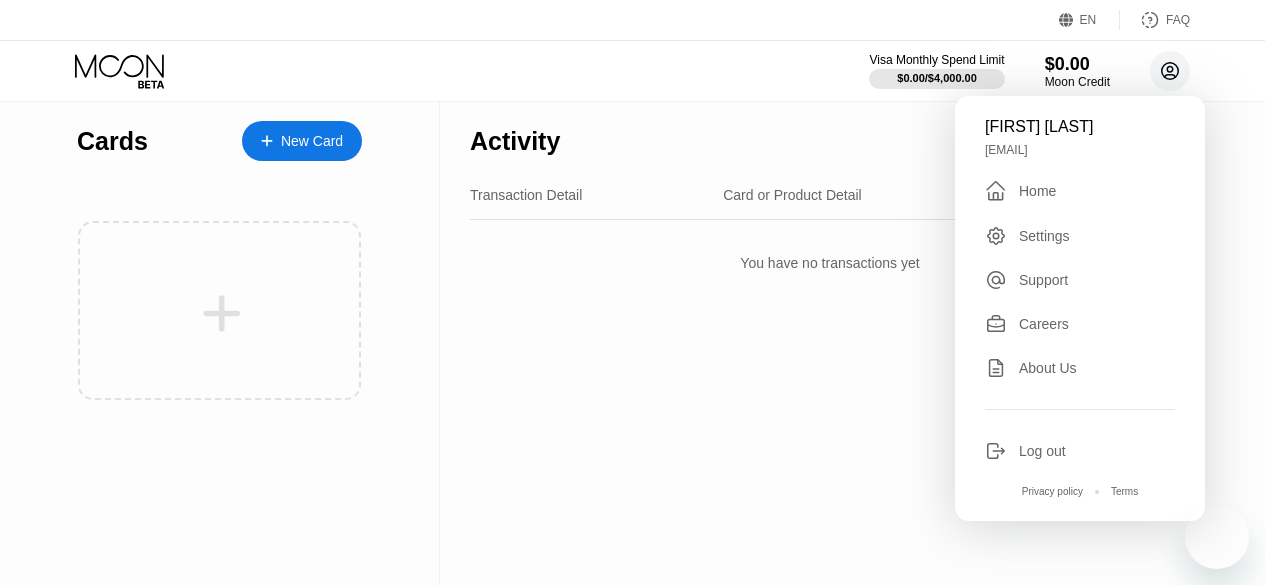 scroll, scrollTop: 0, scrollLeft: 0, axis: both 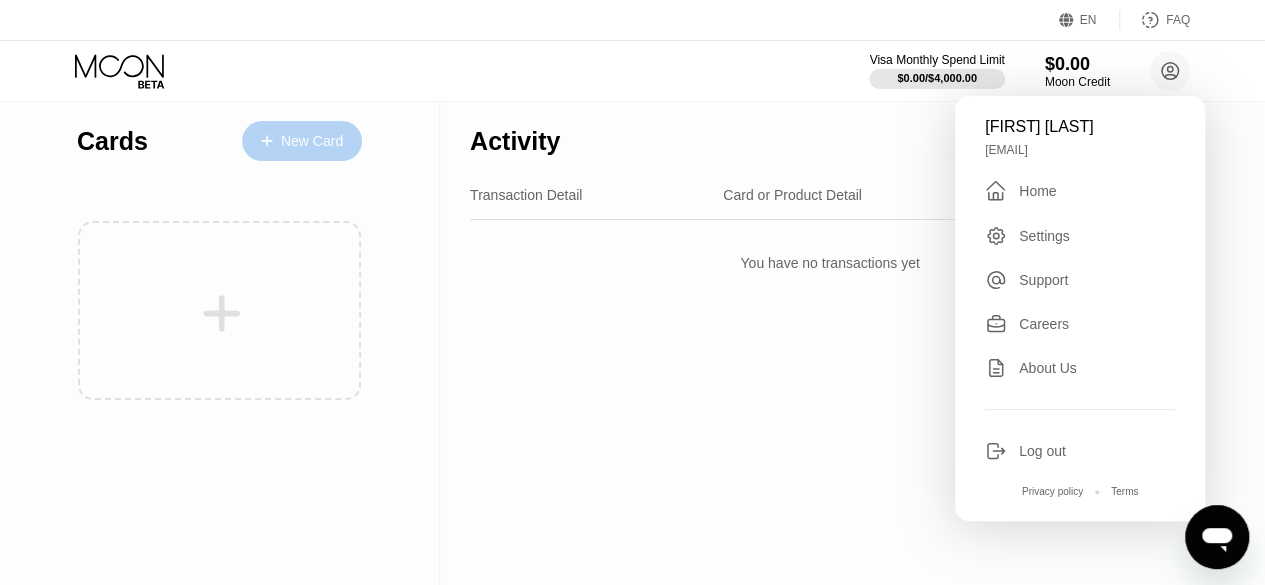 click on "New Card" at bounding box center (312, 141) 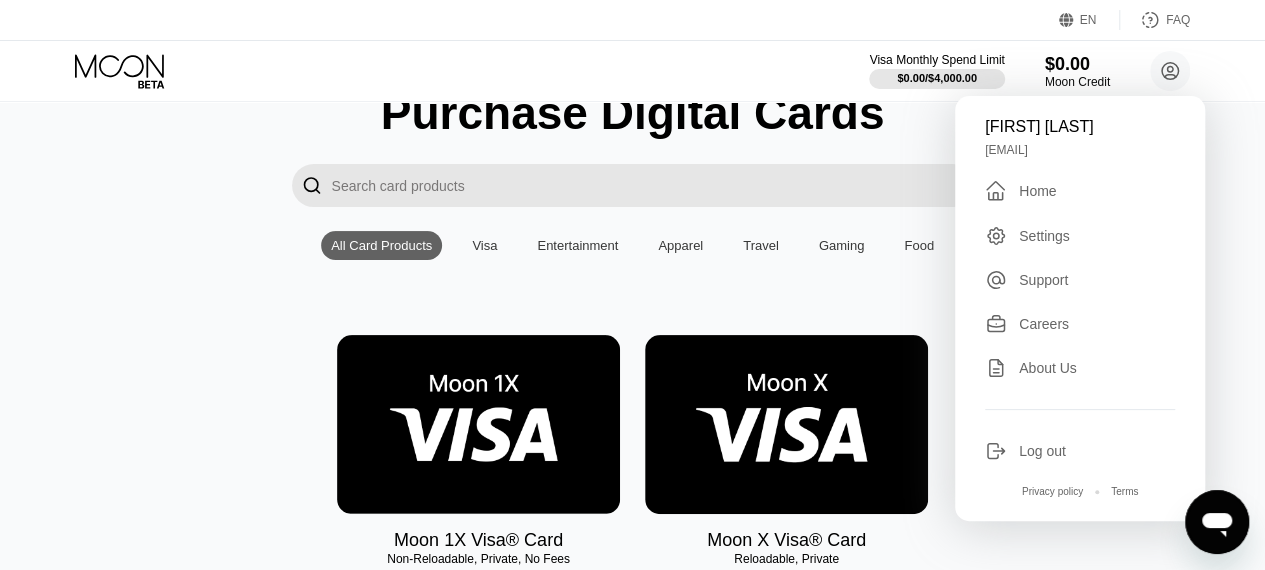 scroll, scrollTop: 157, scrollLeft: 0, axis: vertical 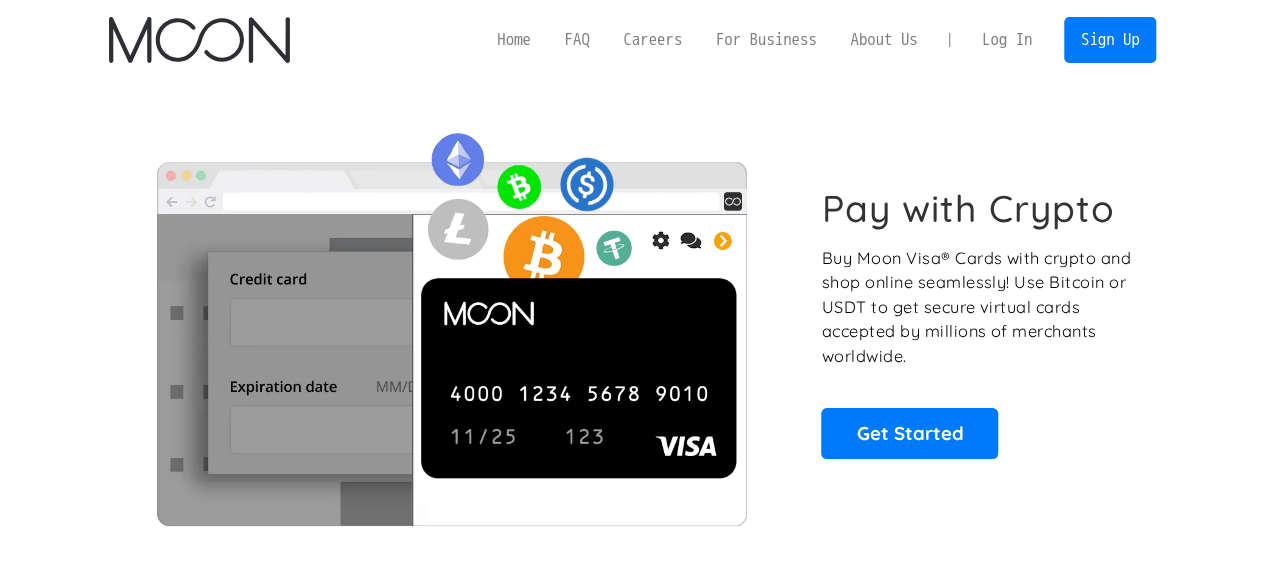 click on "Log In" at bounding box center [1007, 40] 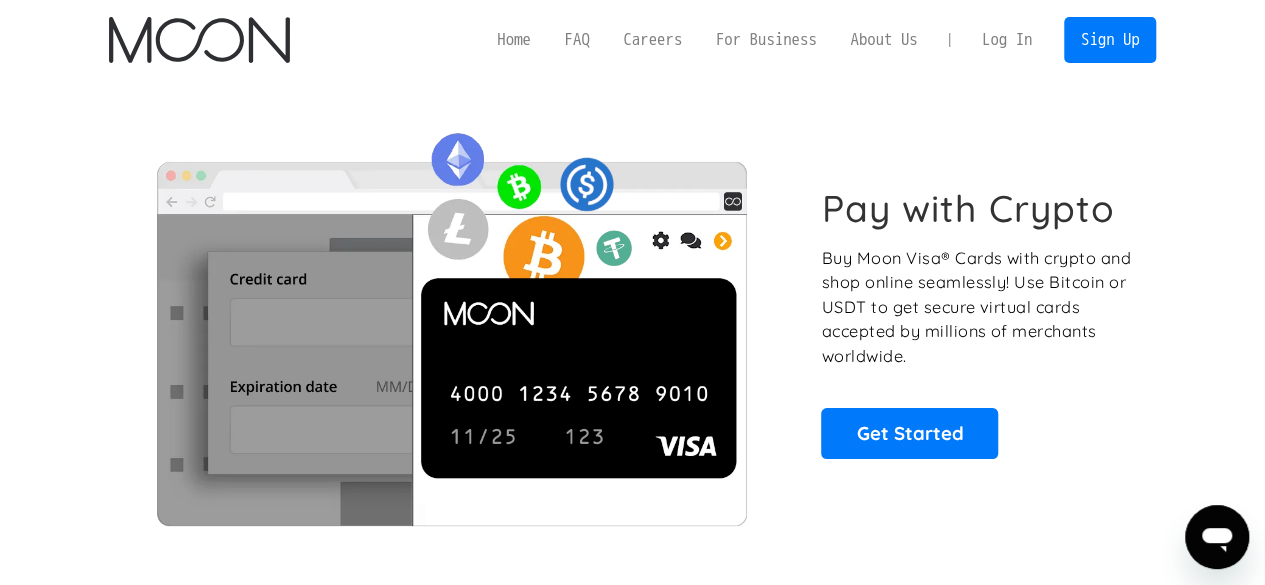 scroll, scrollTop: 0, scrollLeft: 0, axis: both 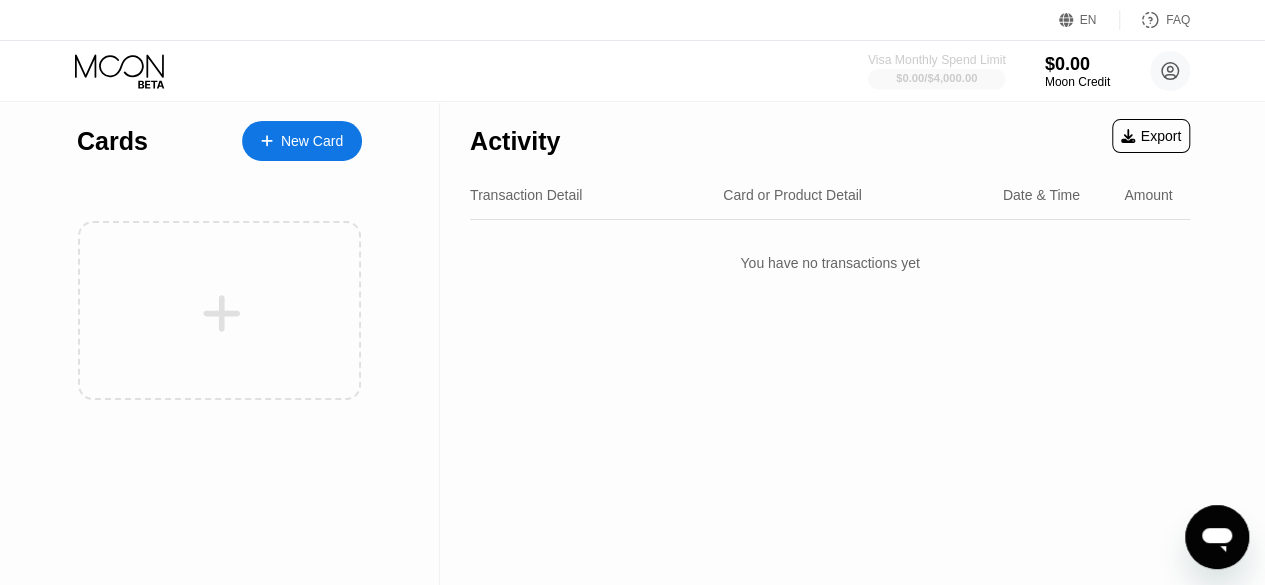 click on "Visa Monthly Spend Limit" at bounding box center [937, 60] 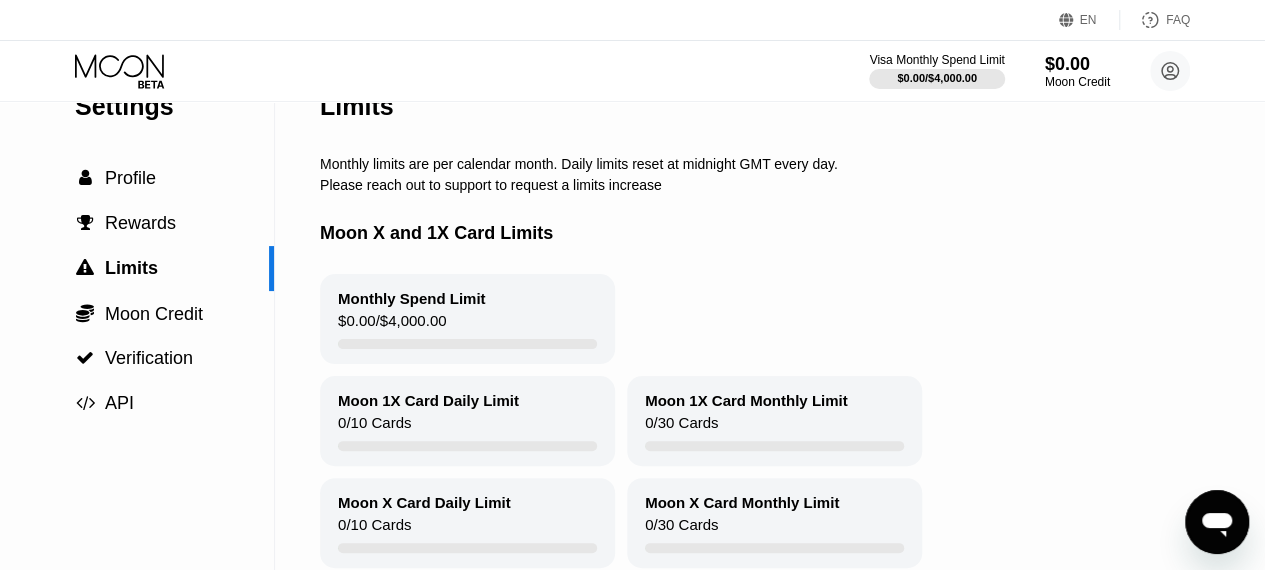 scroll, scrollTop: 24, scrollLeft: 0, axis: vertical 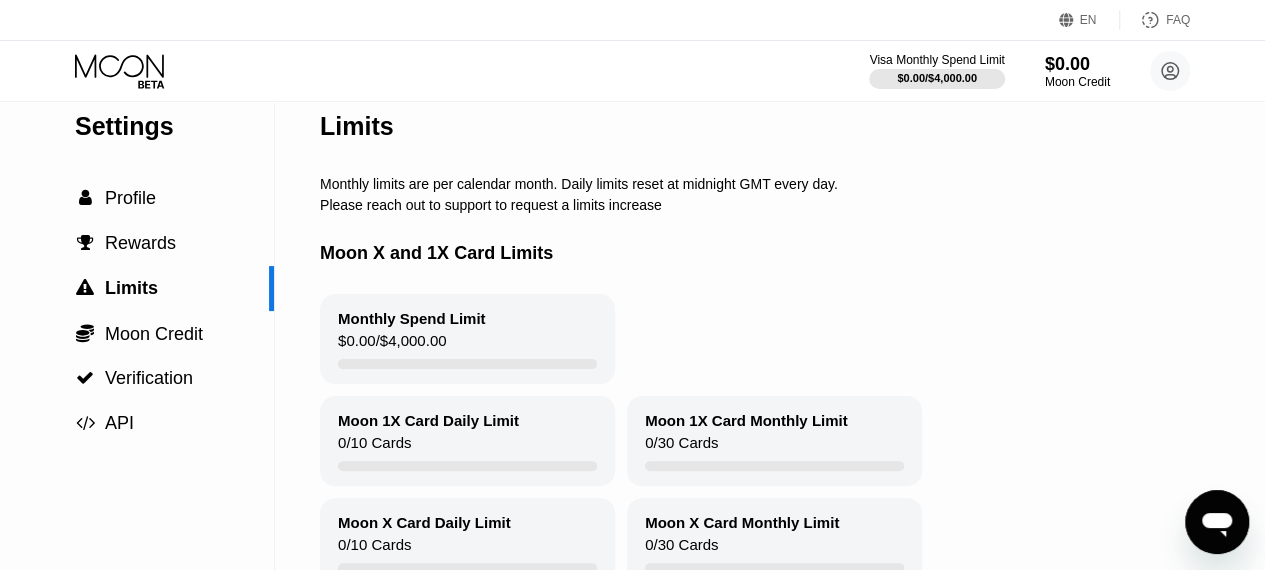 click on "Moon Credit" at bounding box center (1077, 82) 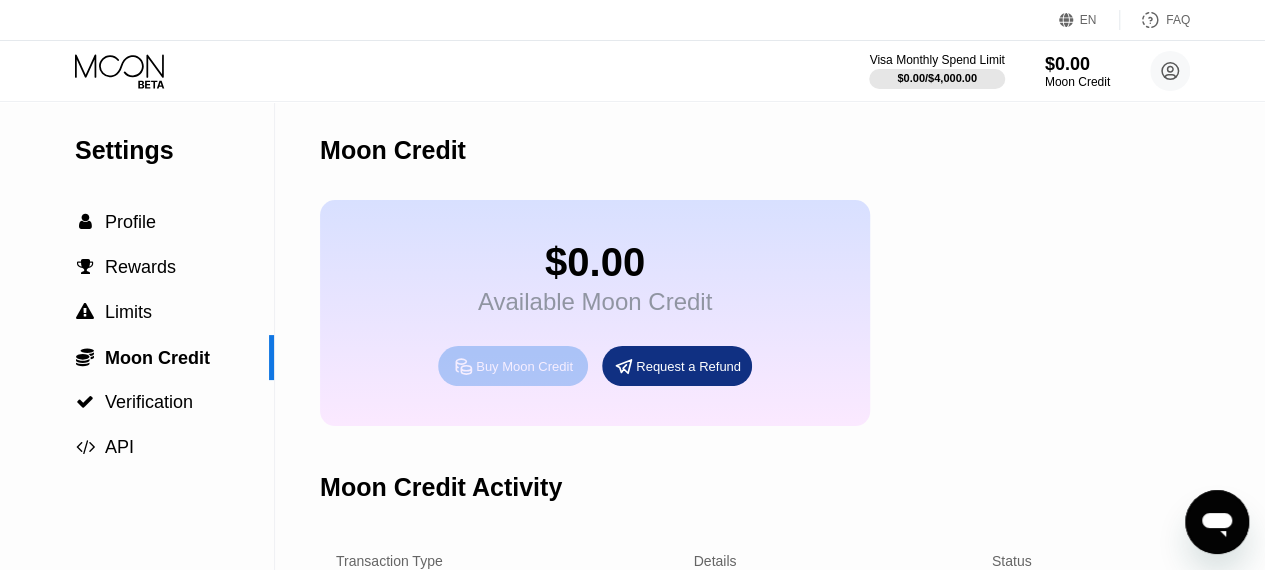 click on "Buy Moon Credit" at bounding box center [524, 366] 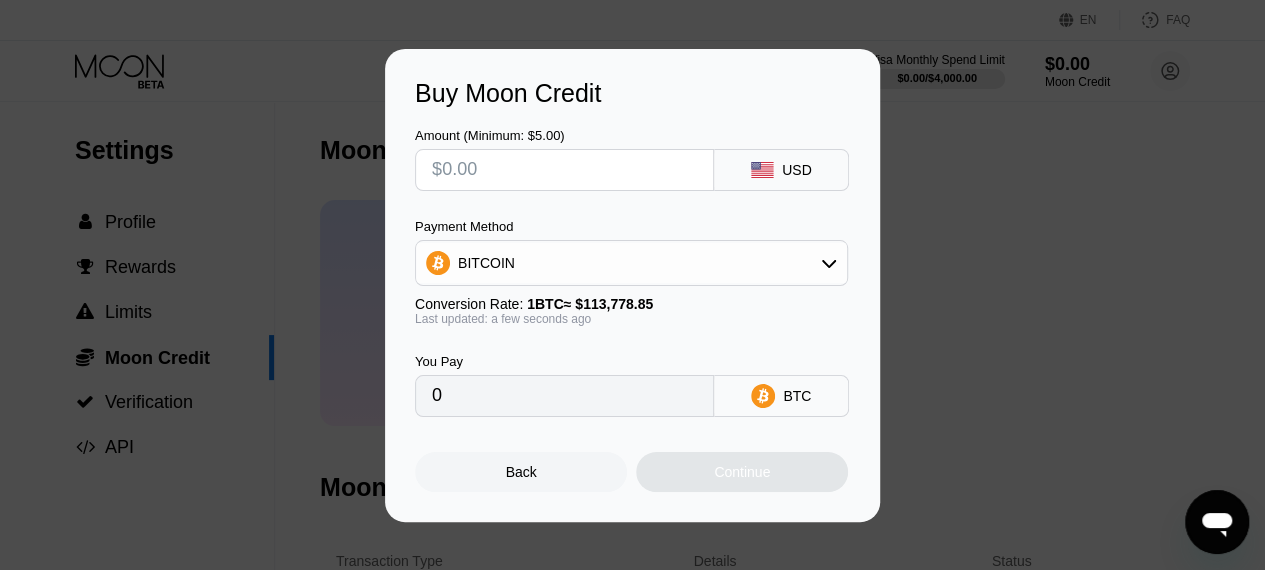 click at bounding box center [564, 170] 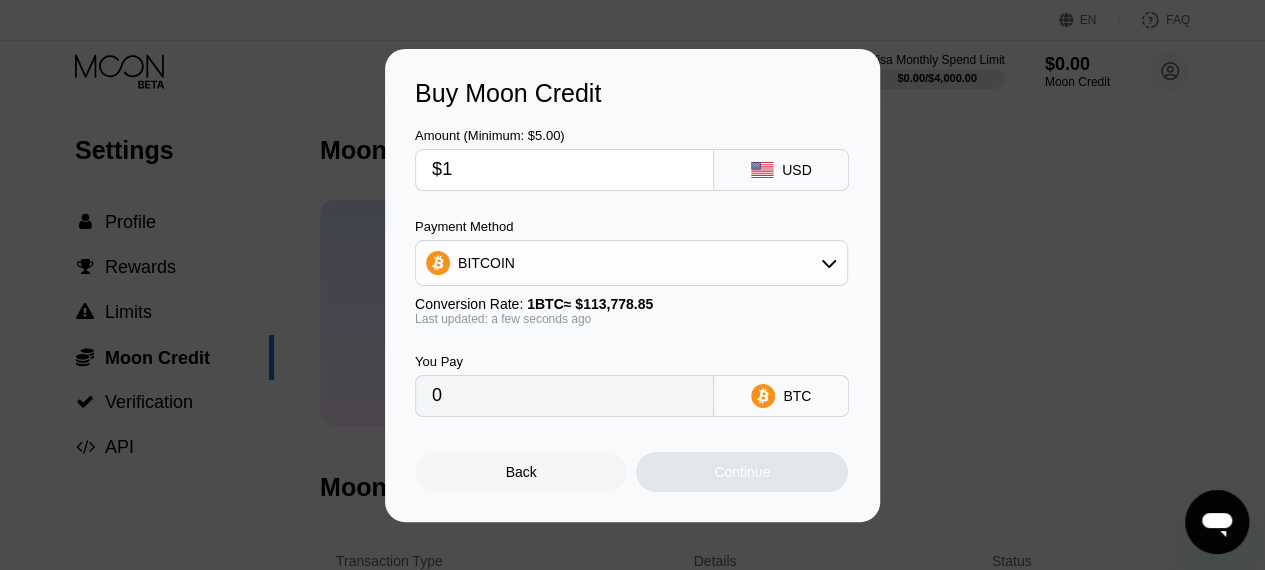type on "0.00000879" 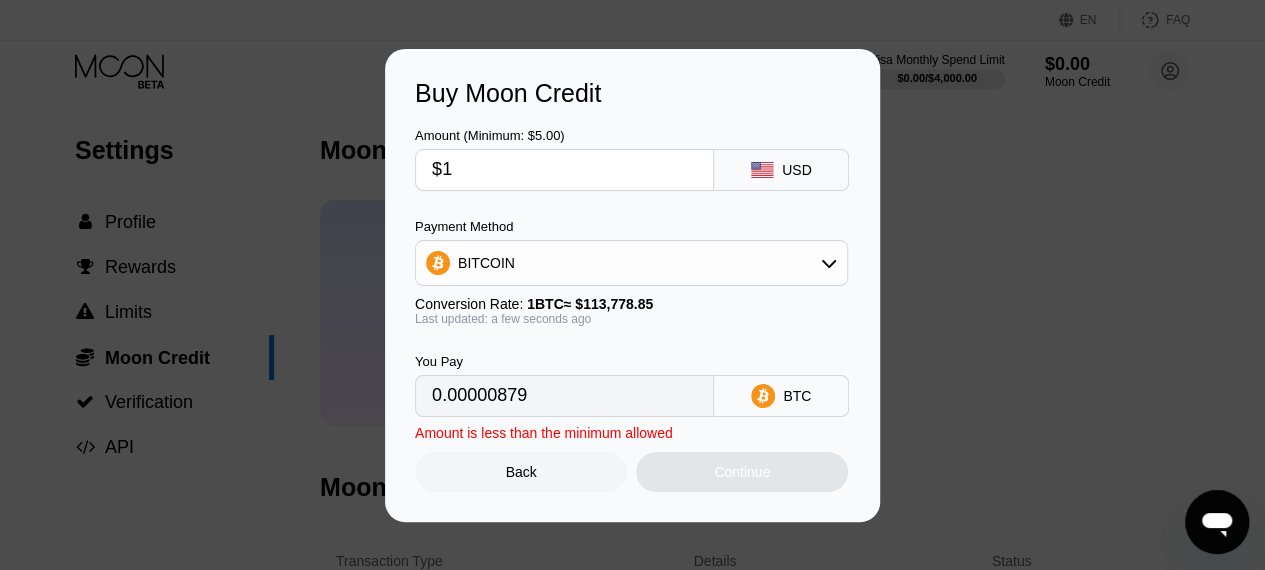 type on "$19" 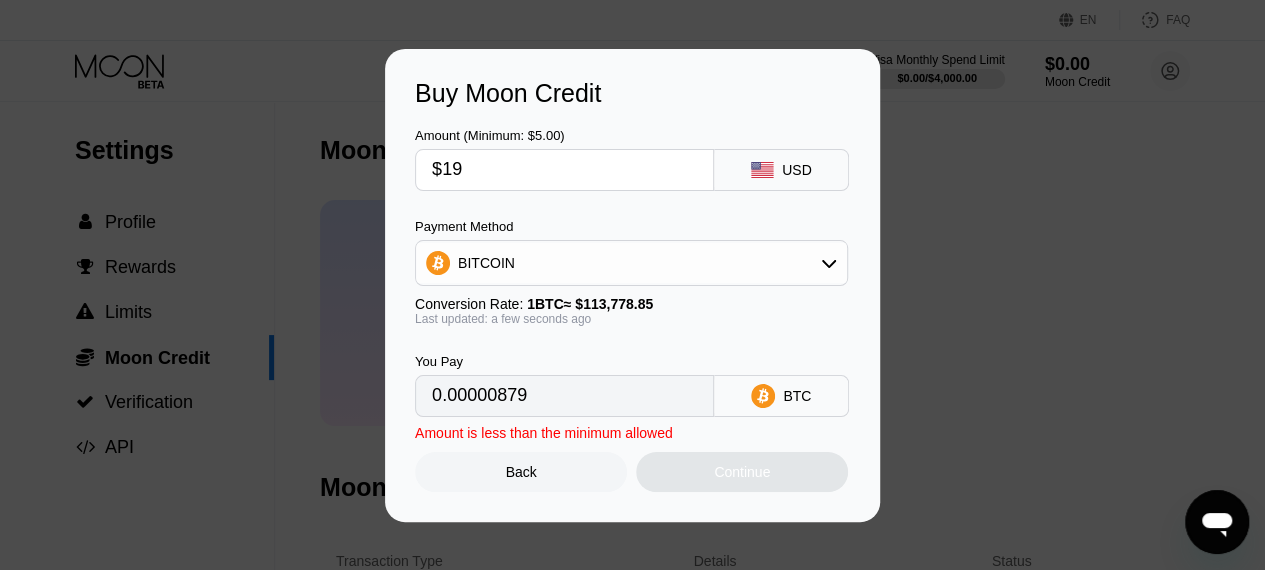 type on "0.00016700" 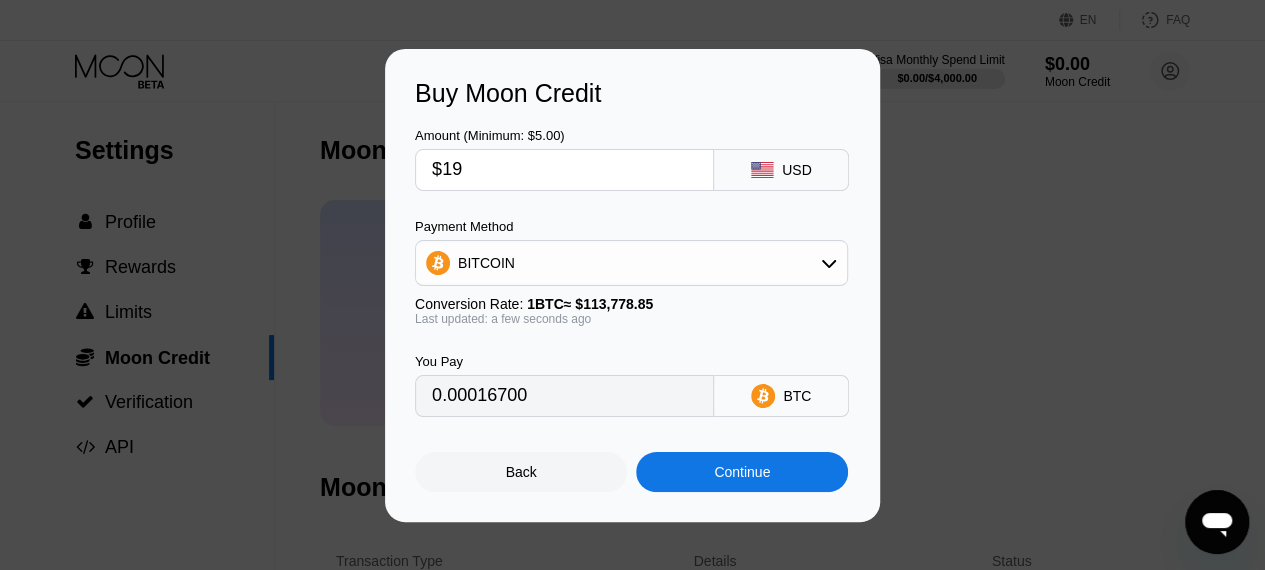 type on "$1" 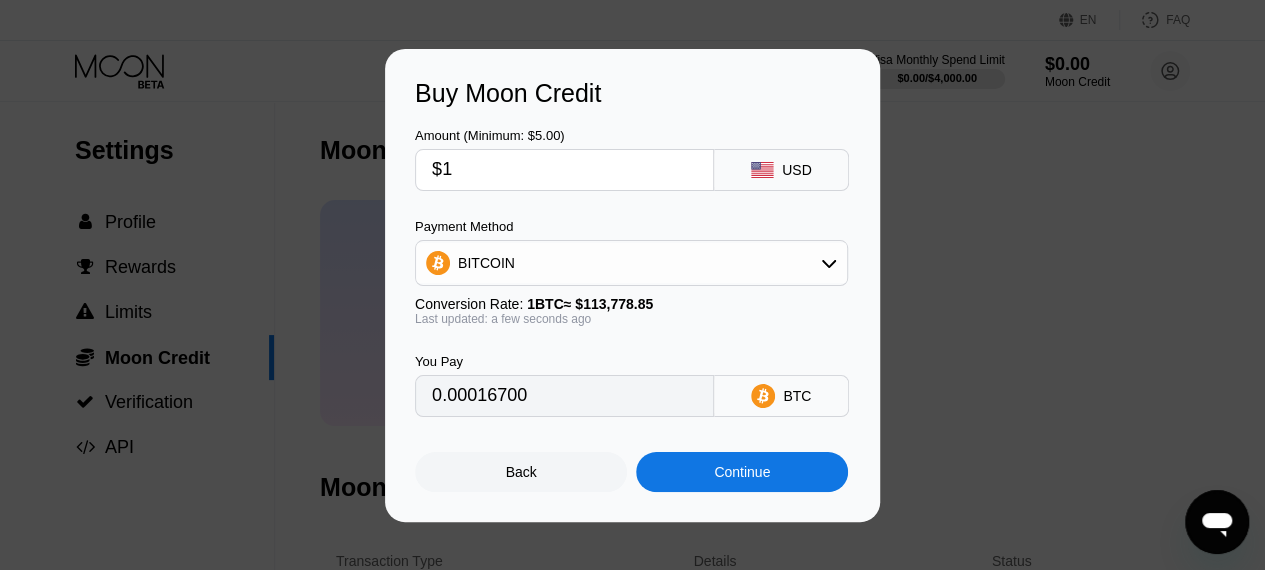 type on "0.00000879" 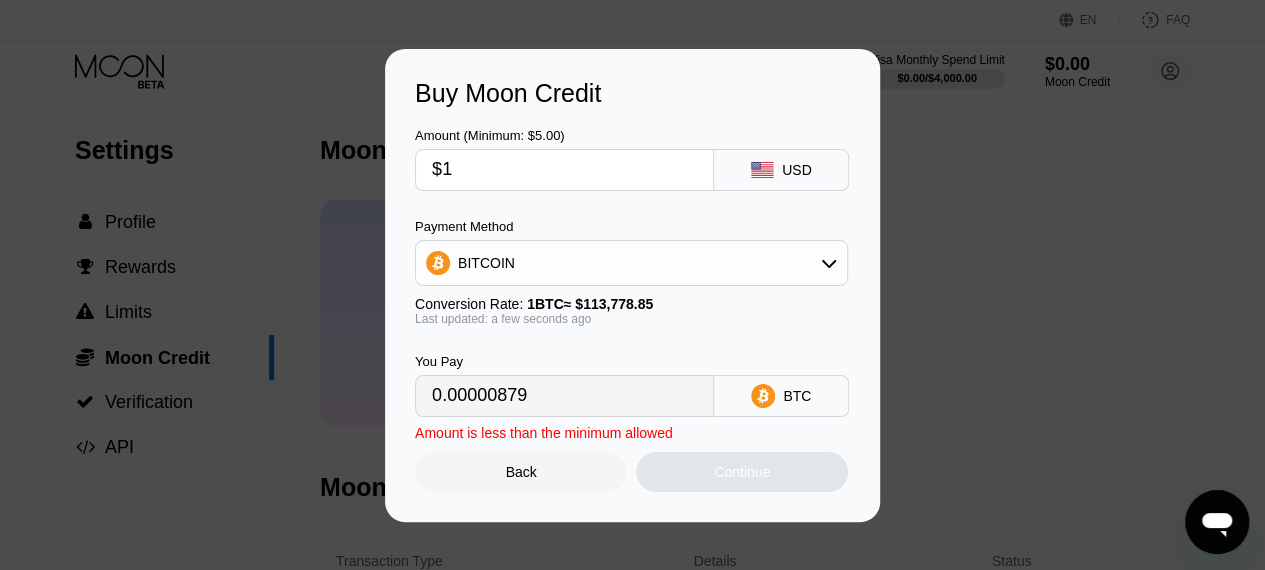 type on "$10" 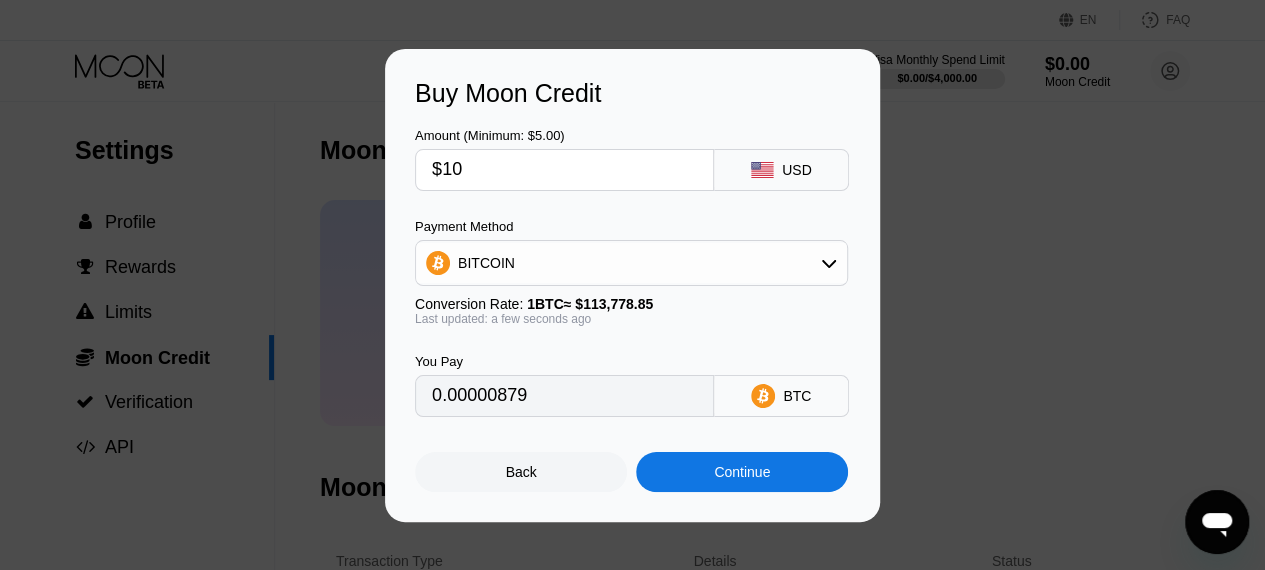type on "0.00008789" 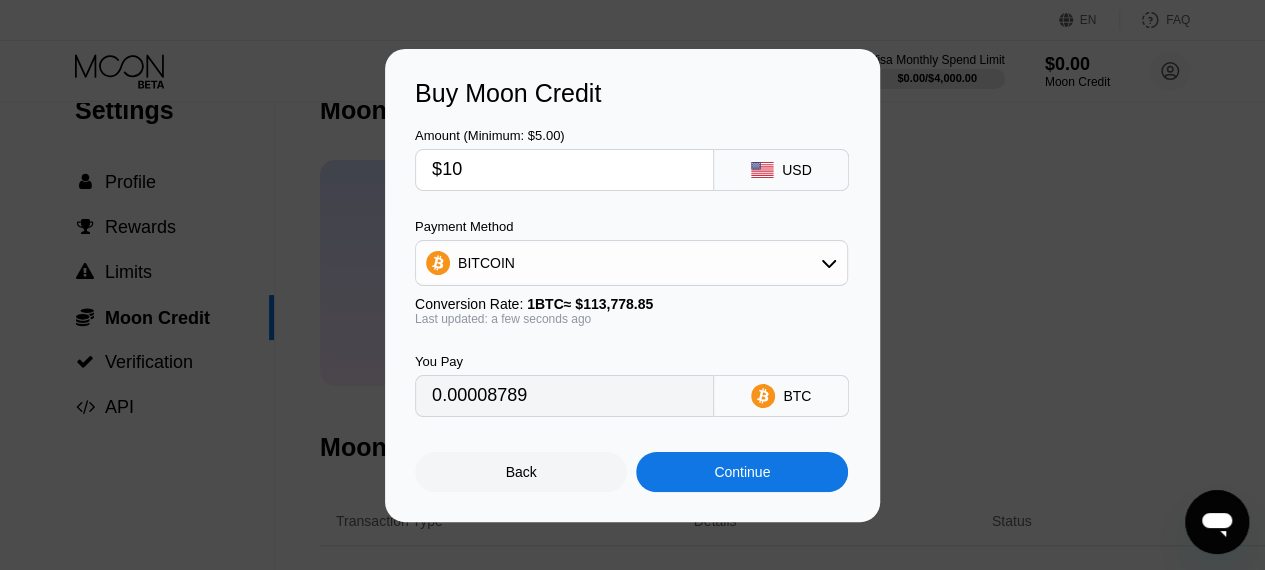 scroll, scrollTop: 0, scrollLeft: 0, axis: both 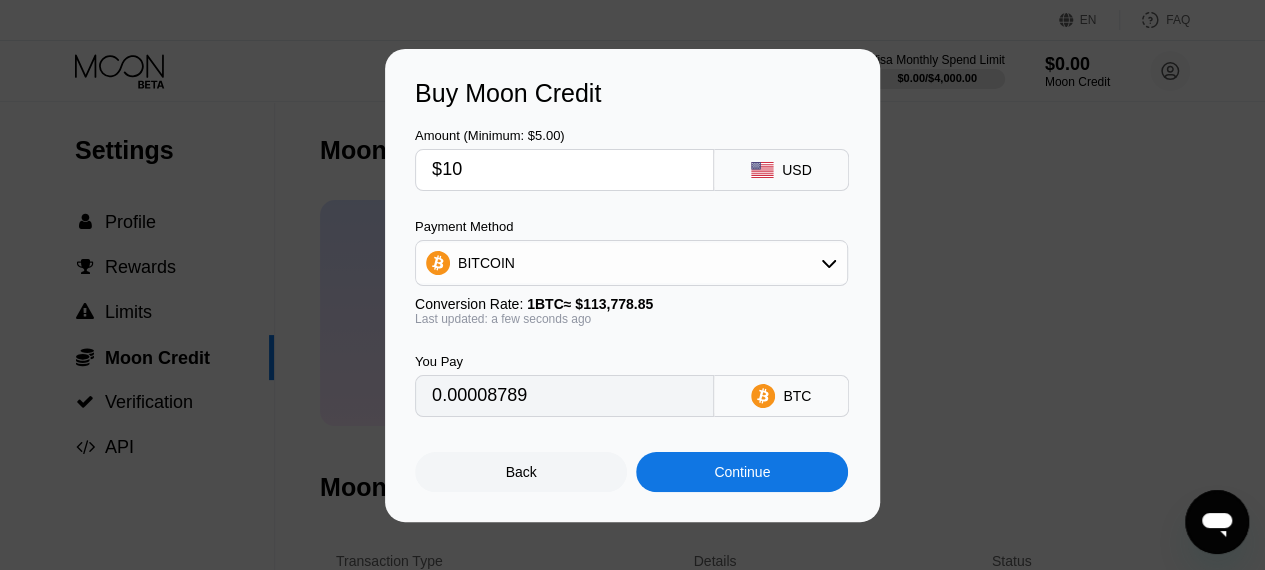 type on "$10" 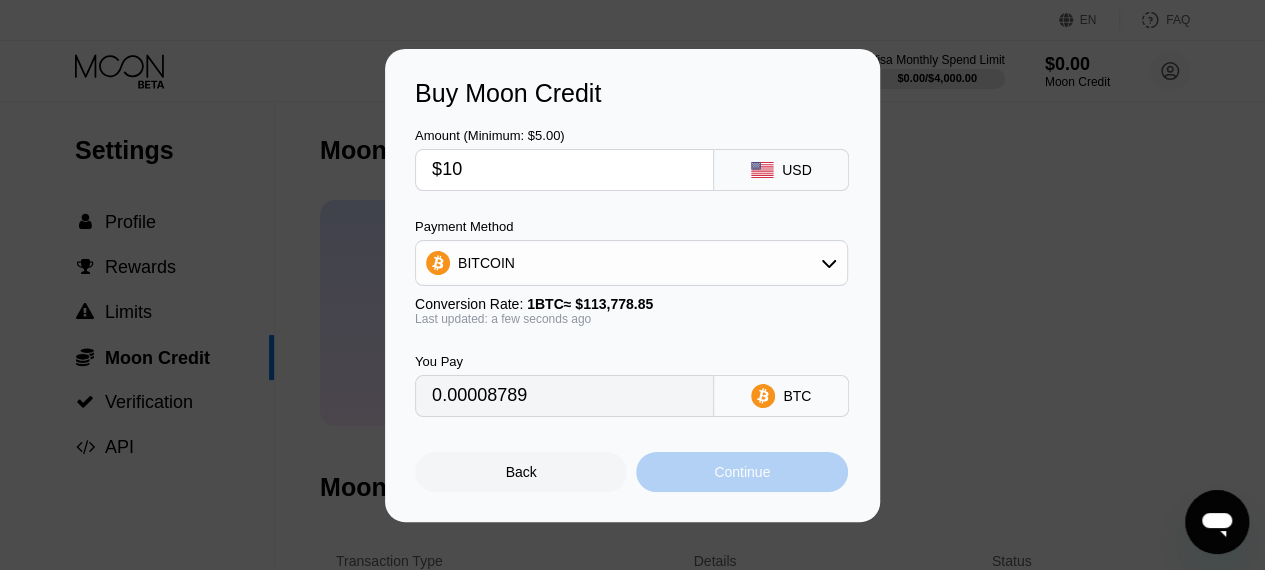 click on "Continue" at bounding box center [742, 472] 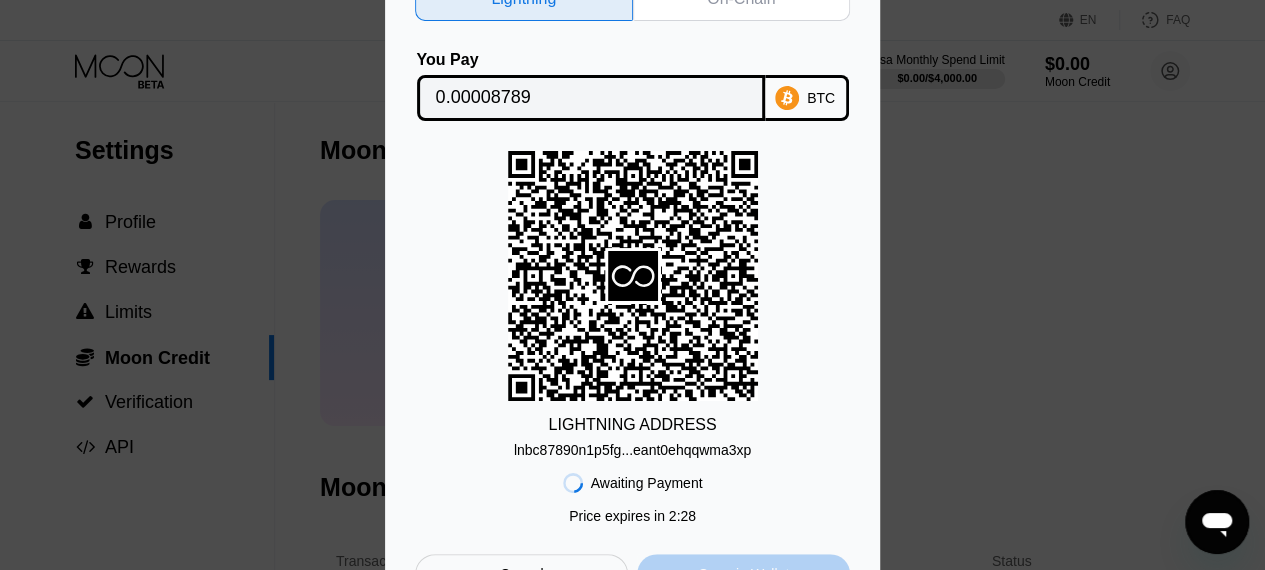 click on "Open in Wallet" at bounding box center [743, 574] 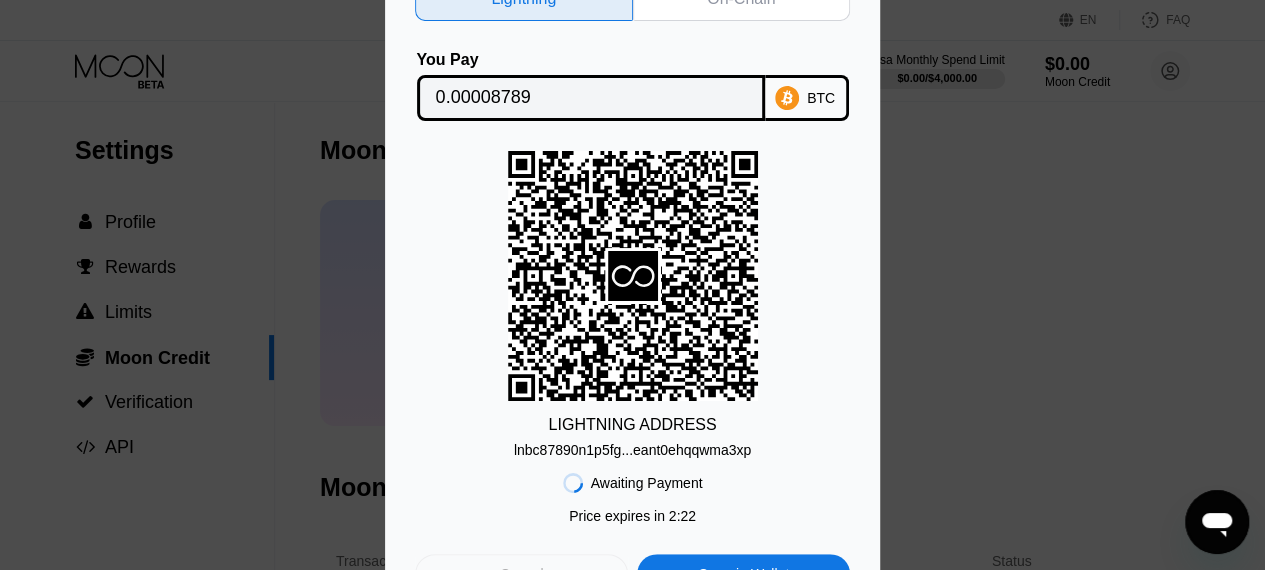 click on "Cancel" at bounding box center [521, 574] 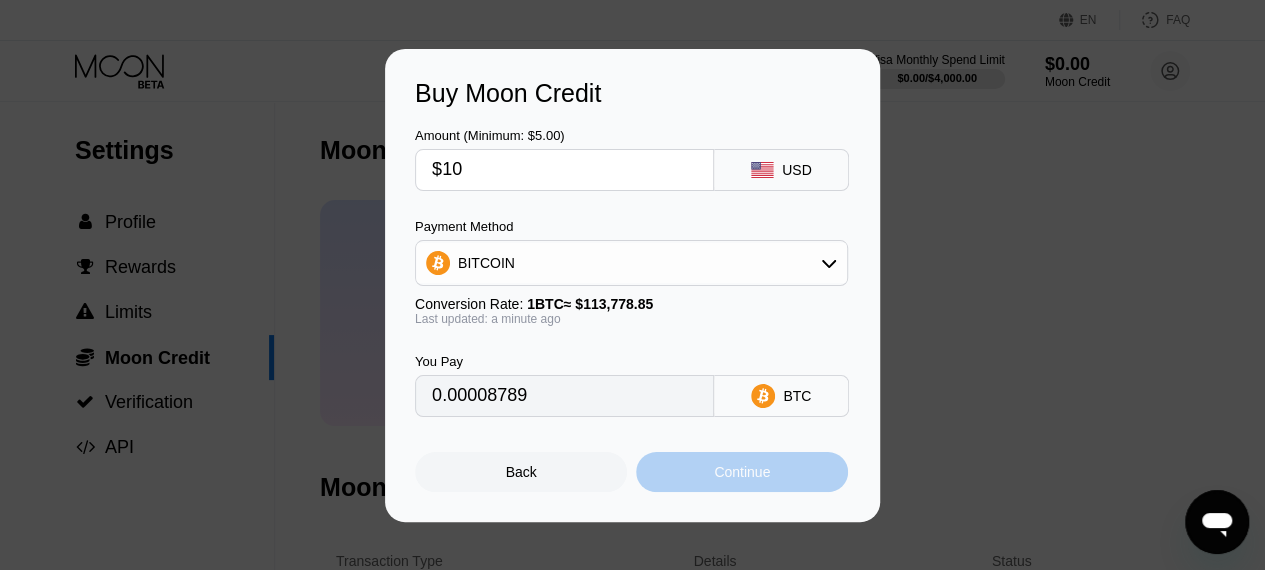 click on "Continue" at bounding box center (742, 472) 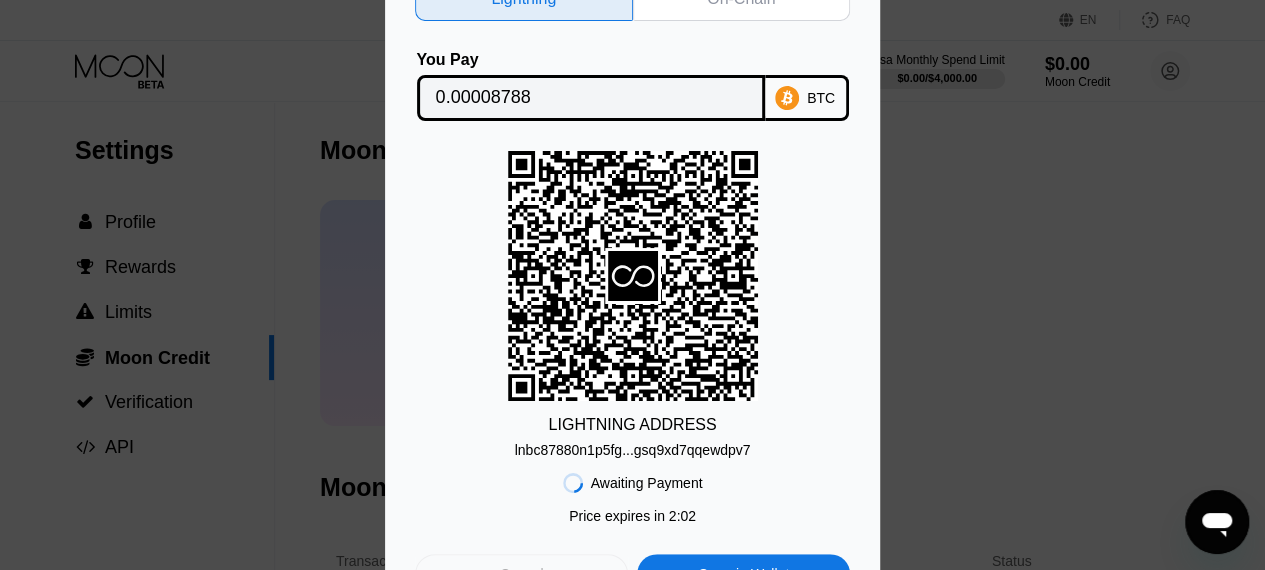 click on "Cancel" at bounding box center (521, 574) 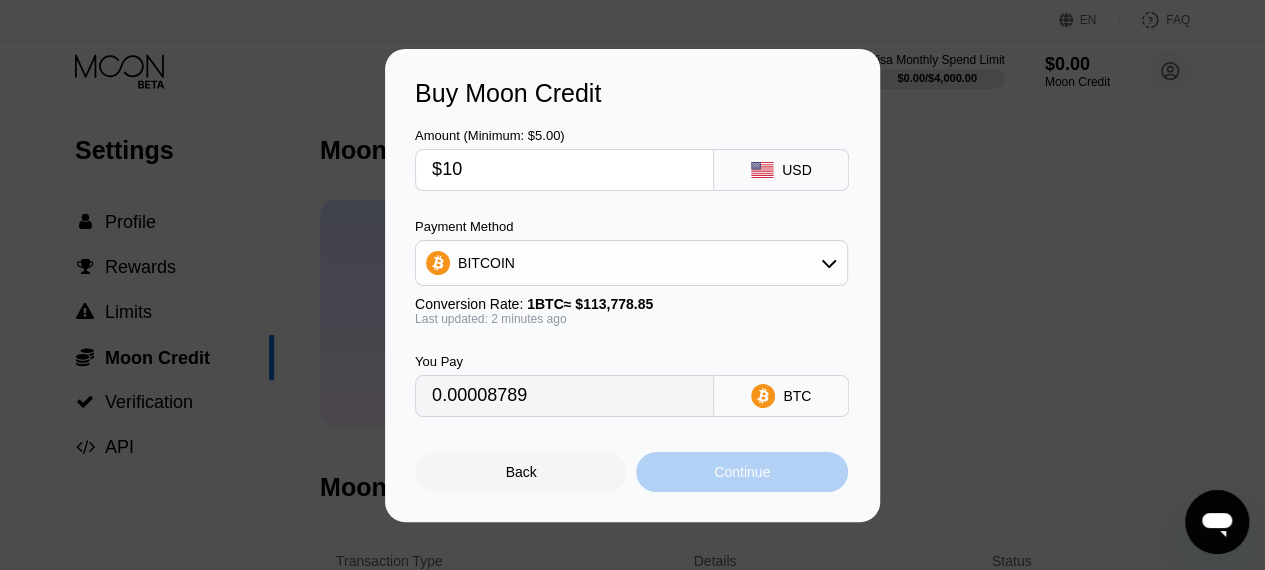 click on "Continue" at bounding box center [742, 472] 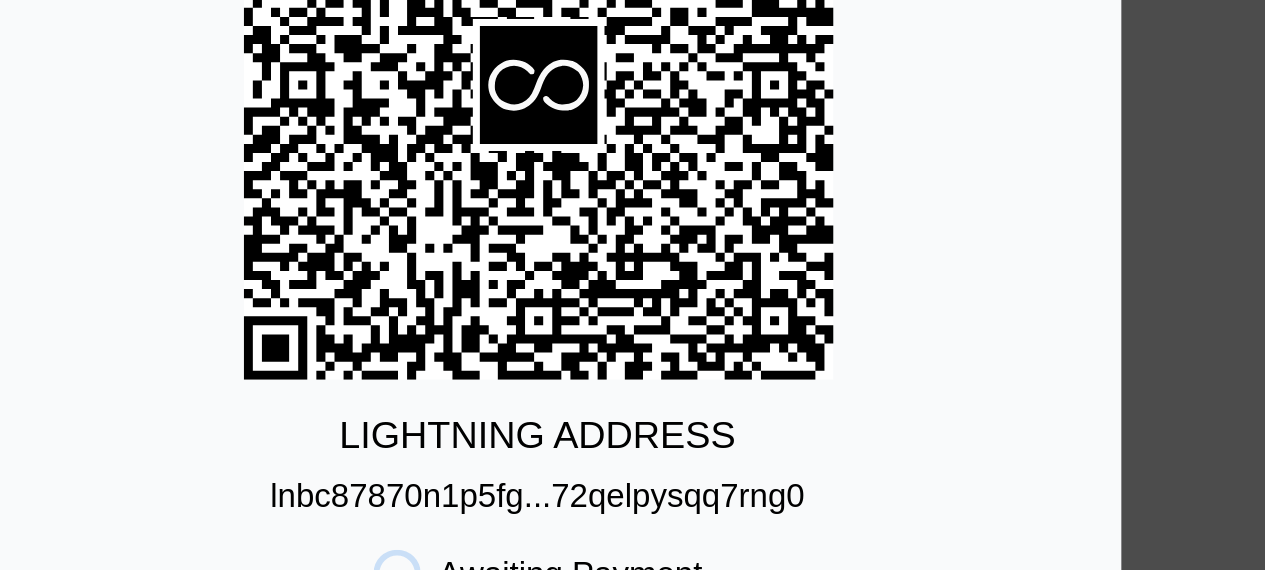 scroll, scrollTop: 8, scrollLeft: 0, axis: vertical 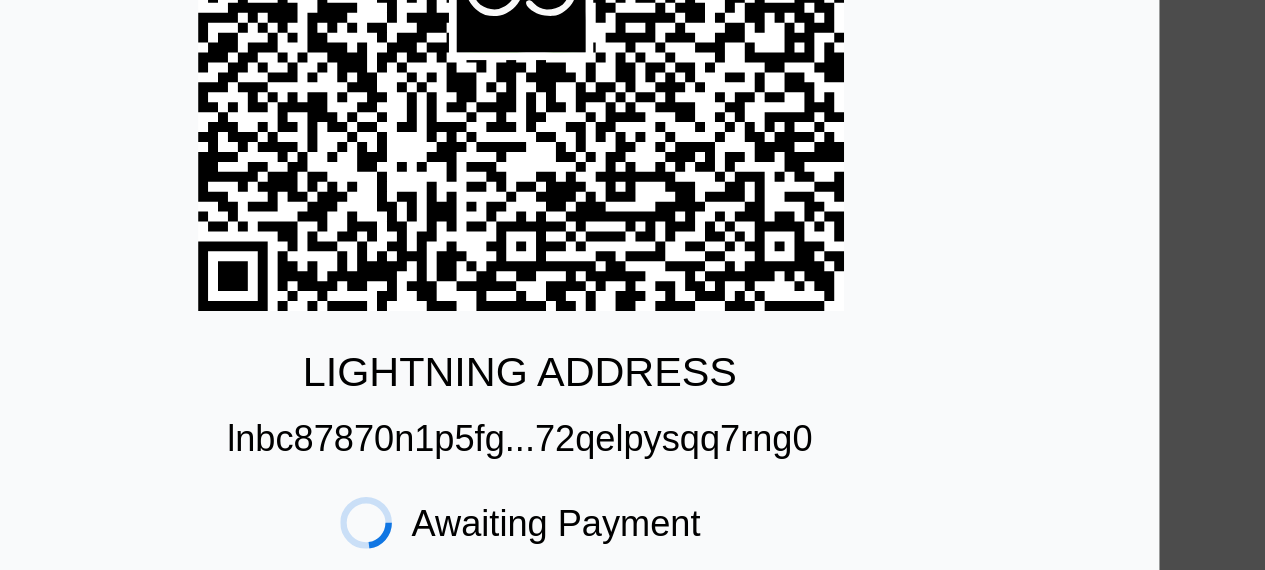 click on "LIGHTNING   ADDRESS lnbc87870n1p5fg...72qelpysqq7rng0" at bounding box center (632, 304) 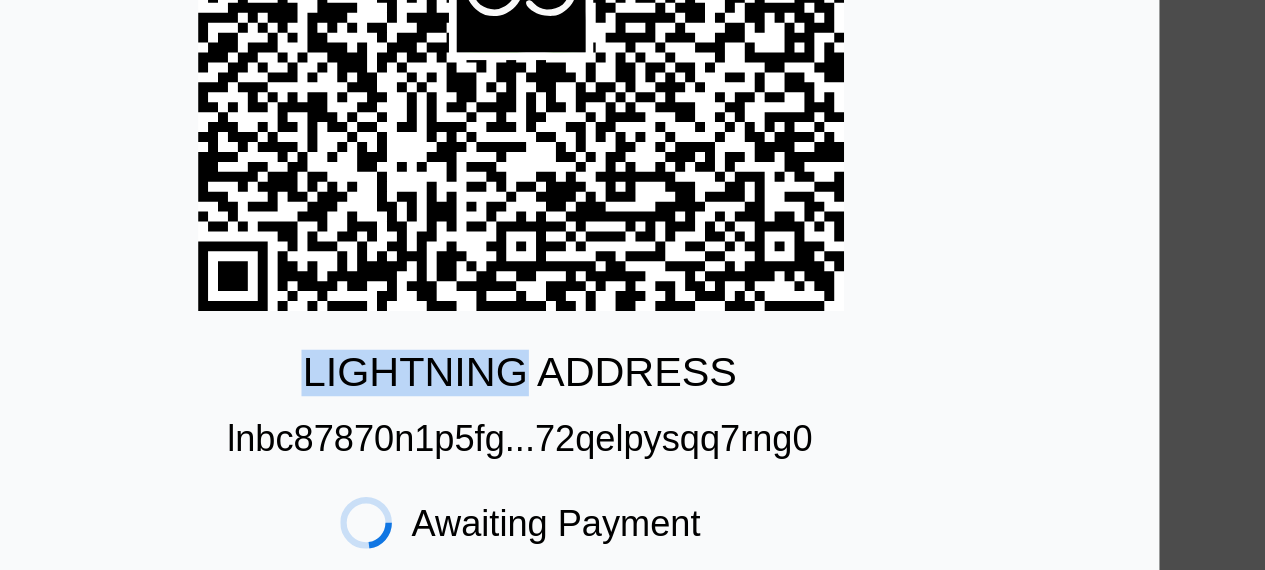 click on "Awaiting Payment Price expires in   1 : 26 Cancel Open in Wallet" at bounding box center [632, 526] 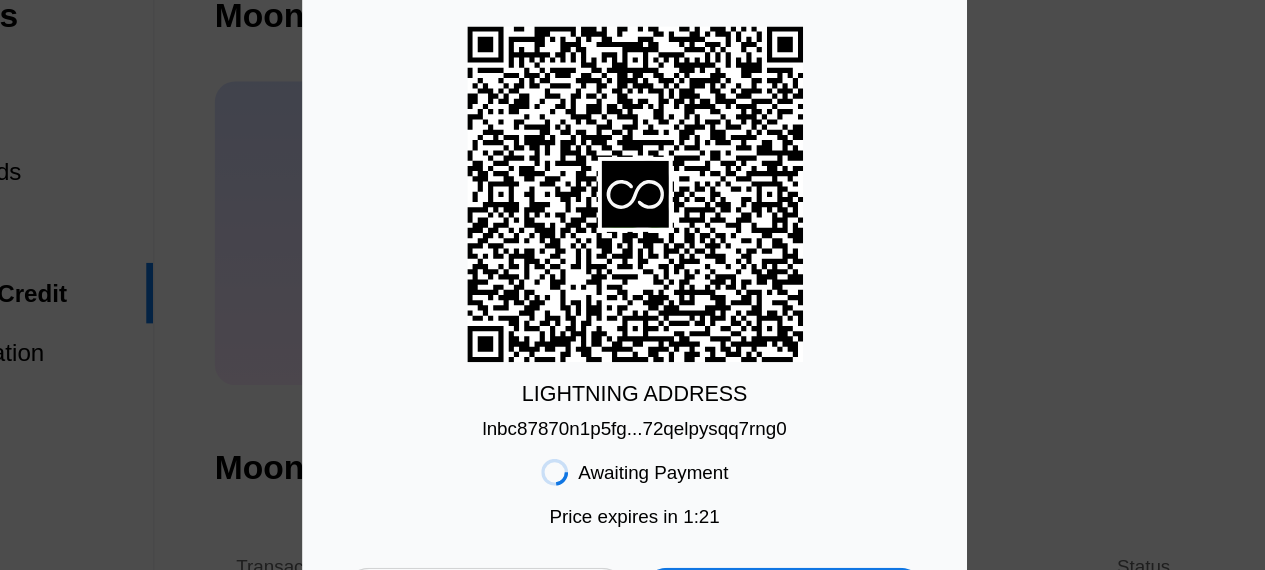 click on "Awaiting Payment Price expires in   1 : 21 Cancel Open in Wallet" at bounding box center (632, 526) 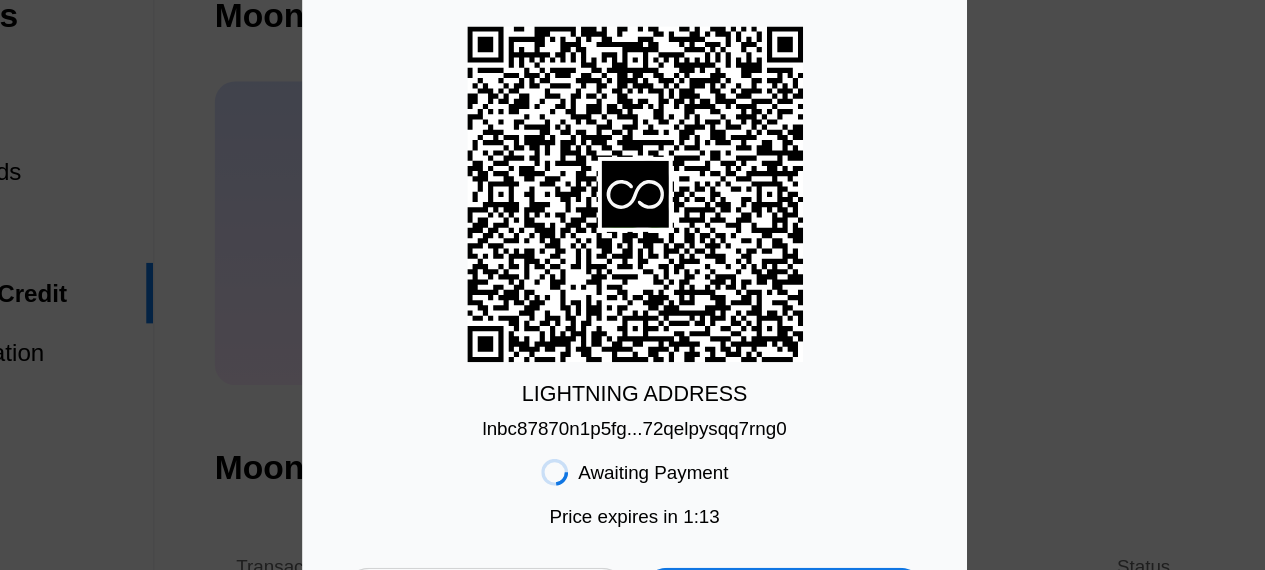 click on "Awaiting Payment Price expires in   1 : 13 Cancel Open in Wallet" at bounding box center [632, 526] 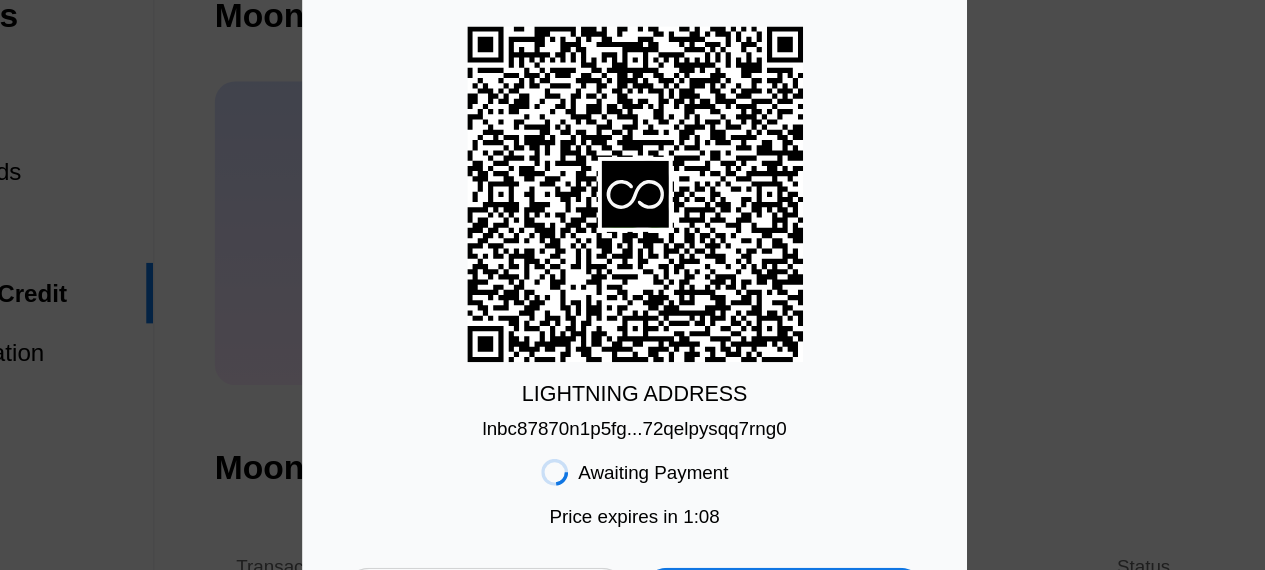 drag, startPoint x: 702, startPoint y: 436, endPoint x: 442, endPoint y: 202, distance: 349.79422 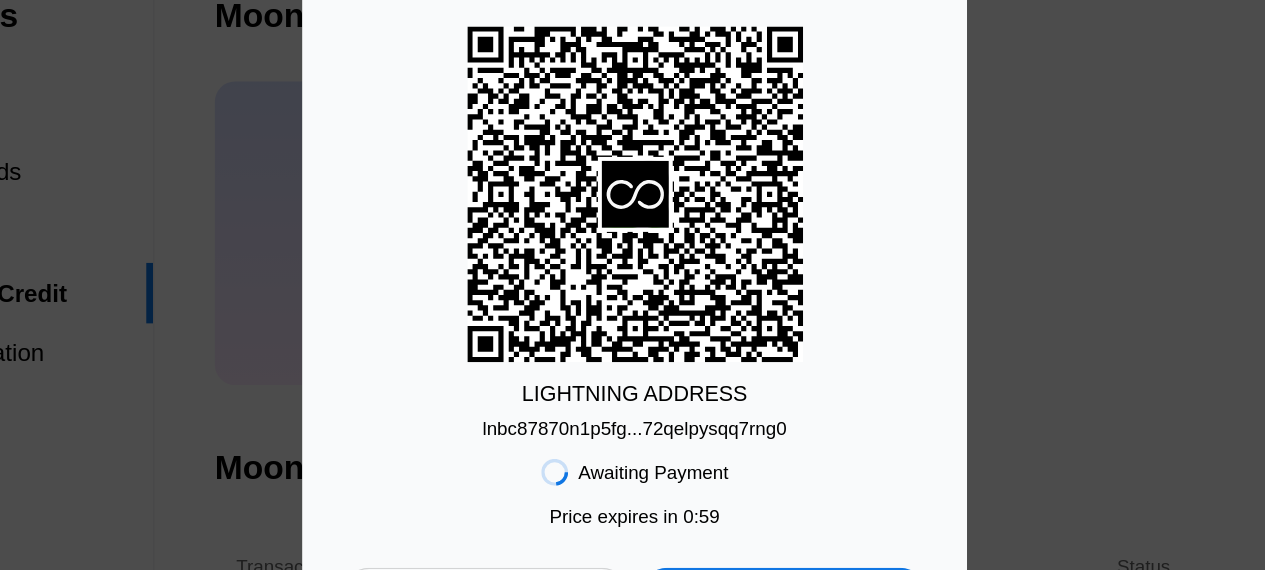 drag, startPoint x: 676, startPoint y: 431, endPoint x: 503, endPoint y: 493, distance: 183.77432 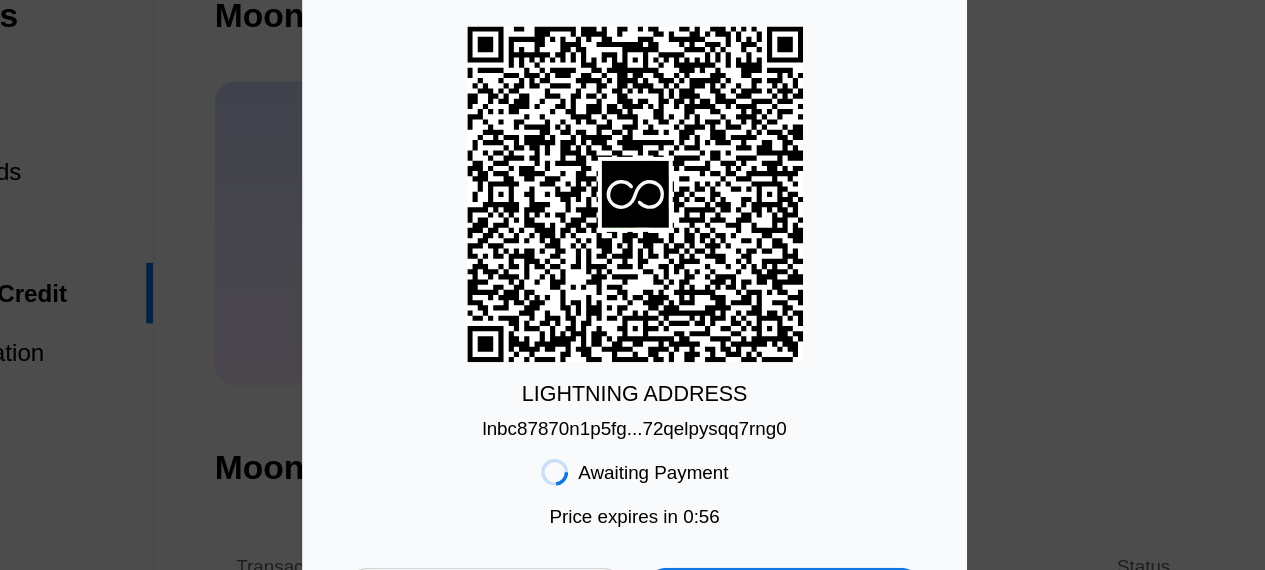 click on "LIGHTNING   ADDRESS" at bounding box center (632, 425) 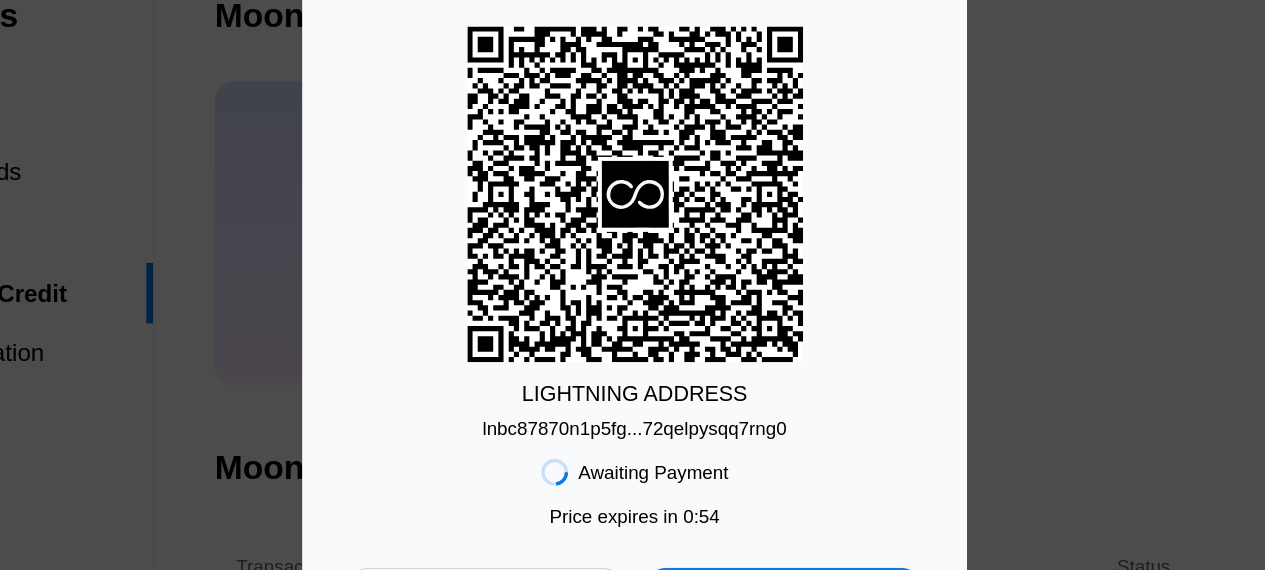 drag, startPoint x: 571, startPoint y: 424, endPoint x: 447, endPoint y: 469, distance: 131.91286 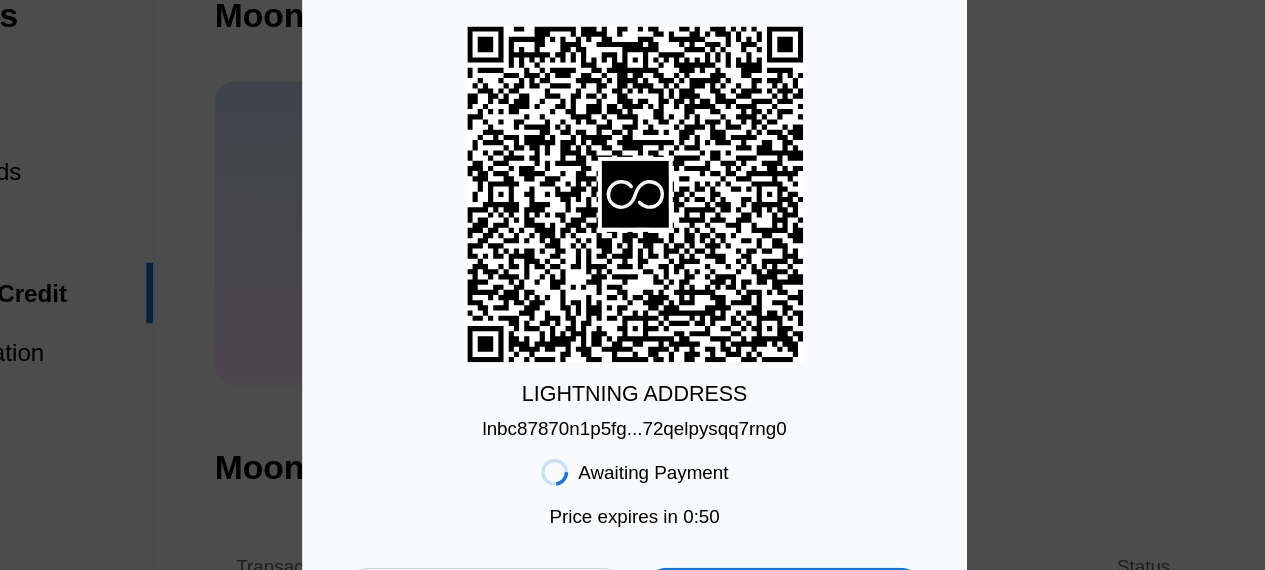 drag, startPoint x: 447, startPoint y: 469, endPoint x: 452, endPoint y: 482, distance: 13.928389 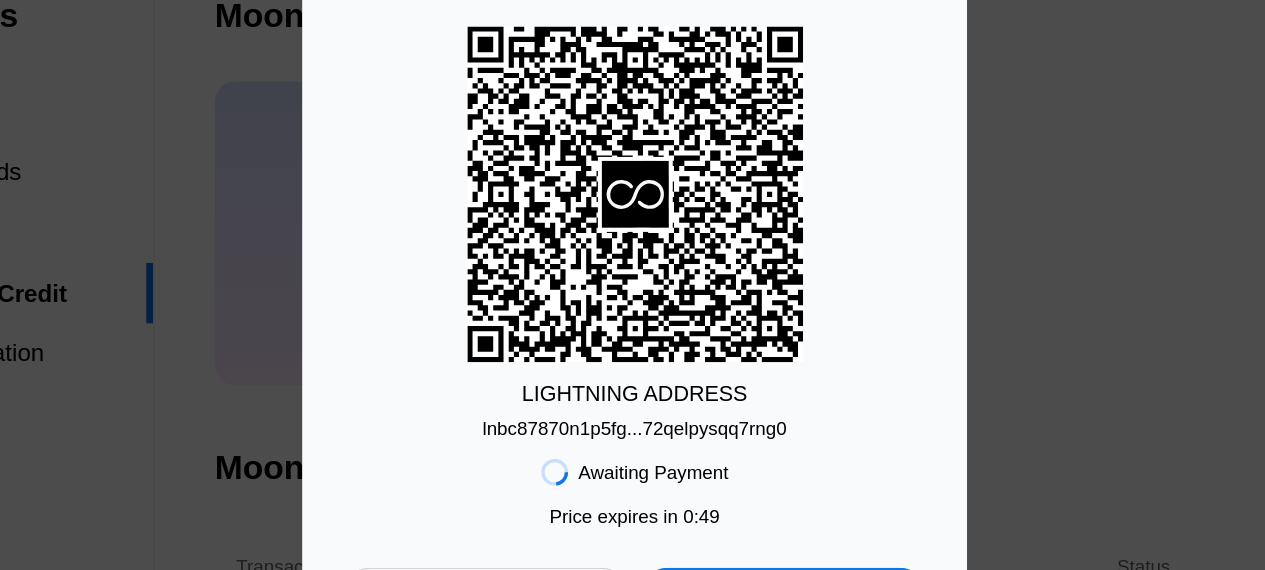 click on "Lightning On-Chain You Pay 0.00008787 BTC LIGHTNING   ADDRESS lnbc87870n1p5fg...72qelpysqq7rng0 Awaiting Payment Price expires in   0 : 49 Cancel Open in Wallet" at bounding box center (632, 285) 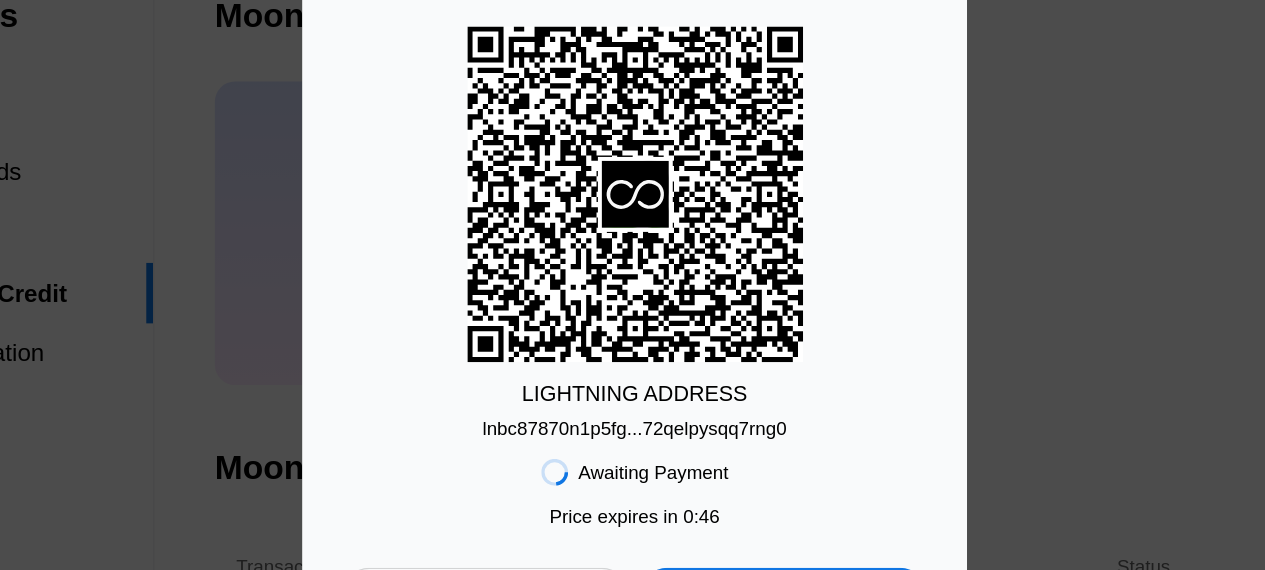 click on "lnbc87870n1p5fg...72qelpysqq7rng0" at bounding box center (632, 450) 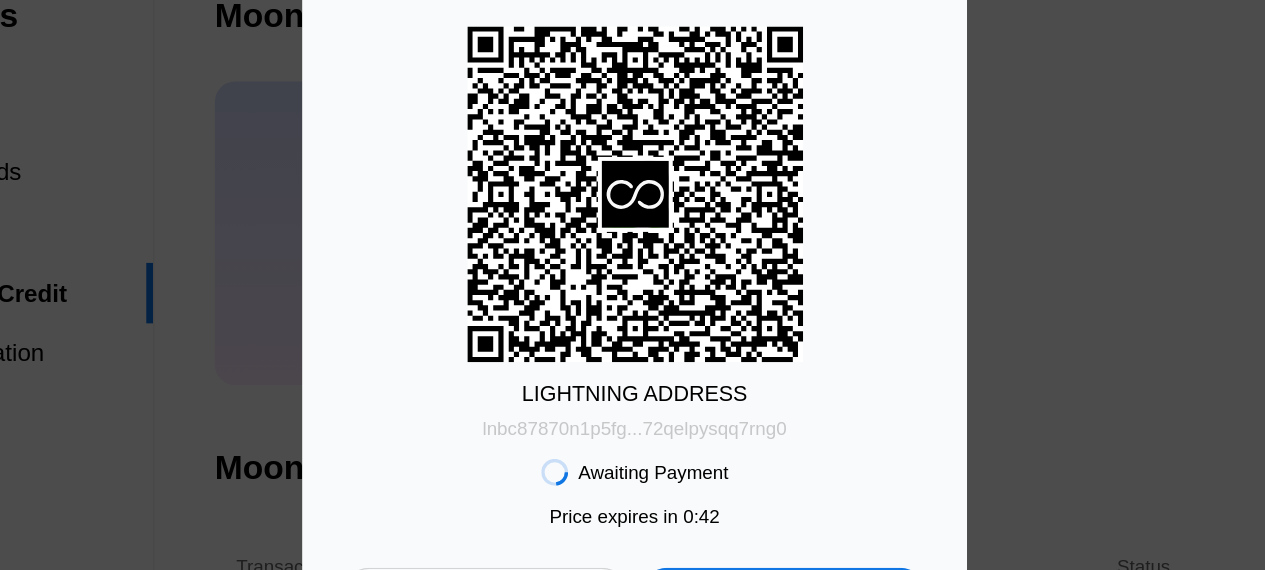 click on "lnbc87870n1p5fg...72qelpysqq7rng0" at bounding box center [632, 450] 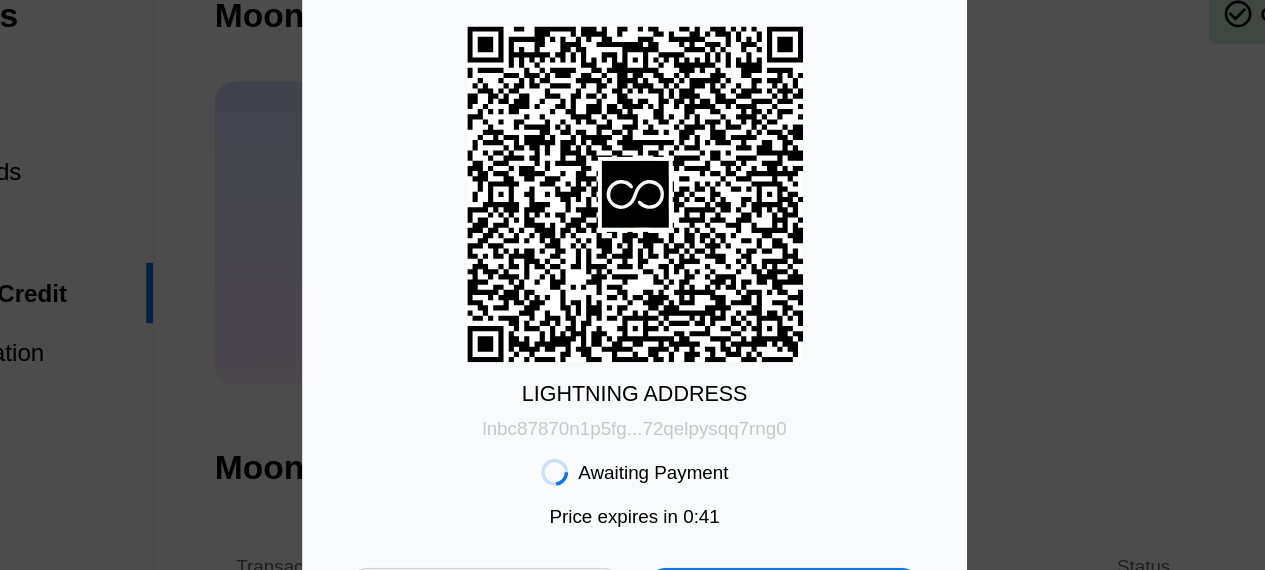 click on "lnbc87870n1p5fg...72qelpysqq7rng0" at bounding box center [632, 450] 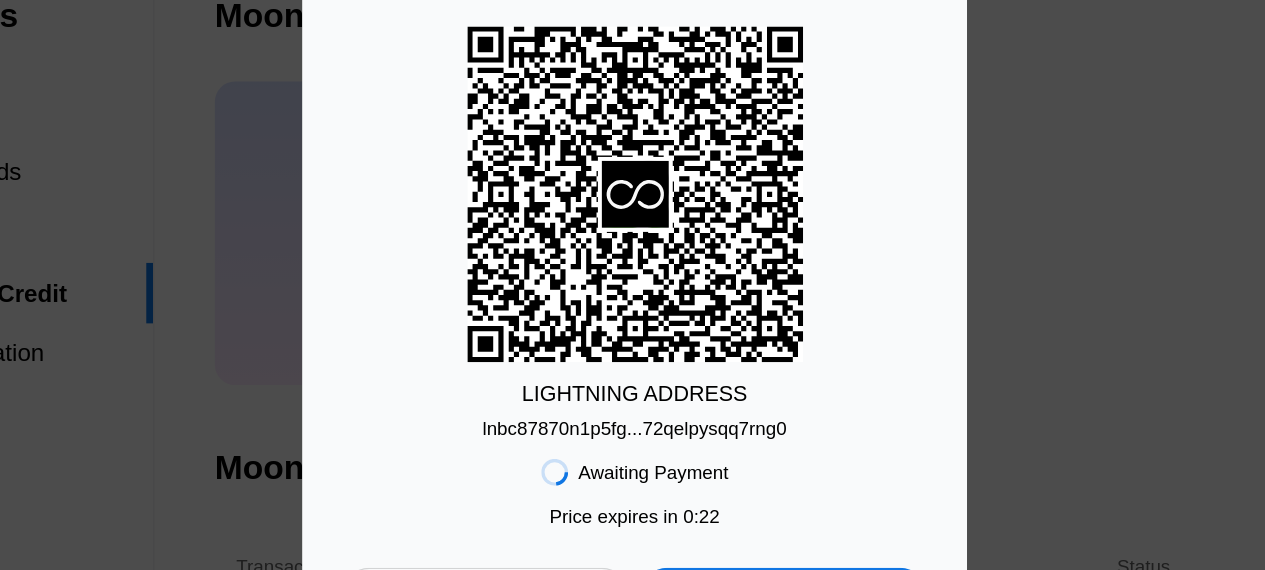 click on "Awaiting Payment Price expires in   0 : 22 Cancel Open in Wallet" at bounding box center (632, 526) 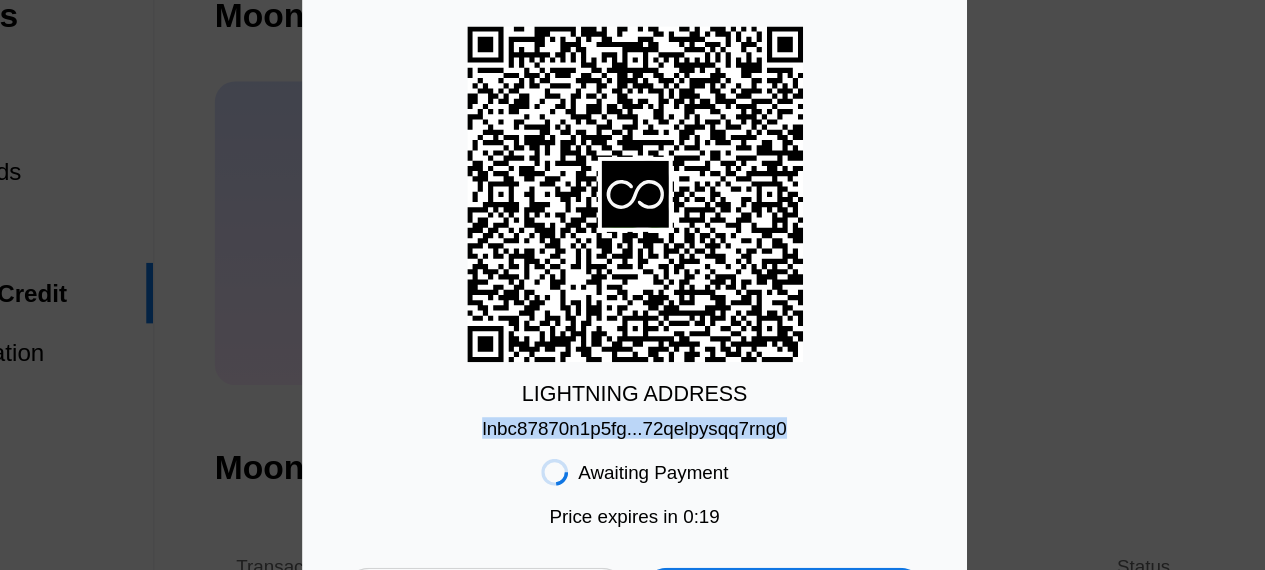 drag, startPoint x: 756, startPoint y: 455, endPoint x: 513, endPoint y: 455, distance: 243 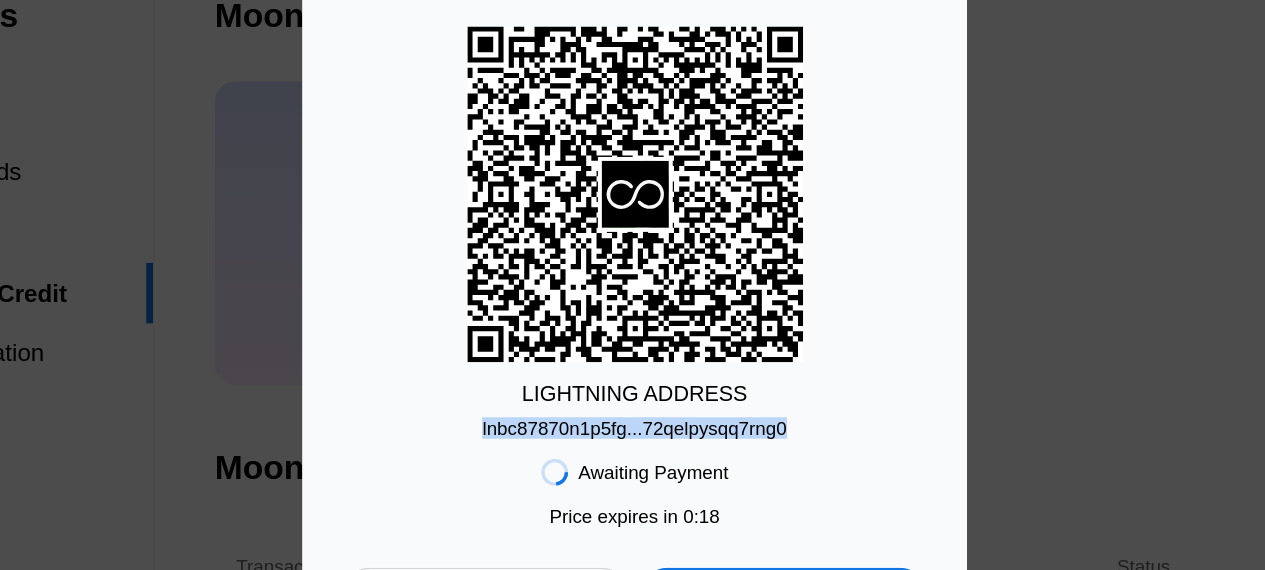 copy on "lnbc87870n1p5fg...72qelpysqq7rng0" 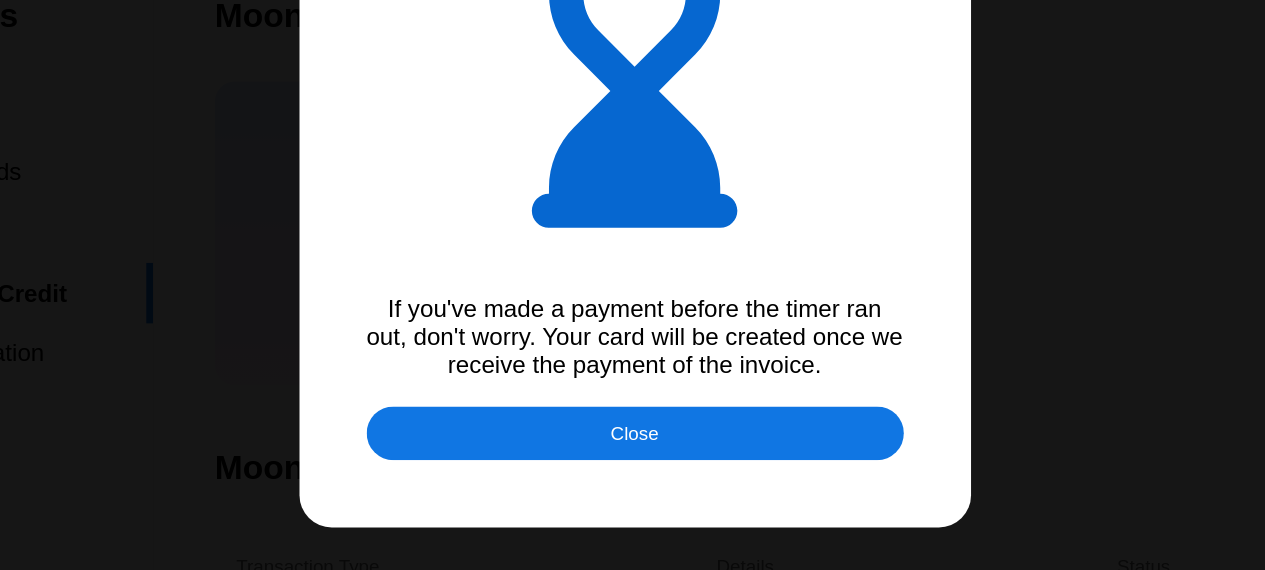 type on "0.00008778" 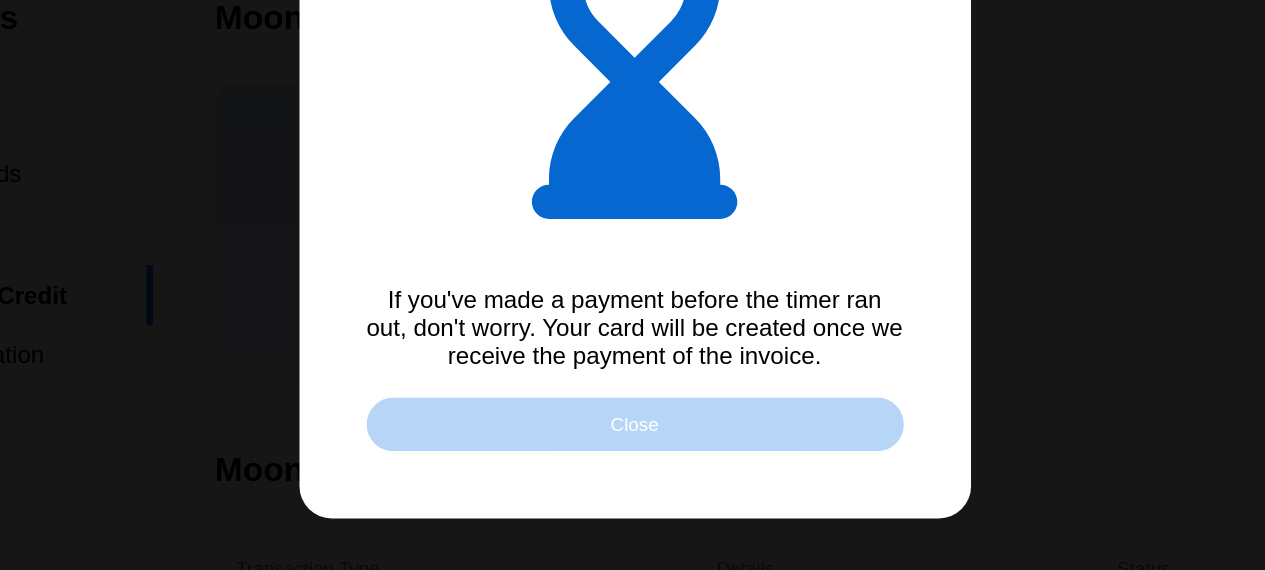 click on "Close" at bounding box center [633, 454] 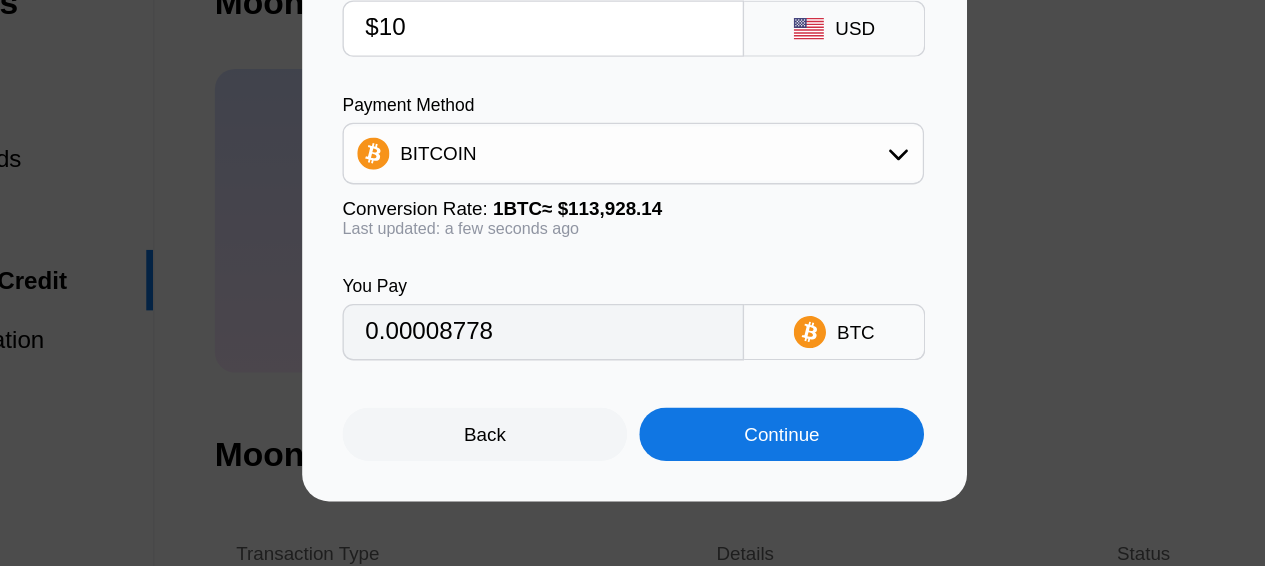 click on "Buy Moon Credit Amount (Minimum: $5.00) $10 USD Payment Method BITCOIN Conversion Rate:   1  BTC  ≈   $113,928.14 Last updated:   a few seconds ago You Pay 0.00008778 BTC Back Continue" at bounding box center [632, 285] 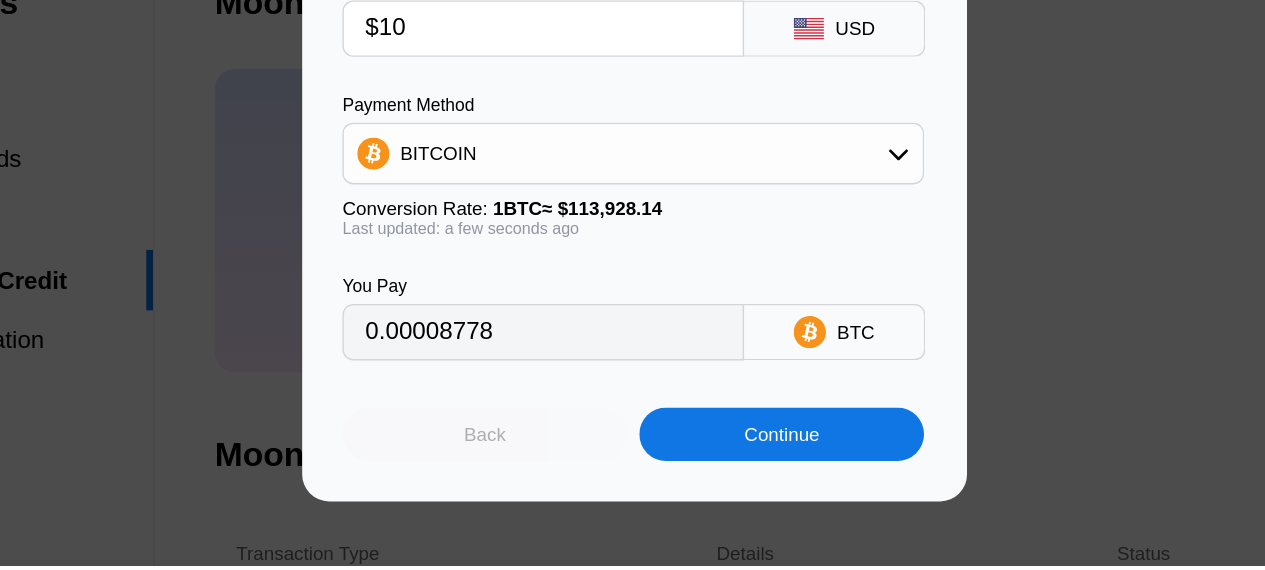 click on "Back" at bounding box center (521, 472) 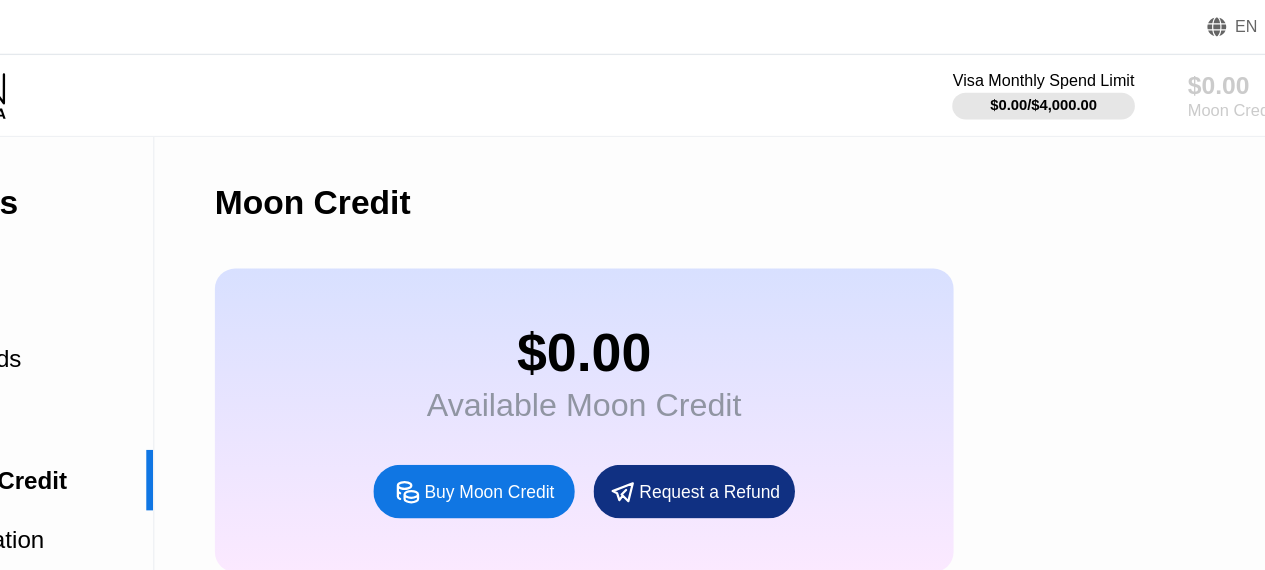 click on "$0.00" at bounding box center [1077, 63] 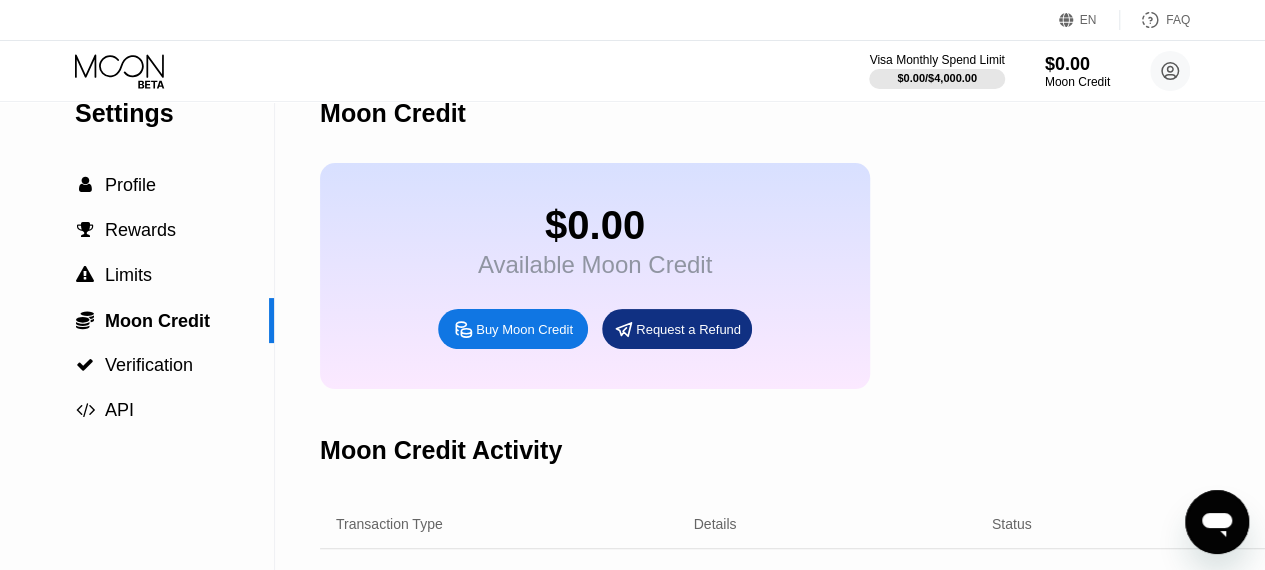 scroll, scrollTop: 48, scrollLeft: 0, axis: vertical 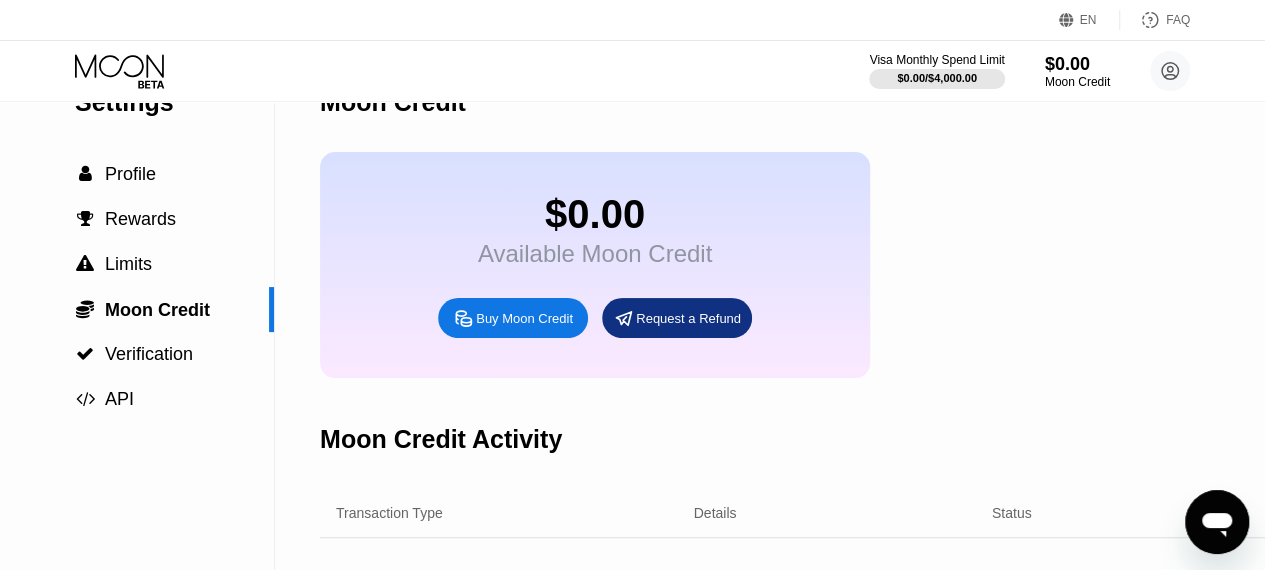 click on "Moon Credit" at bounding box center [1077, 82] 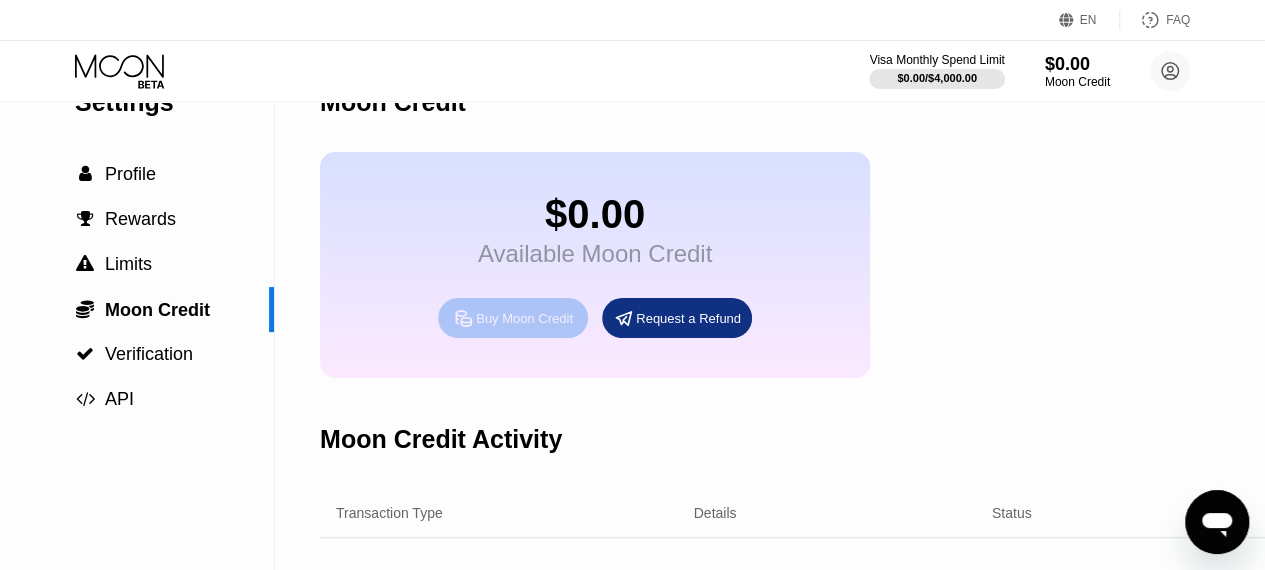 click on "Buy Moon Credit" at bounding box center [524, 318] 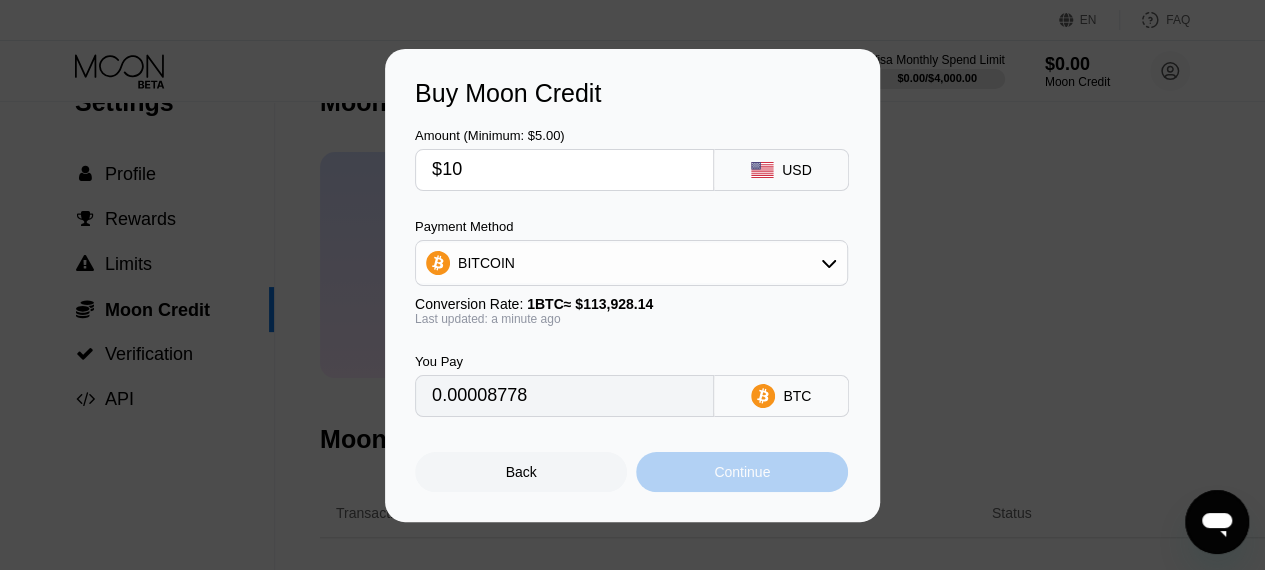 click on "Continue" at bounding box center (742, 472) 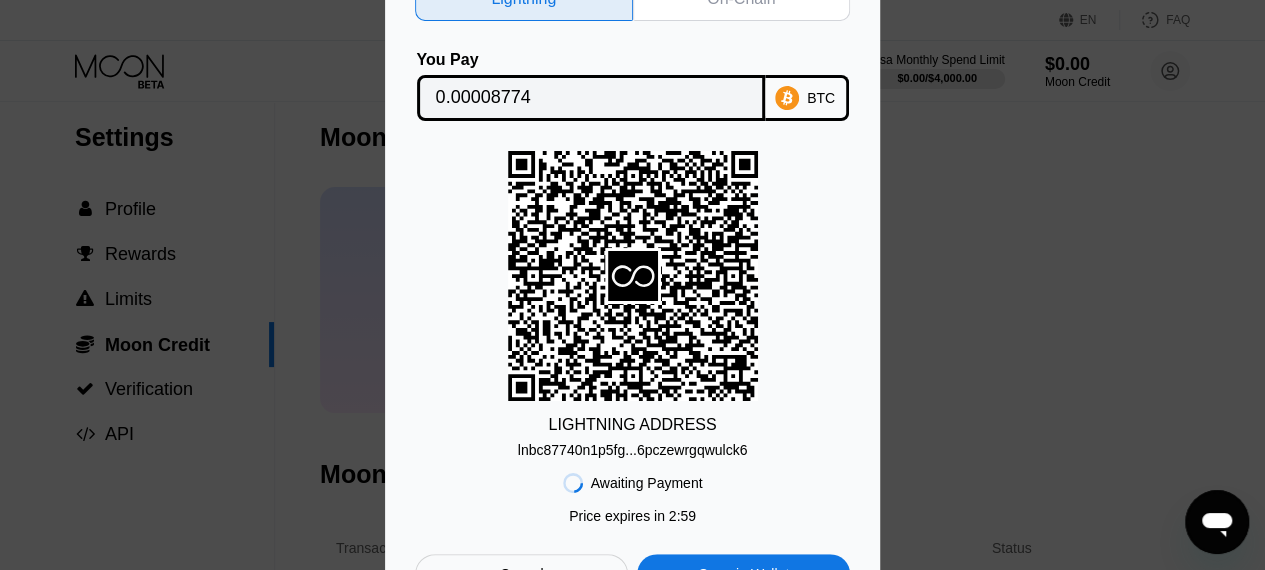 scroll, scrollTop: 20, scrollLeft: 0, axis: vertical 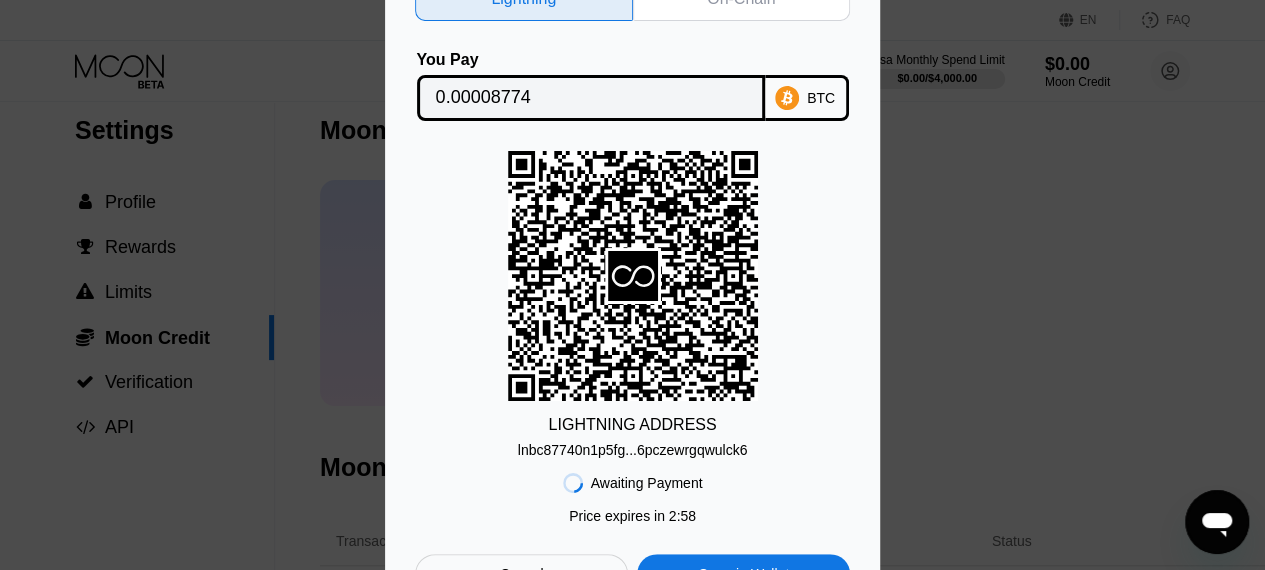 click on "On-Chain" at bounding box center [742, -1] 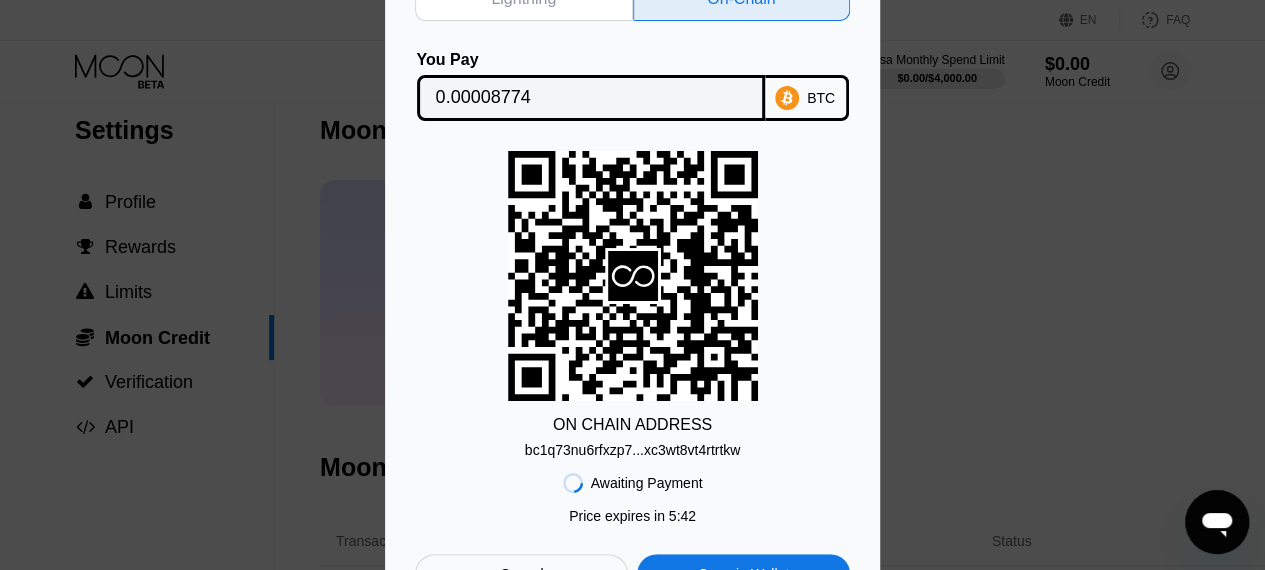 scroll, scrollTop: 0, scrollLeft: 0, axis: both 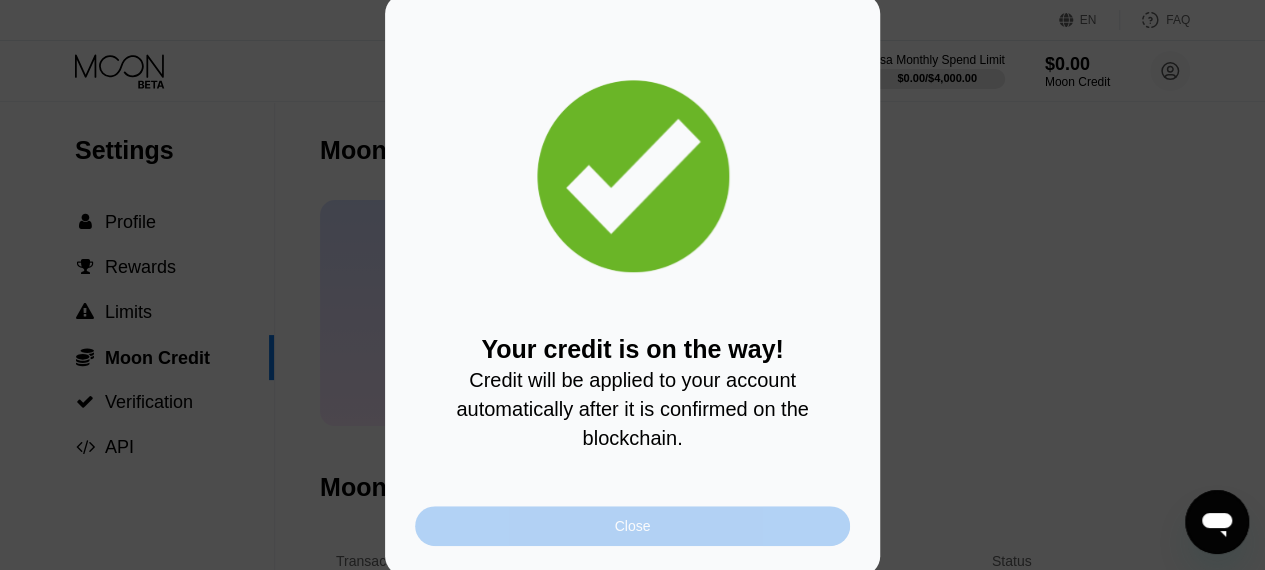 click on "Close" at bounding box center [632, 526] 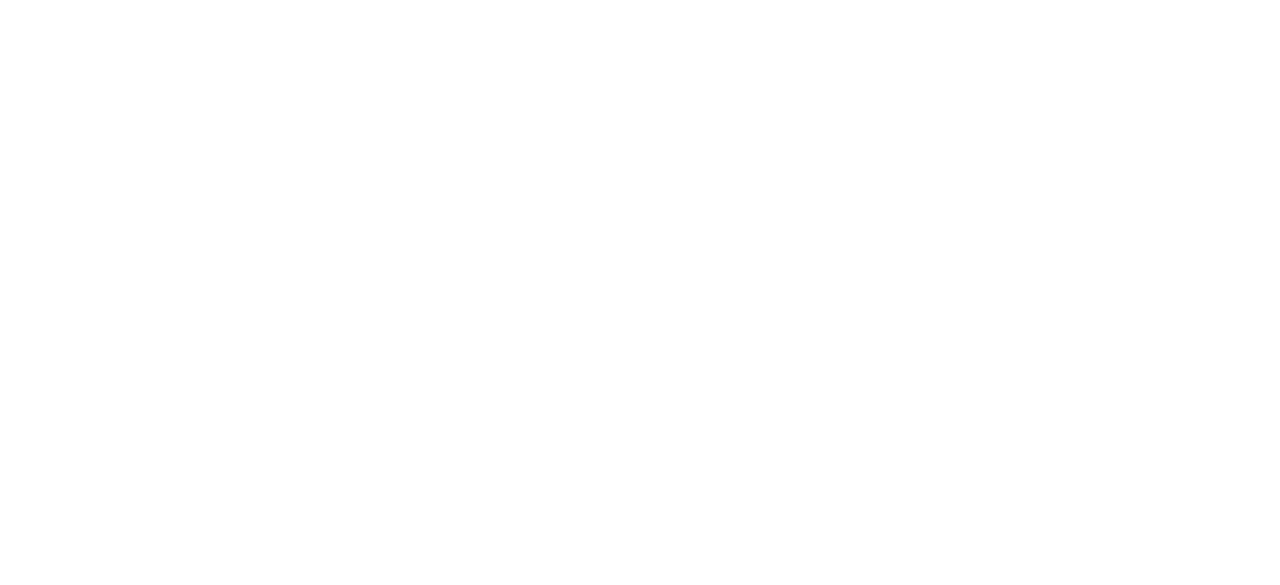 scroll, scrollTop: 0, scrollLeft: 0, axis: both 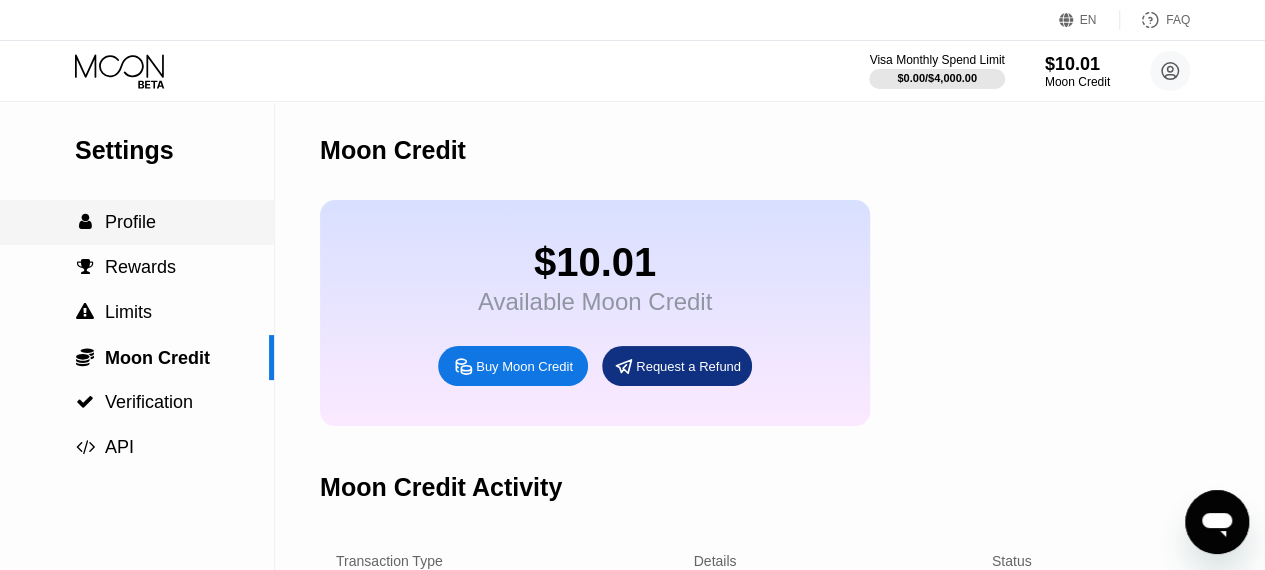 click on " Profile" at bounding box center (137, 222) 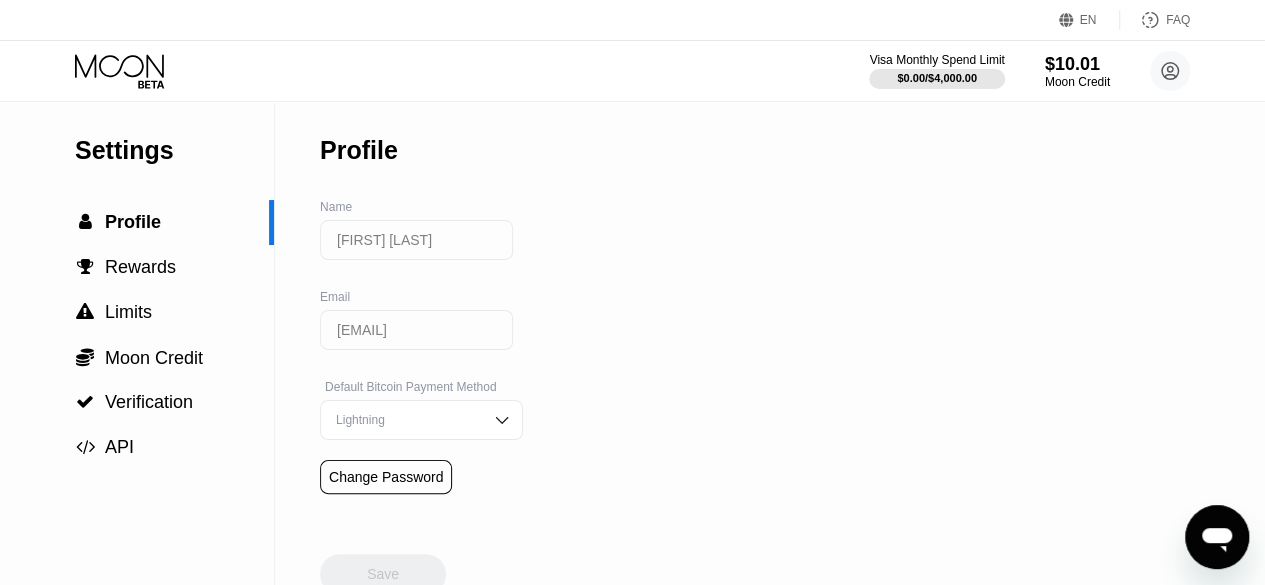 click at bounding box center [502, 420] 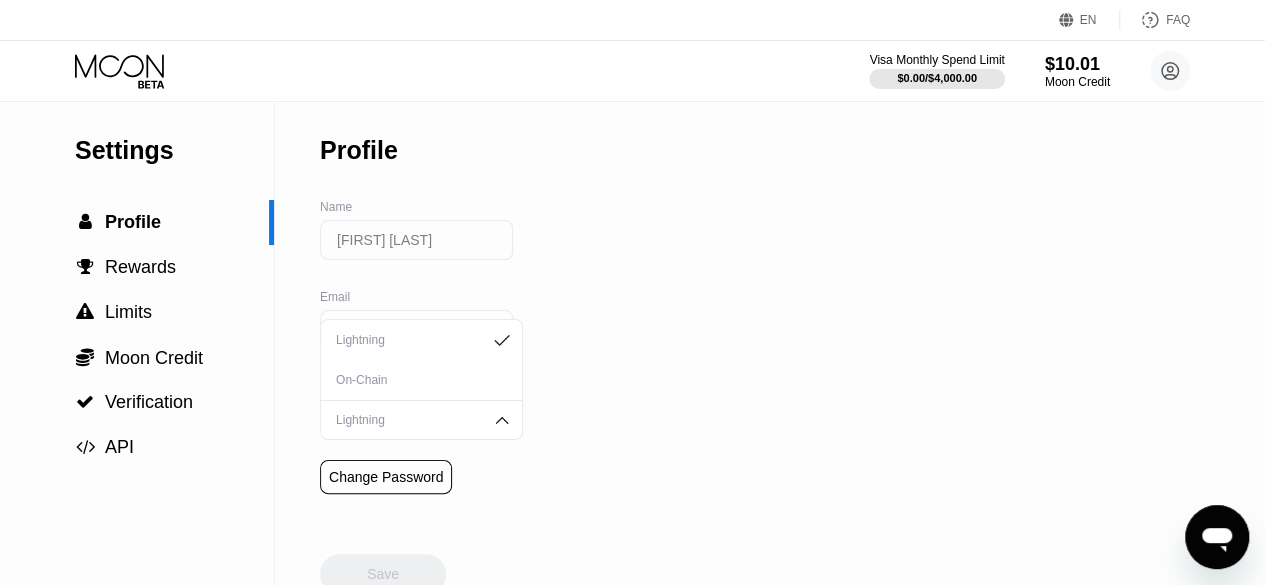 click on "On-Chain" at bounding box center [421, 380] 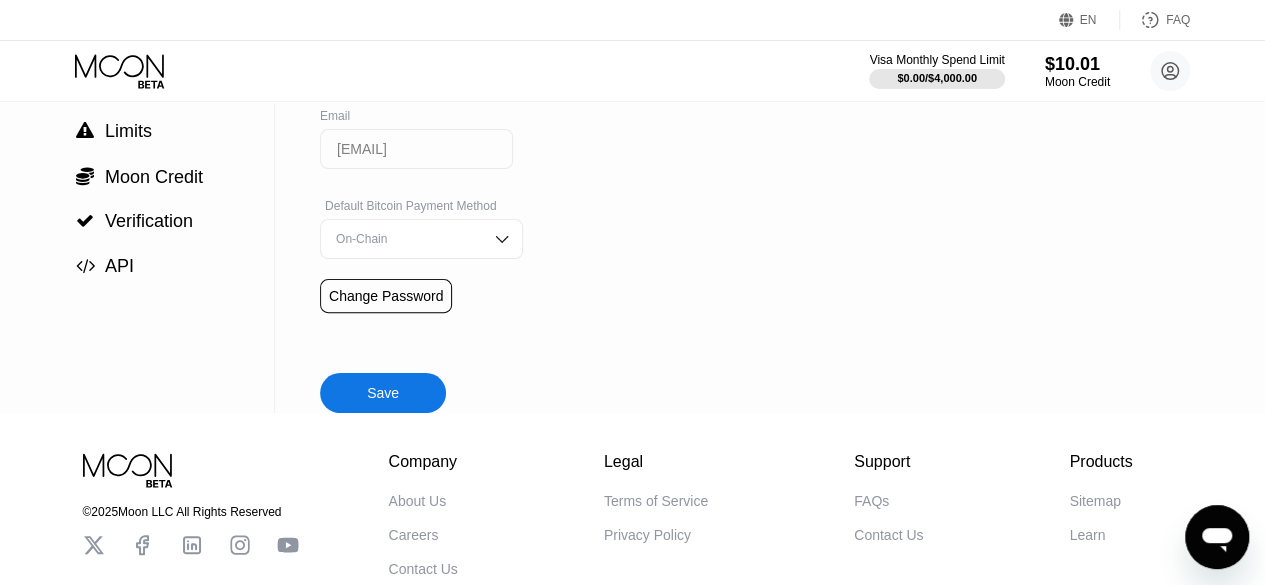 scroll, scrollTop: 180, scrollLeft: 0, axis: vertical 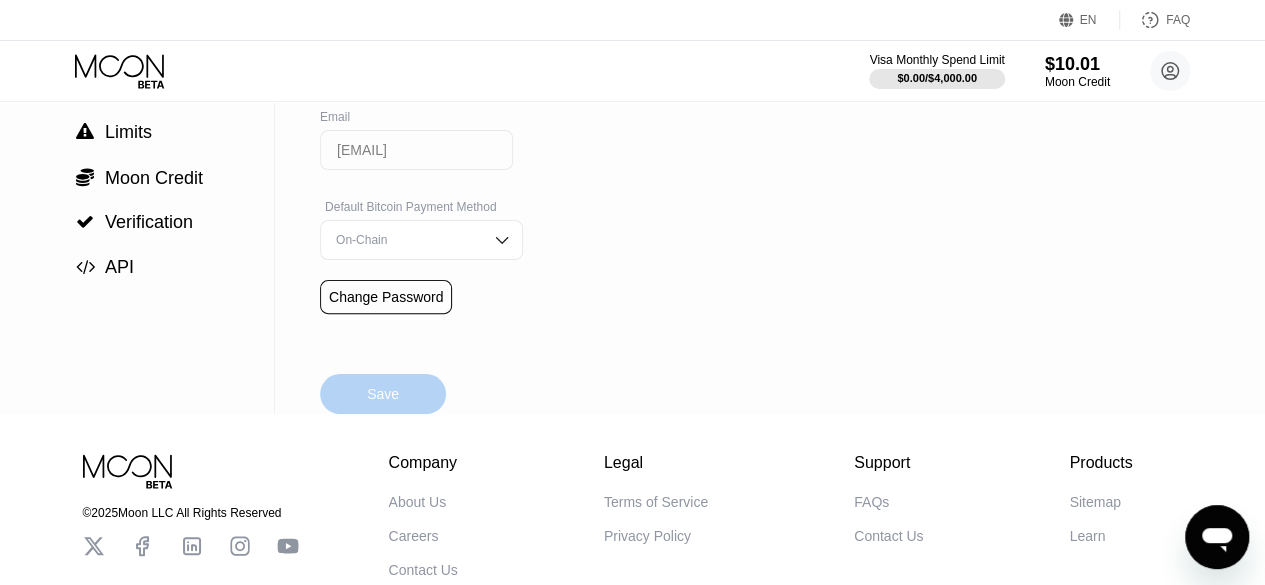 click on "Save" at bounding box center (383, 394) 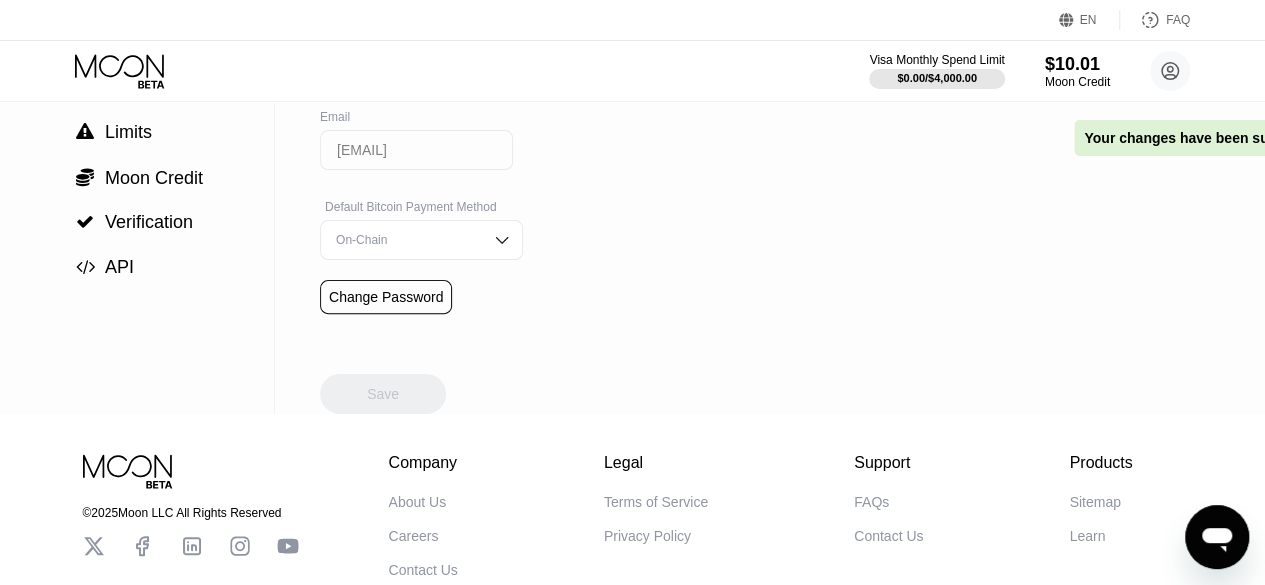 click on "Settings  Profile  Rewards  Limits  Moon Credit  Verification  API" at bounding box center [137, 167] 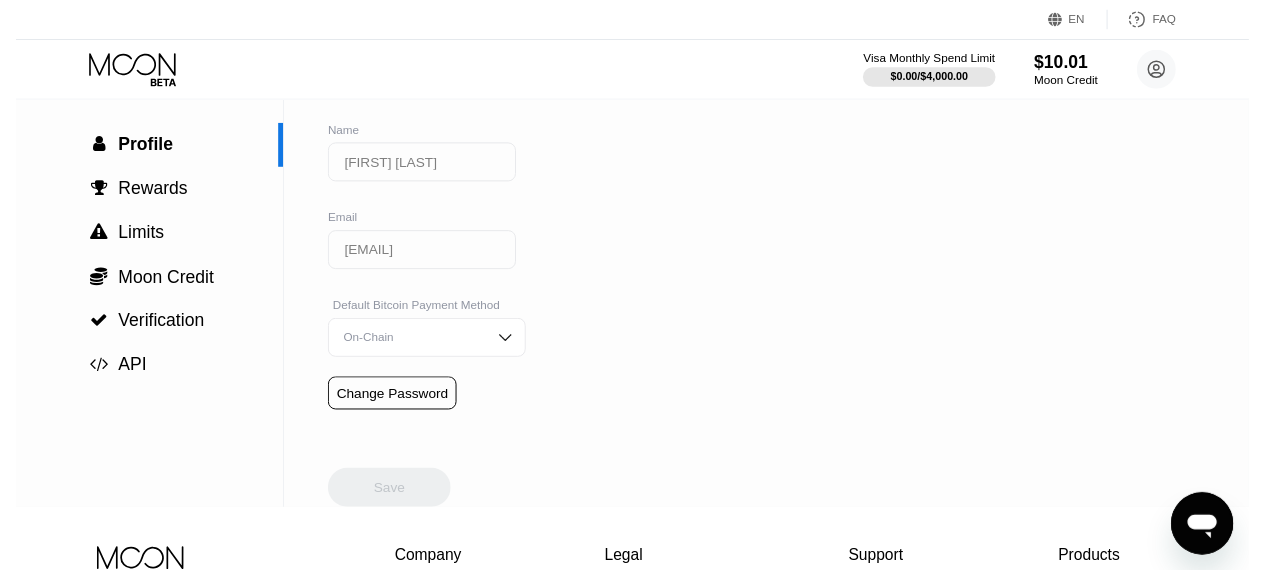 scroll, scrollTop: 0, scrollLeft: 0, axis: both 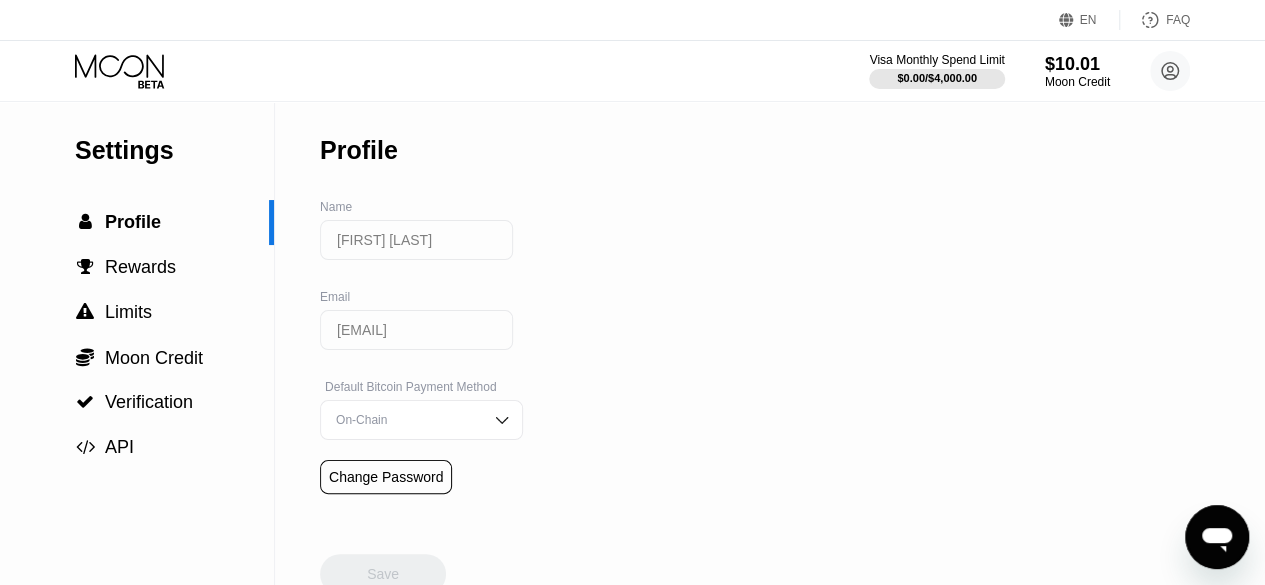 click 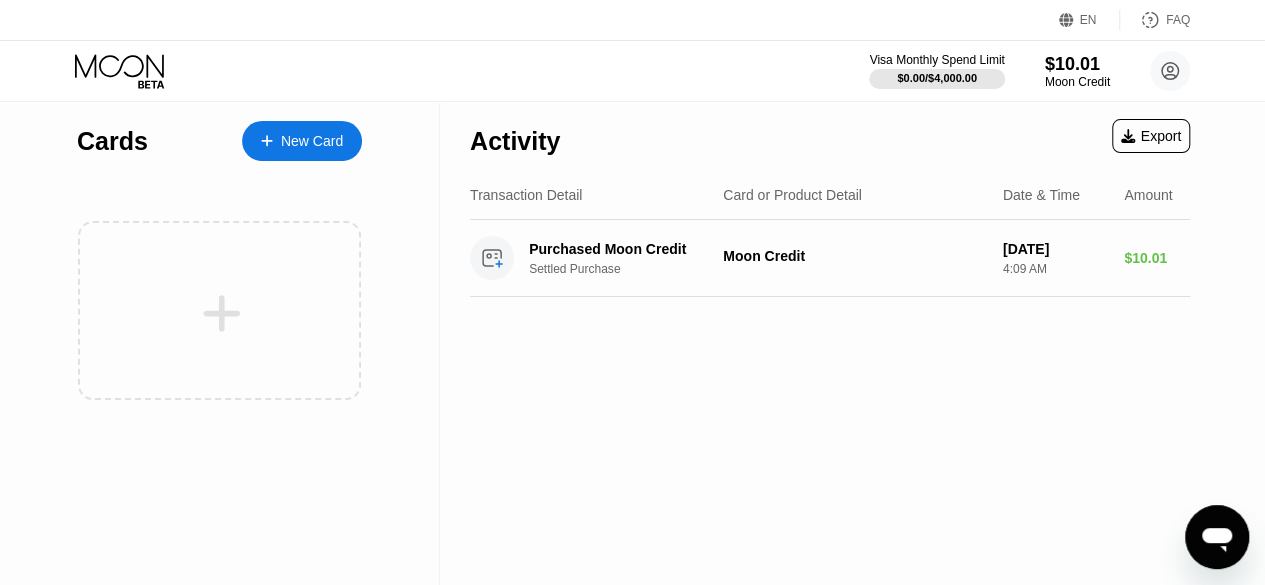 click on "New Card" at bounding box center [312, 141] 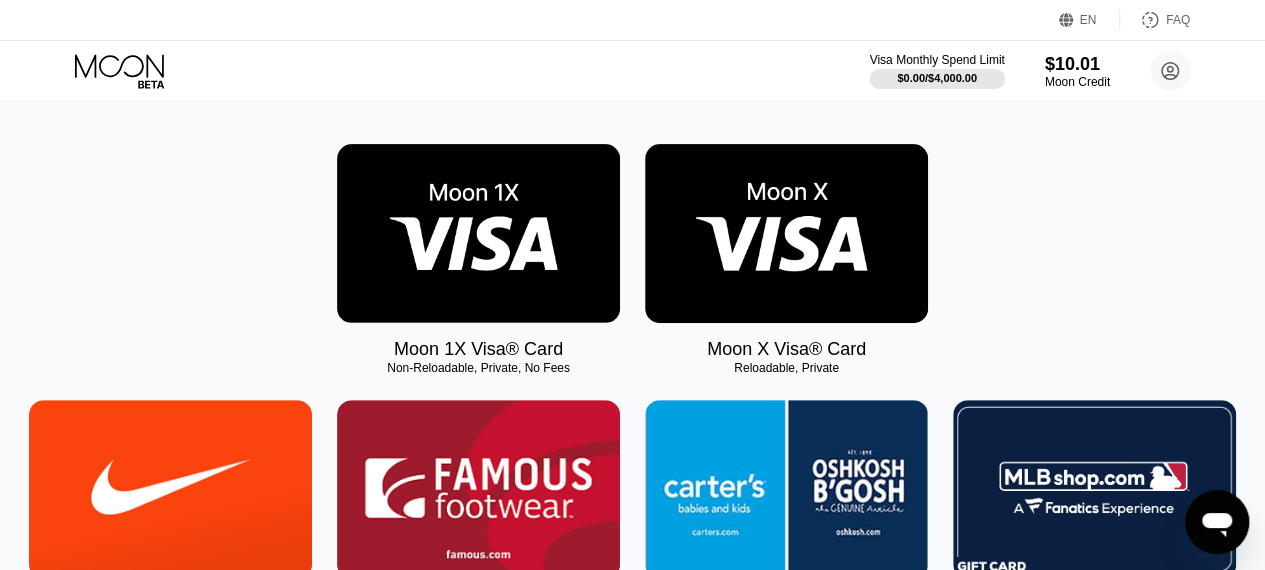 scroll, scrollTop: 277, scrollLeft: 0, axis: vertical 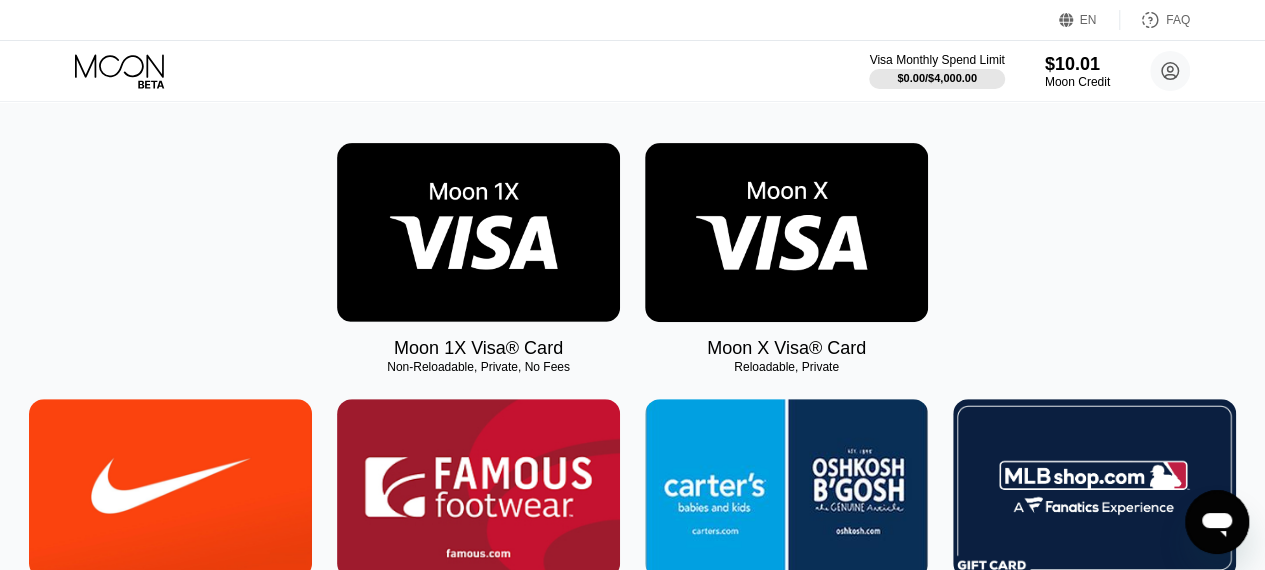 click at bounding box center [786, 232] 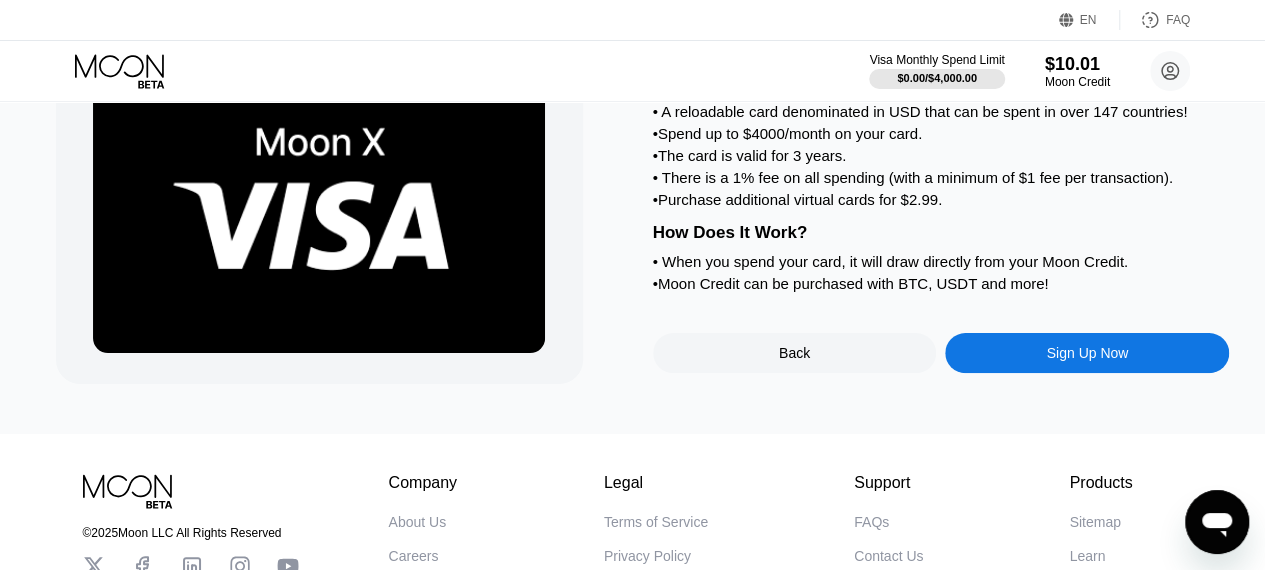 scroll, scrollTop: 136, scrollLeft: 0, axis: vertical 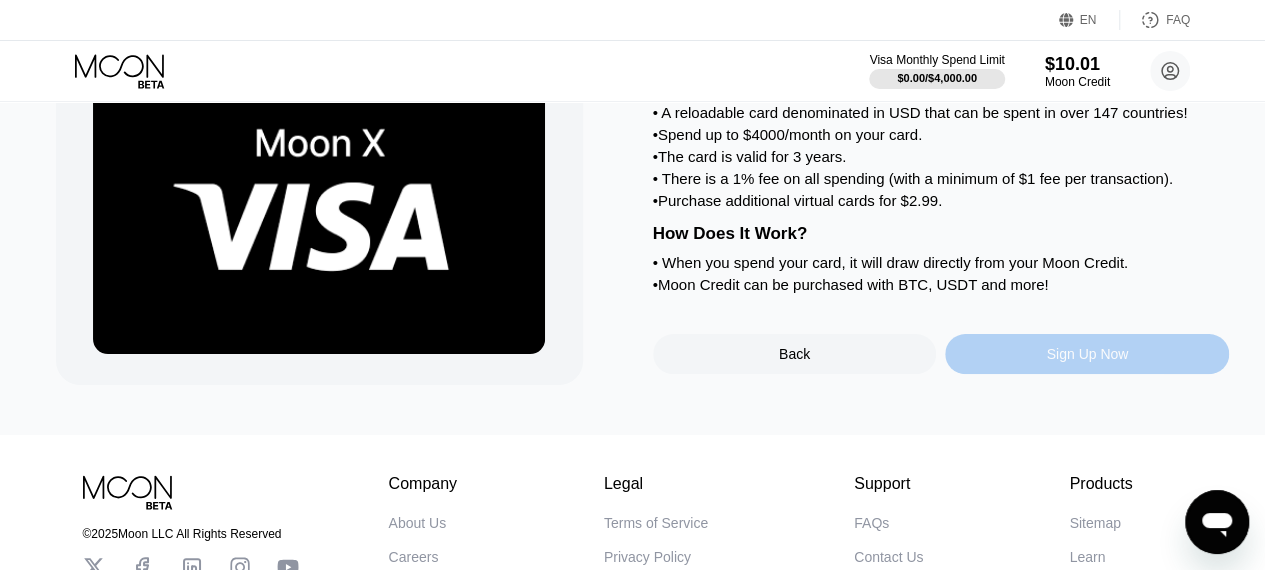 click on "Sign Up Now" at bounding box center [1087, 354] 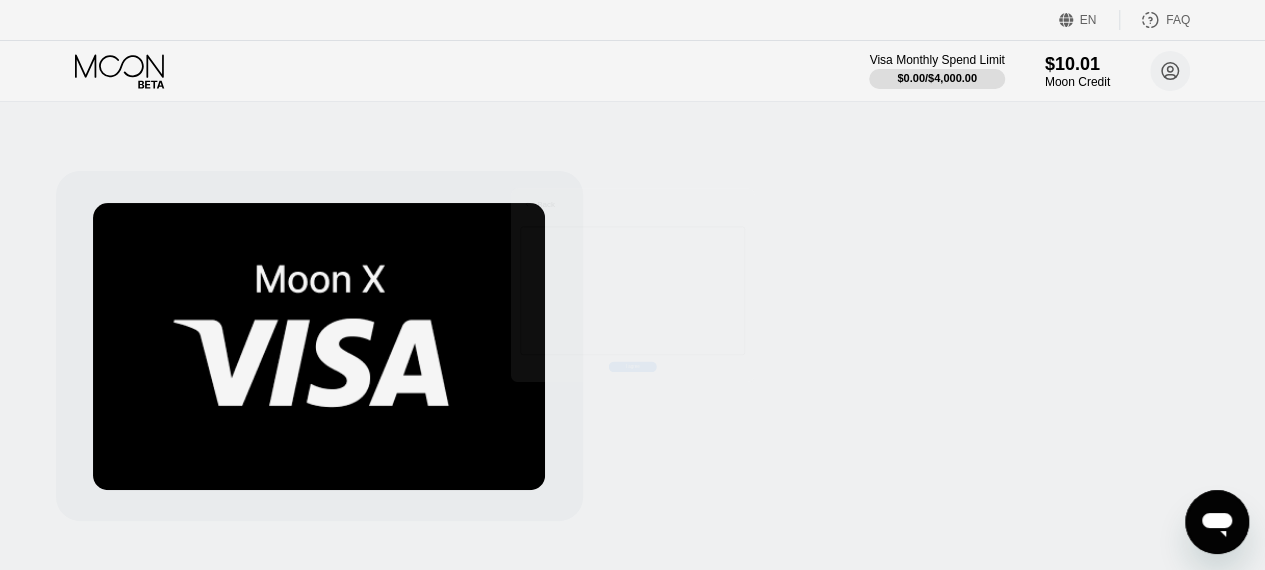 scroll, scrollTop: 0, scrollLeft: 0, axis: both 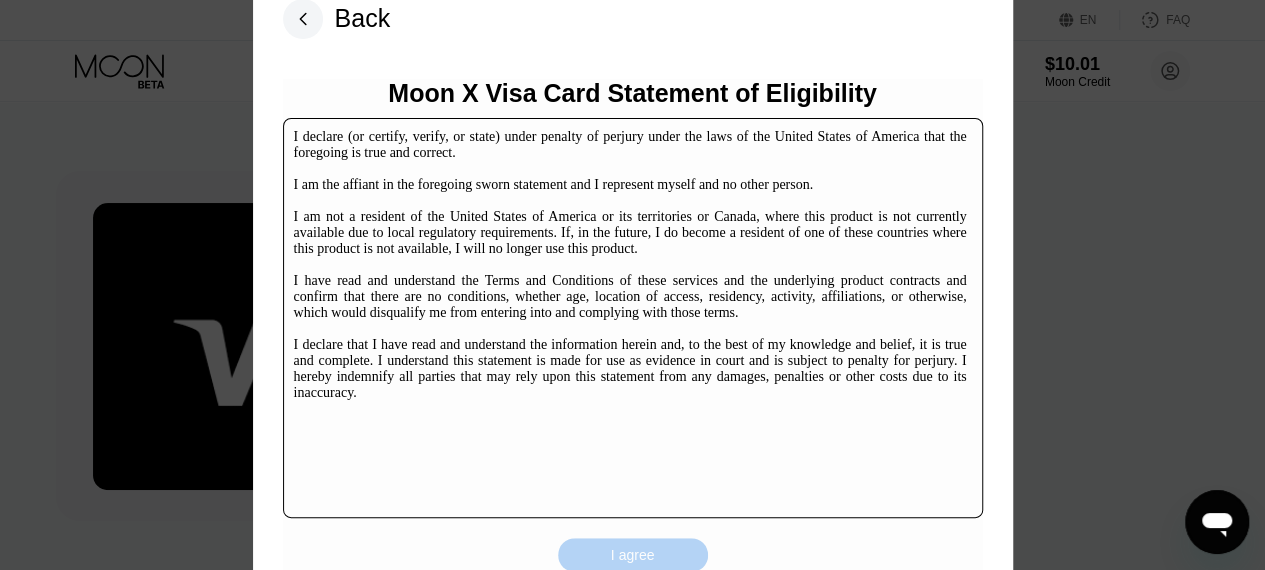 click on "I agree" at bounding box center [633, 555] 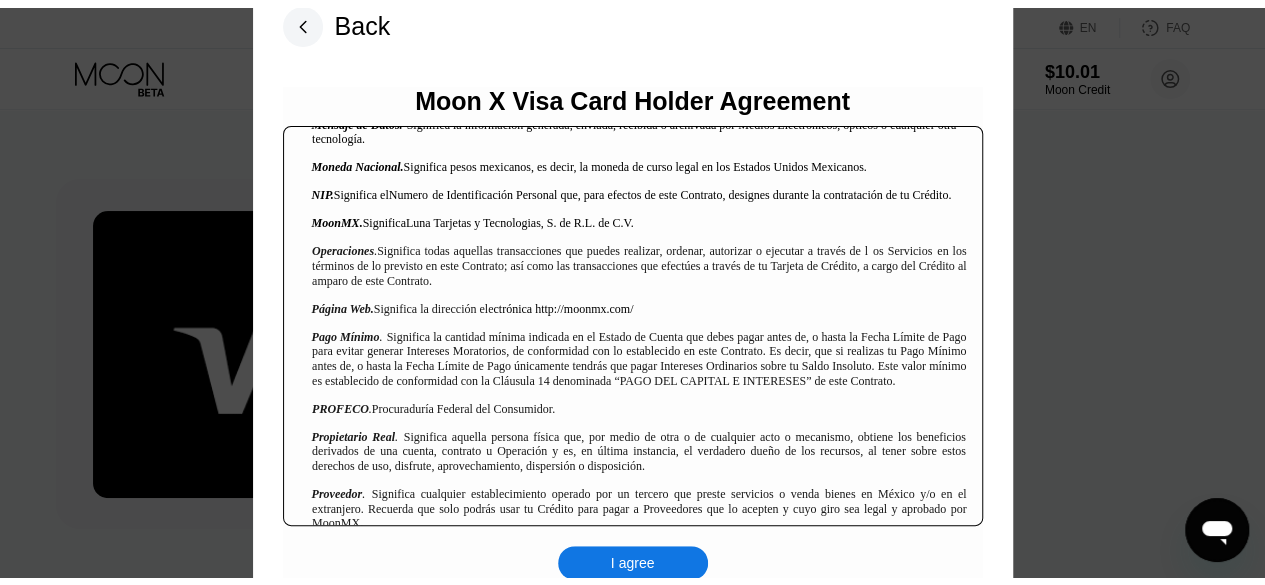 scroll, scrollTop: 1749, scrollLeft: 0, axis: vertical 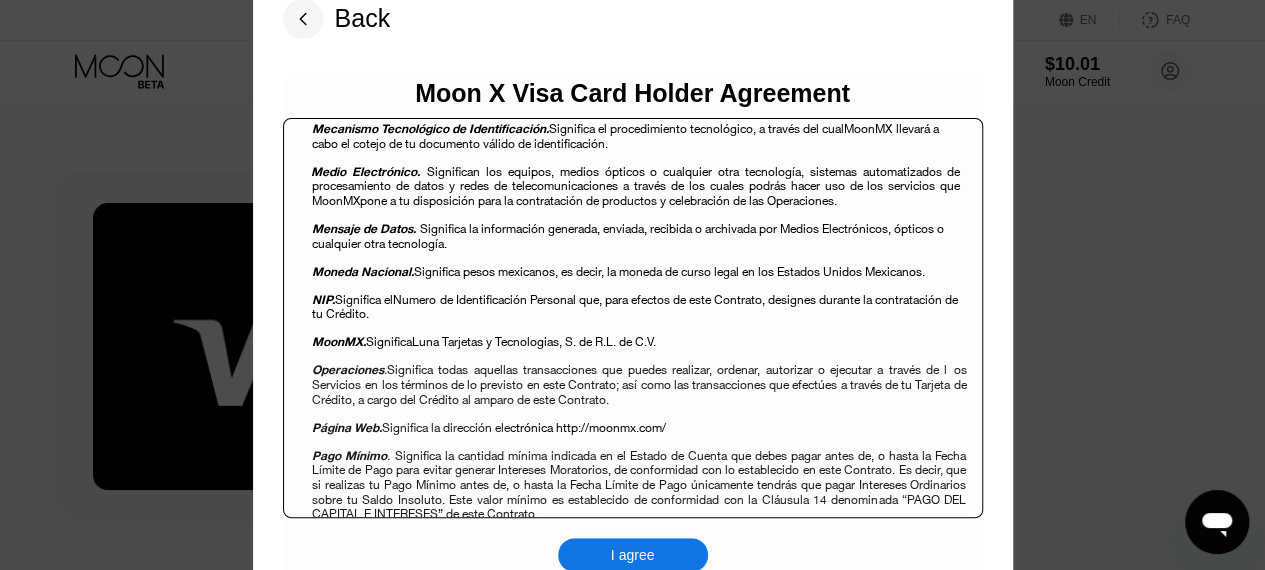 click on "I agree" at bounding box center (633, 555) 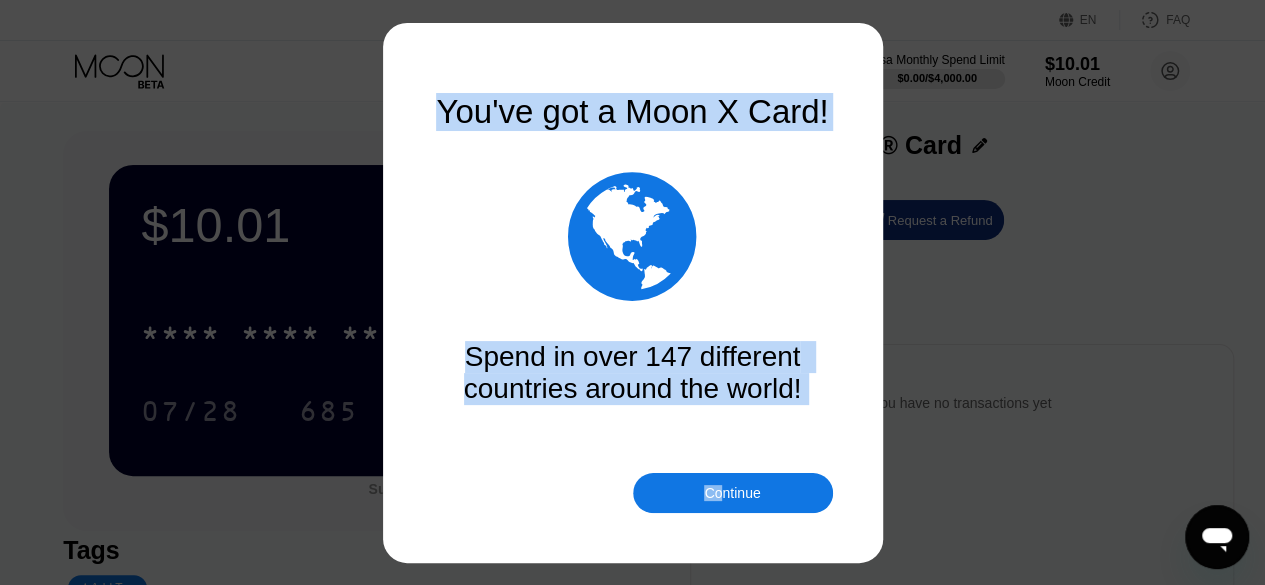 drag, startPoint x: 658, startPoint y: 539, endPoint x: 720, endPoint y: 501, distance: 72.718636 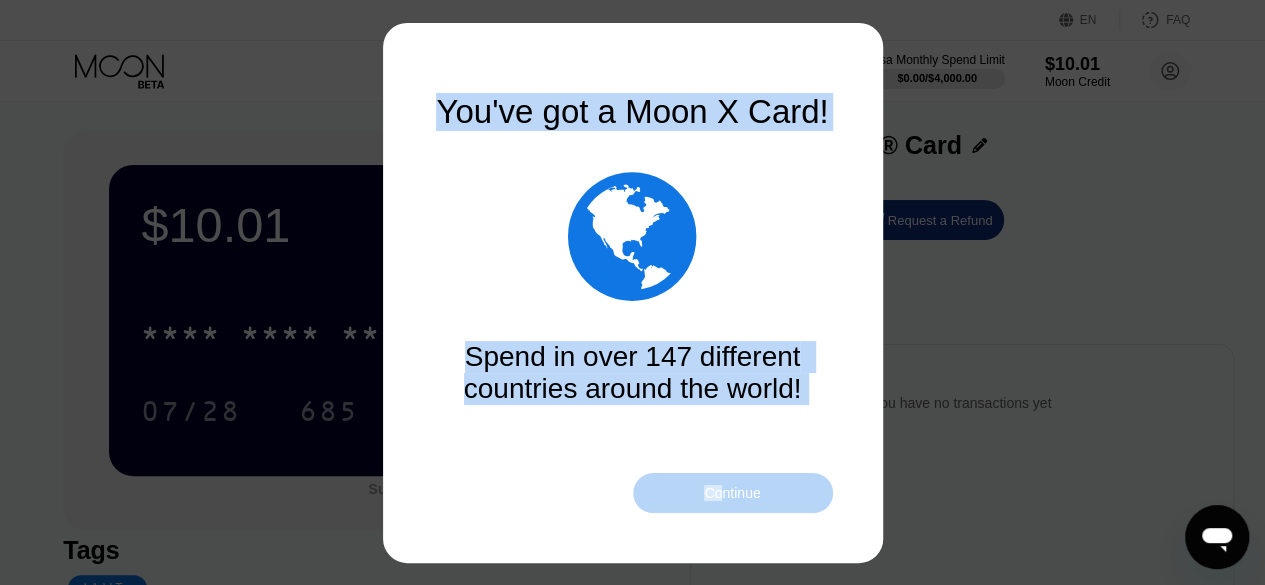 click on "Continue" at bounding box center [732, 493] 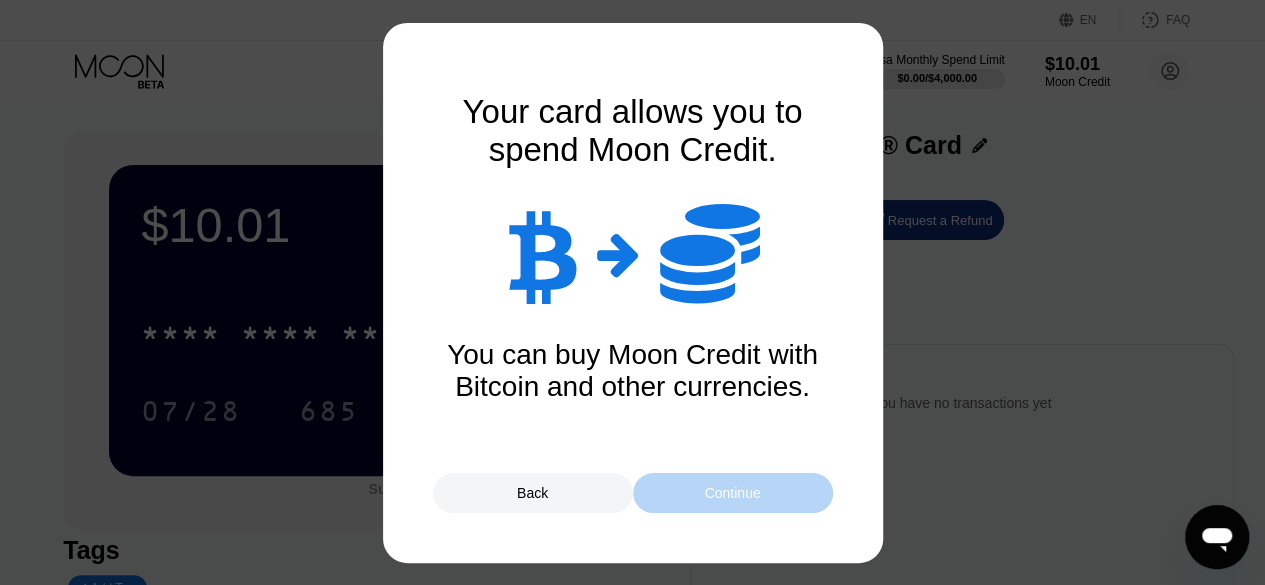 click on "Continue" at bounding box center [732, 493] 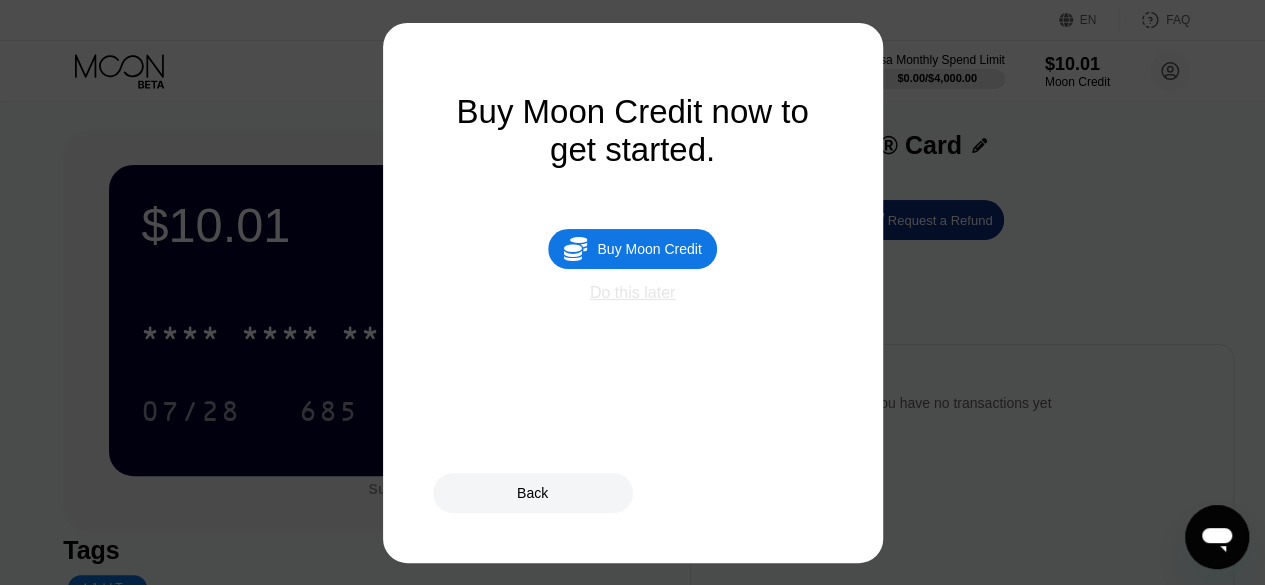 click on "Do this later" at bounding box center (632, 293) 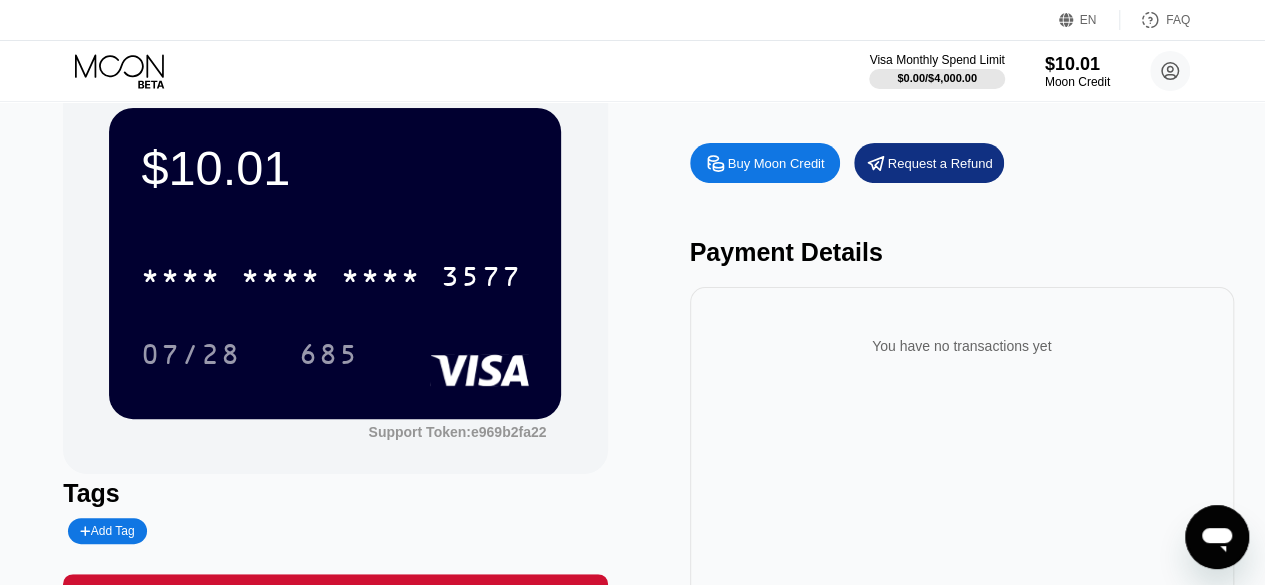 scroll, scrollTop: 0, scrollLeft: 0, axis: both 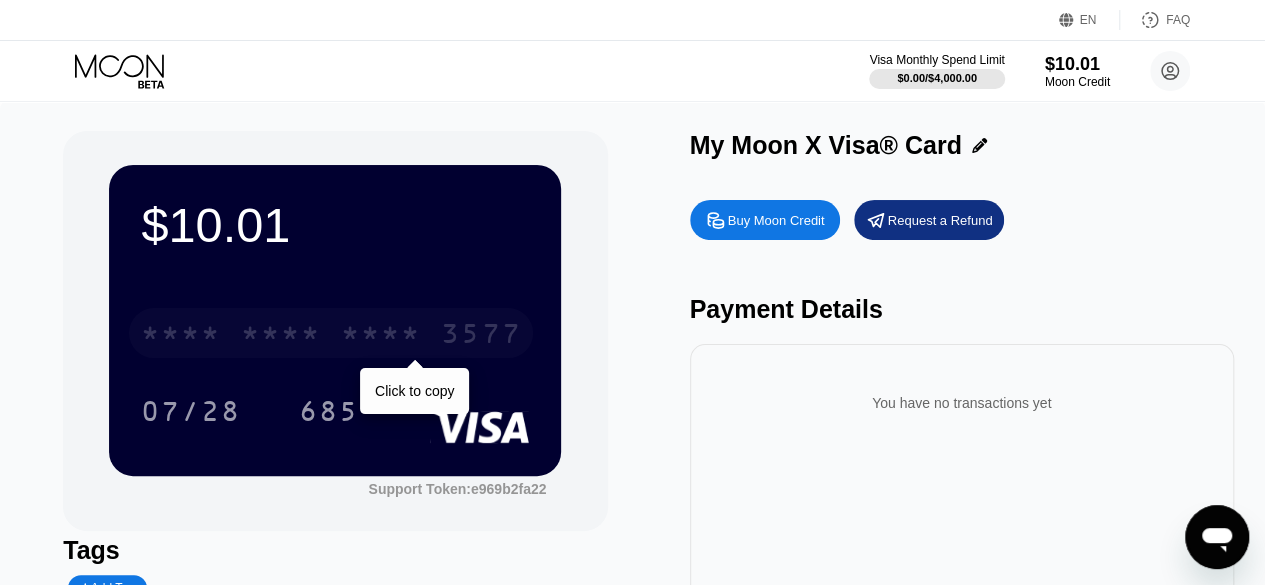 click on "* * * * * * * * * * * * 3577" at bounding box center (331, 333) 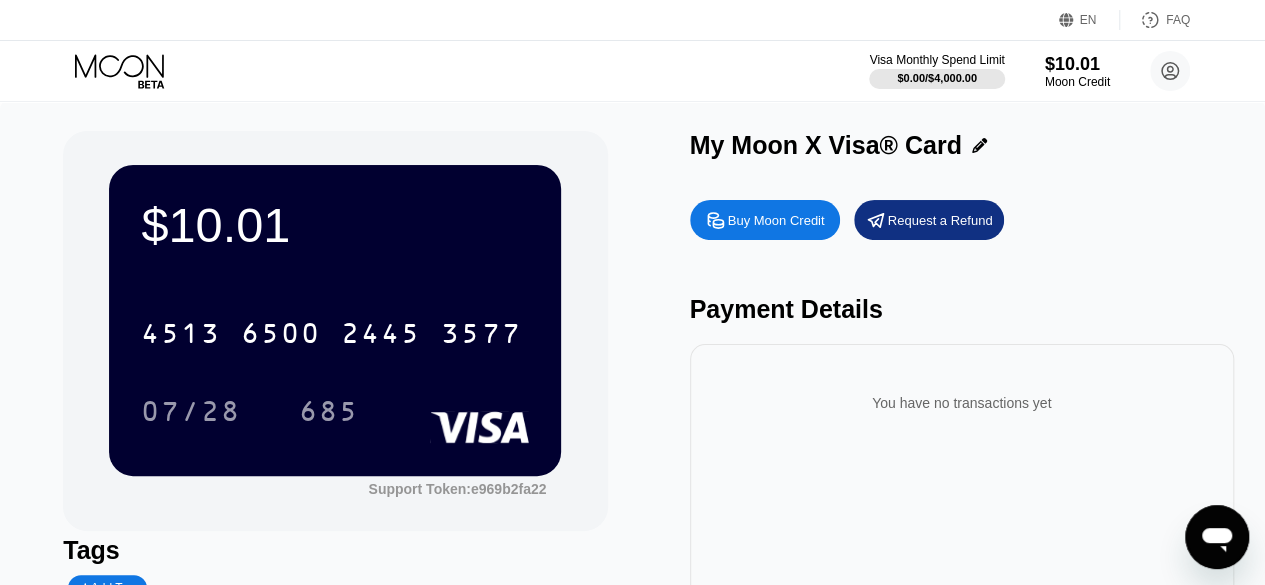 click on "My Moon X Visa® Card Buy Moon Credit Request a Refund Payment Details You have no transactions yet" at bounding box center [962, 412] 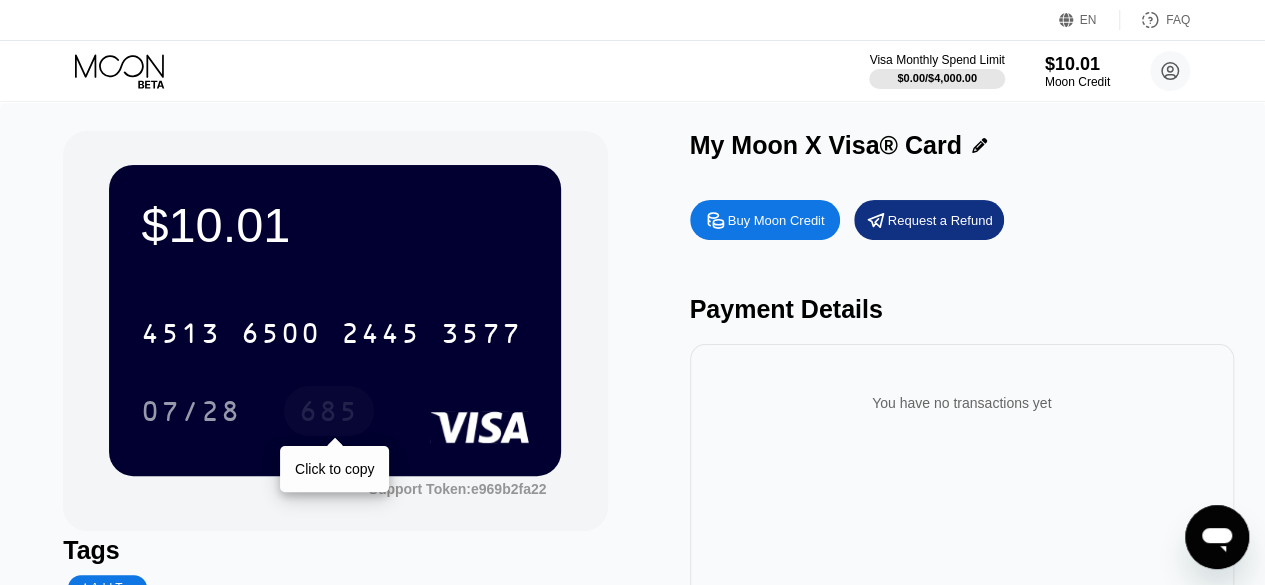 click on "685" at bounding box center [329, 414] 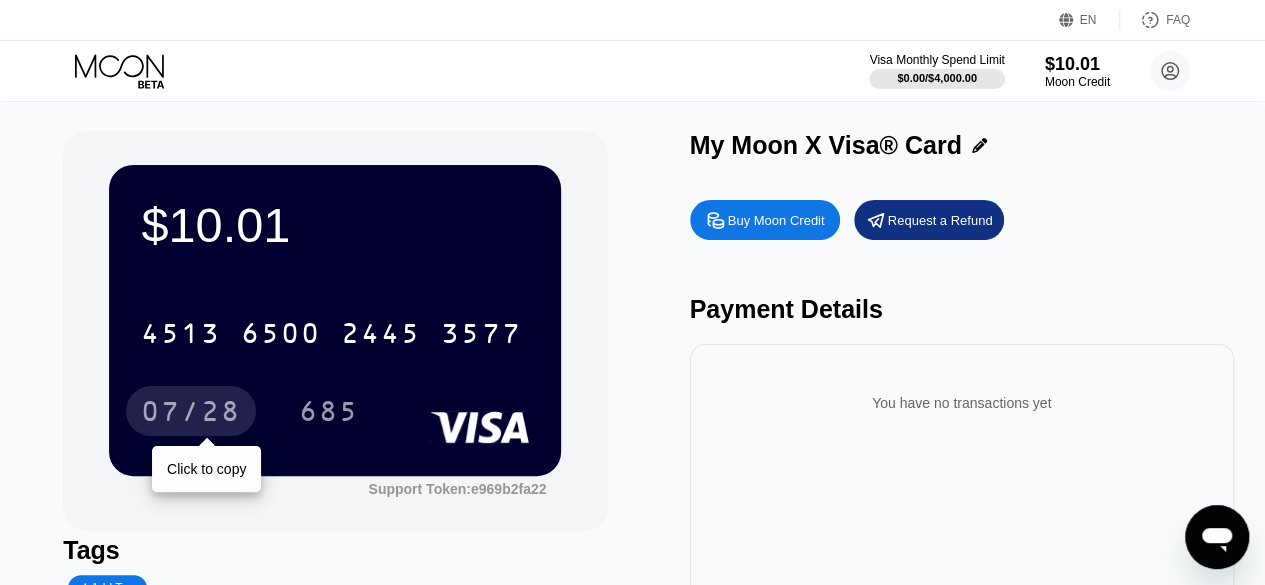 drag, startPoint x: 675, startPoint y: 551, endPoint x: 214, endPoint y: 417, distance: 480.0802 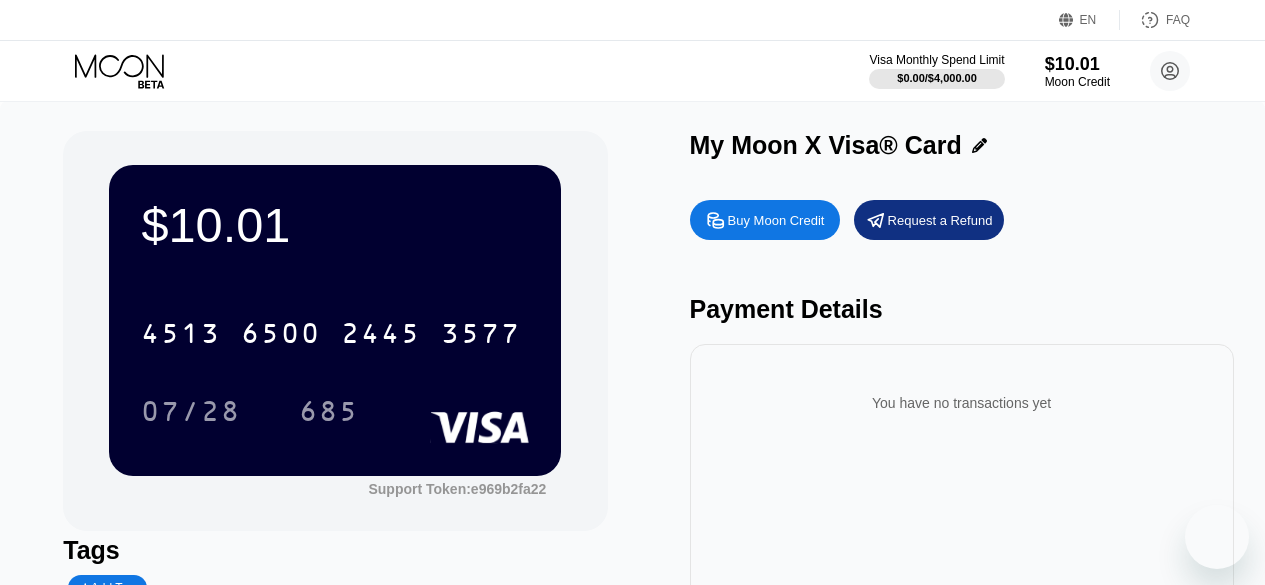 scroll, scrollTop: 0, scrollLeft: 0, axis: both 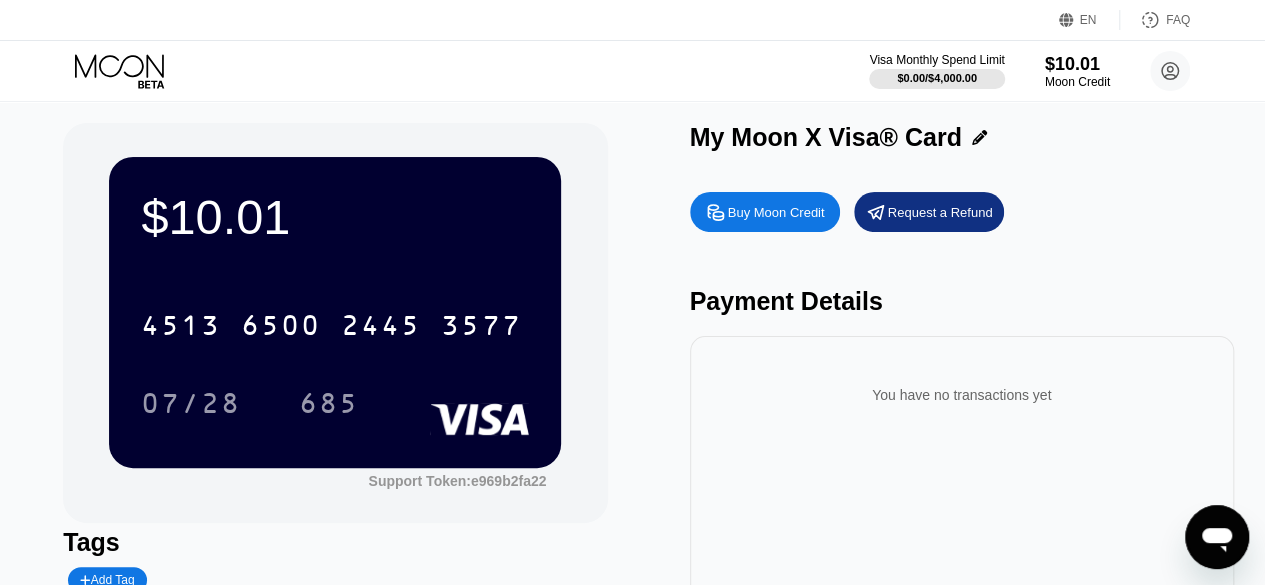 click on "Moon Credit" at bounding box center (1077, 82) 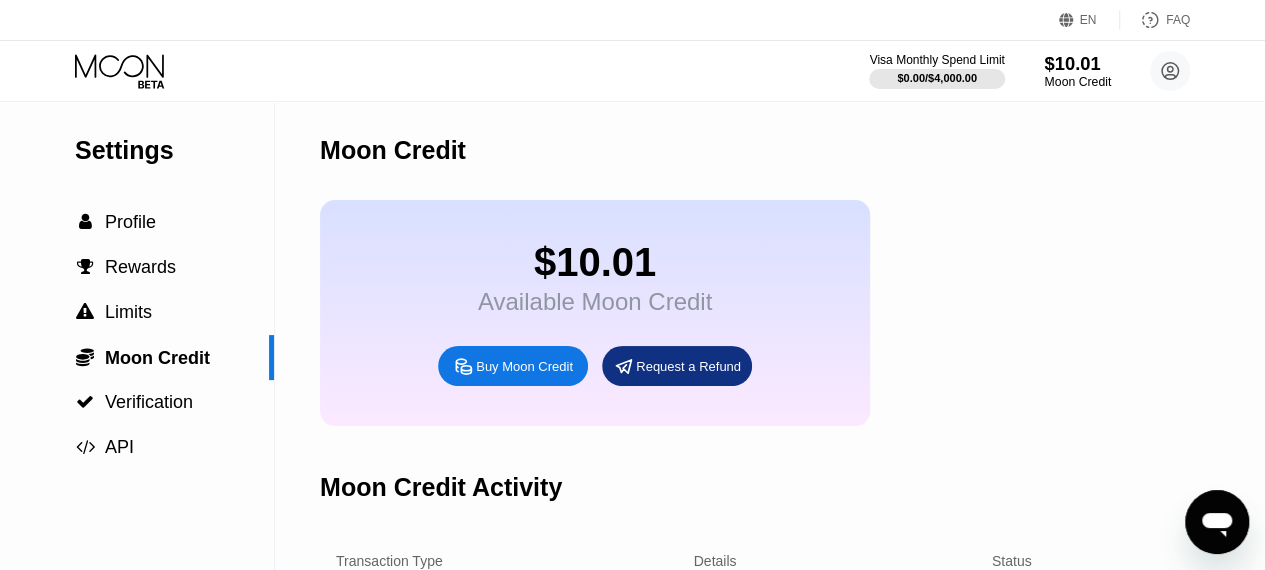 click 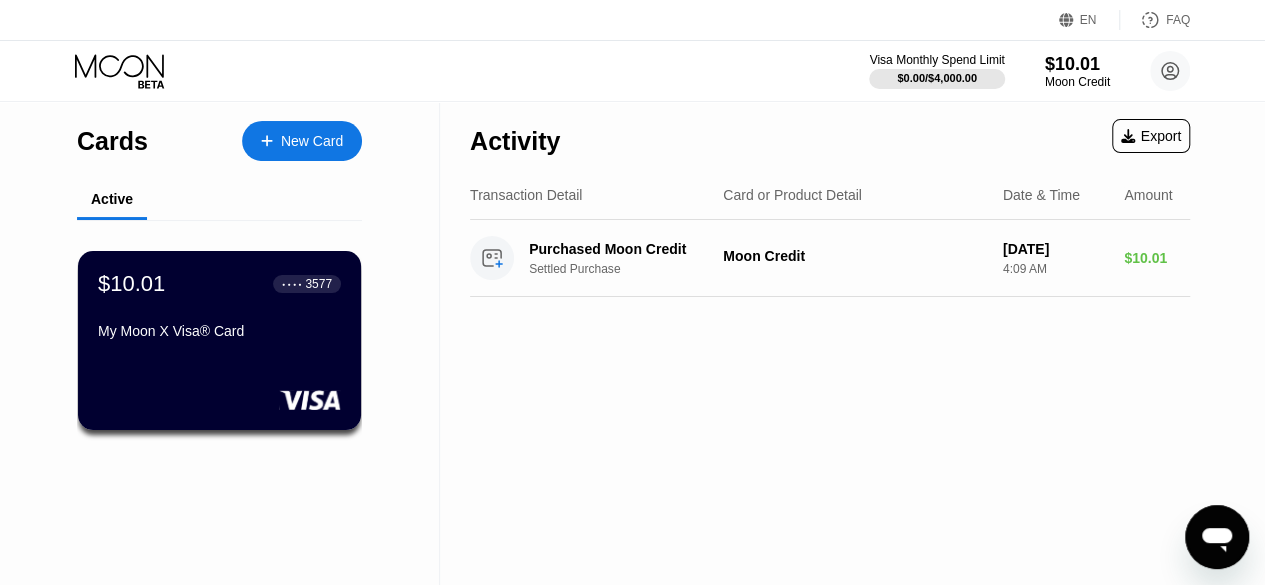 click on "Purchased Moon Credit Settled Purchase Moon Credit Aug 07, 2025 4:09 AM $10.01" at bounding box center [830, 258] 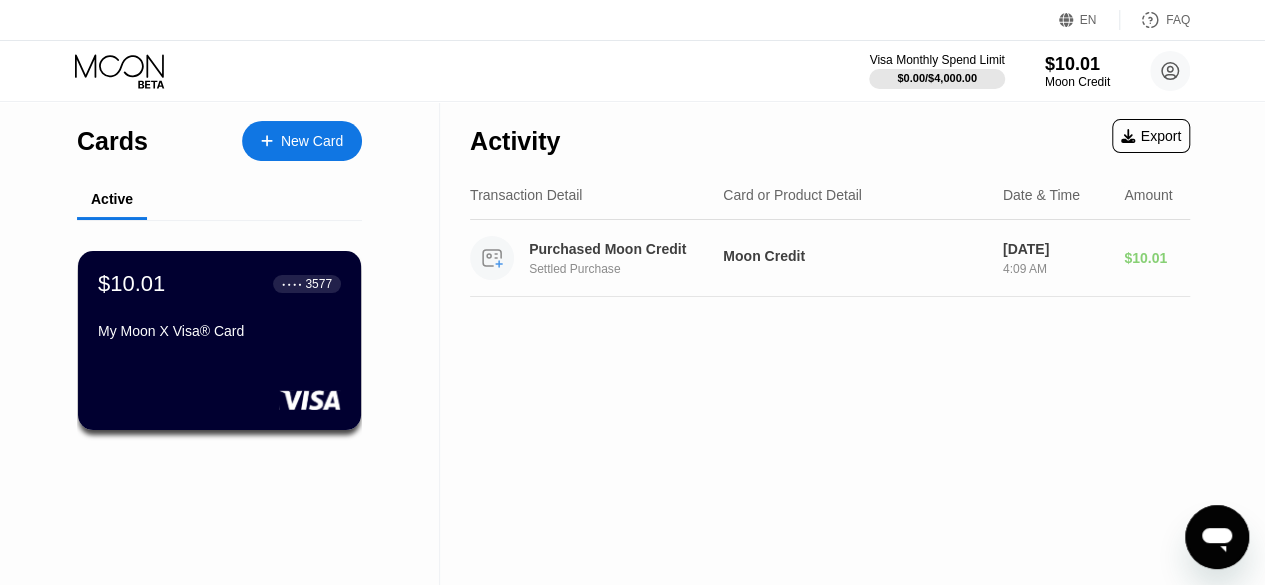 click on "Purchased Moon Credit Settled Purchase Moon Credit Aug 07, 2025 4:09 AM $10.01" at bounding box center (830, 258) 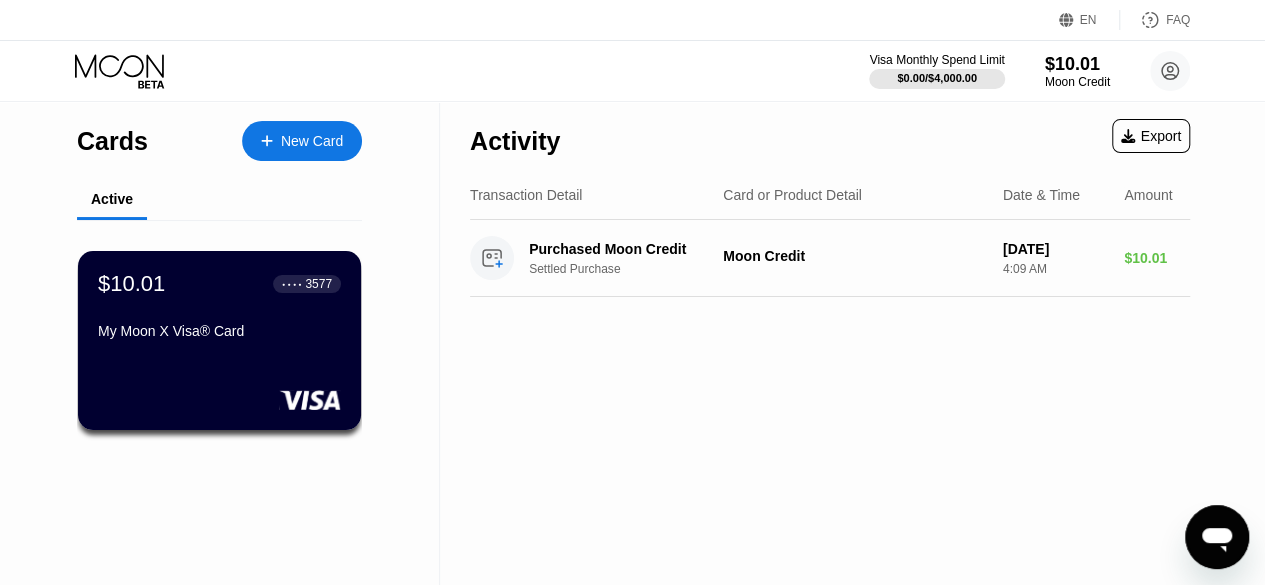 click on "Purchased Moon Credit Settled Purchase Moon Credit Aug 07, 2025 4:09 AM $10.01" at bounding box center [830, 258] 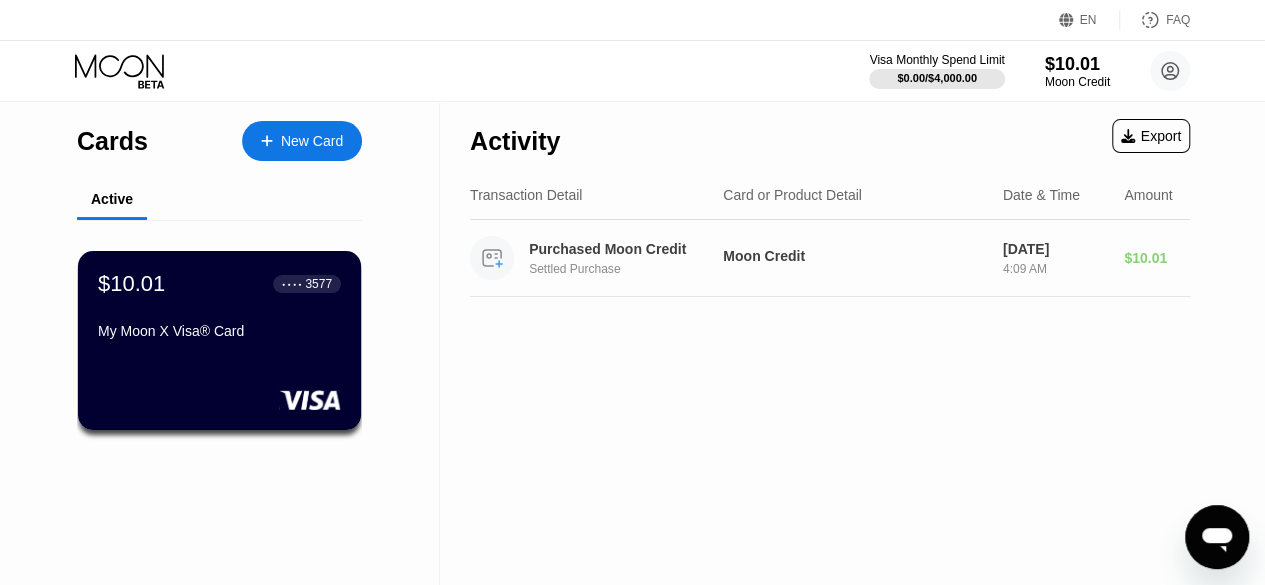 click on "$10.01 ● ● ● ● 3577 My Moon X Visa® Card" at bounding box center (219, 340) 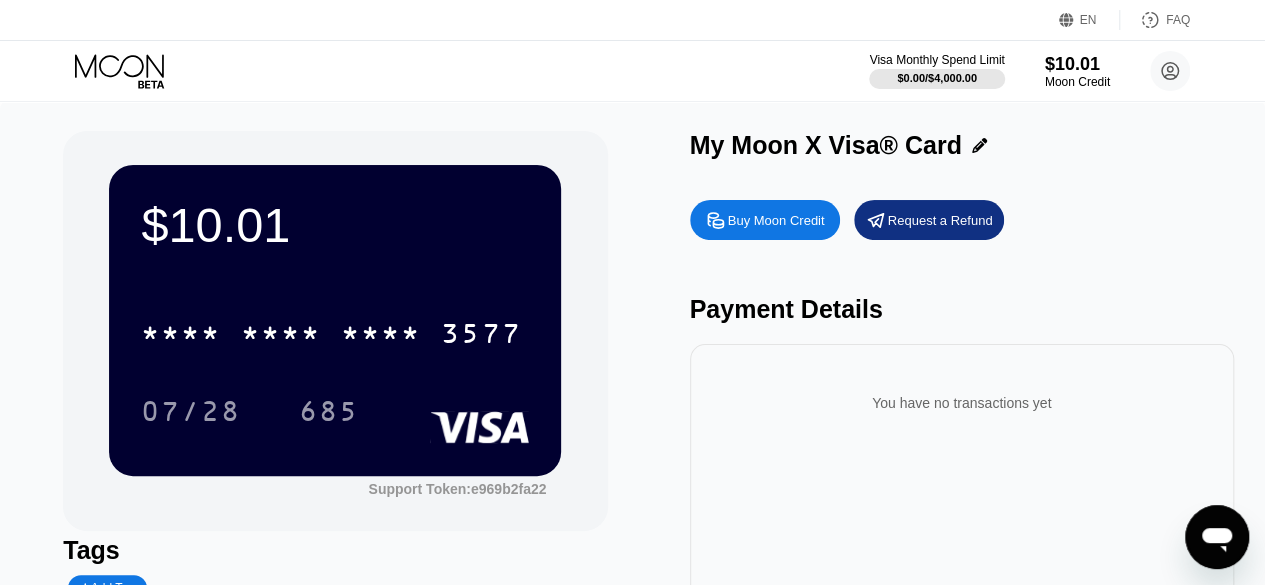 click on "Payment Details" at bounding box center [962, 309] 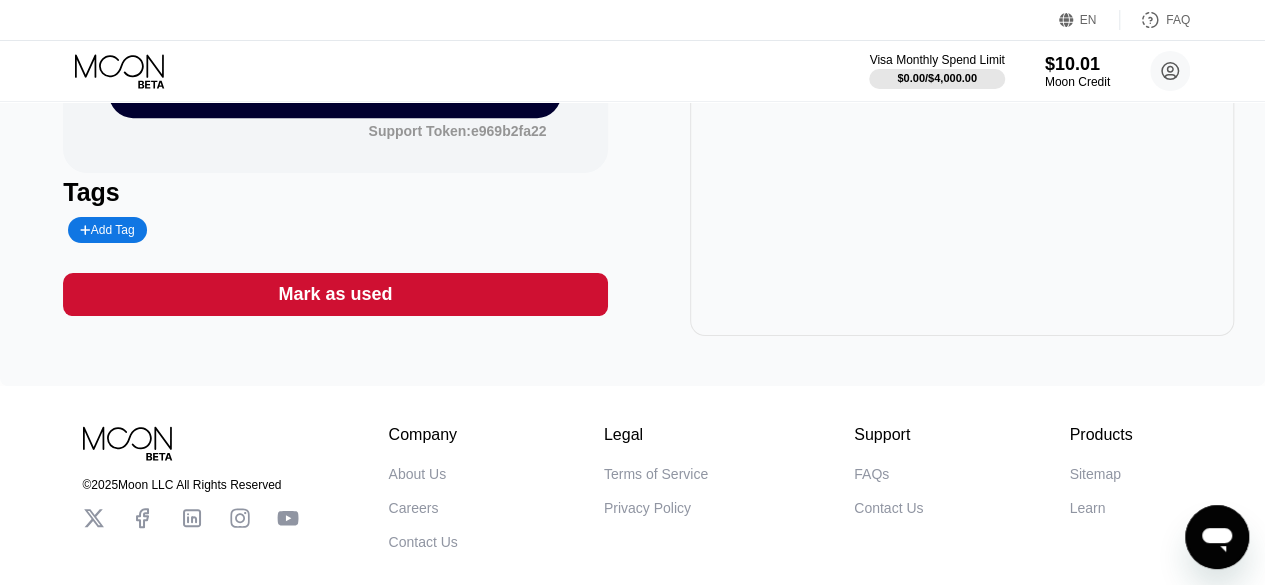 scroll, scrollTop: 355, scrollLeft: 0, axis: vertical 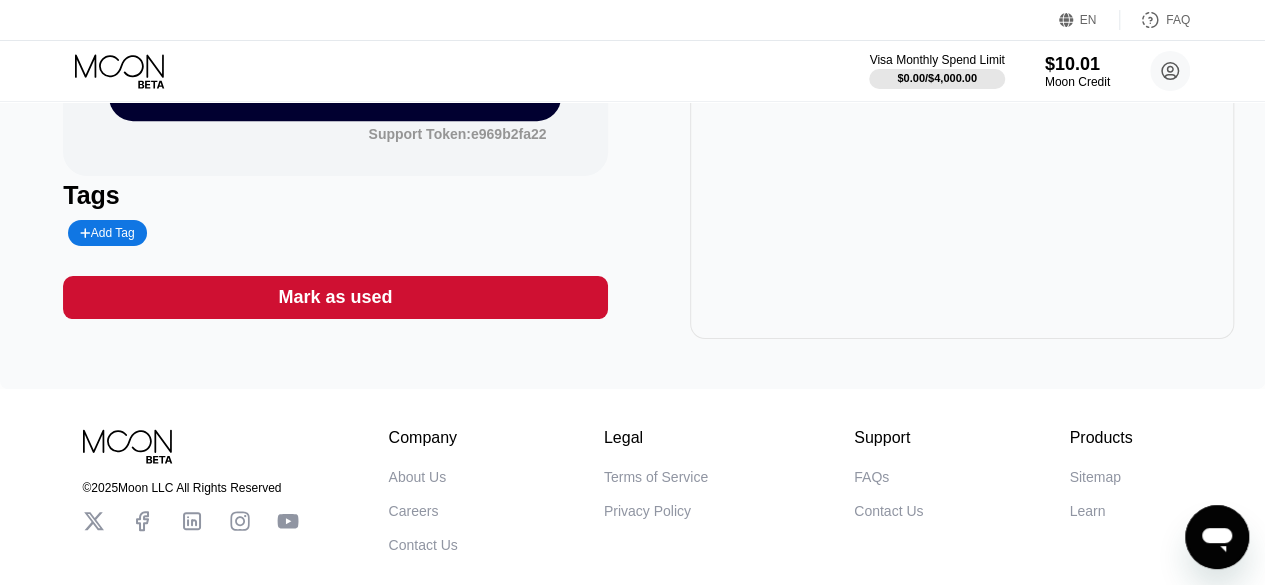 click on "Add Tag" at bounding box center [107, 233] 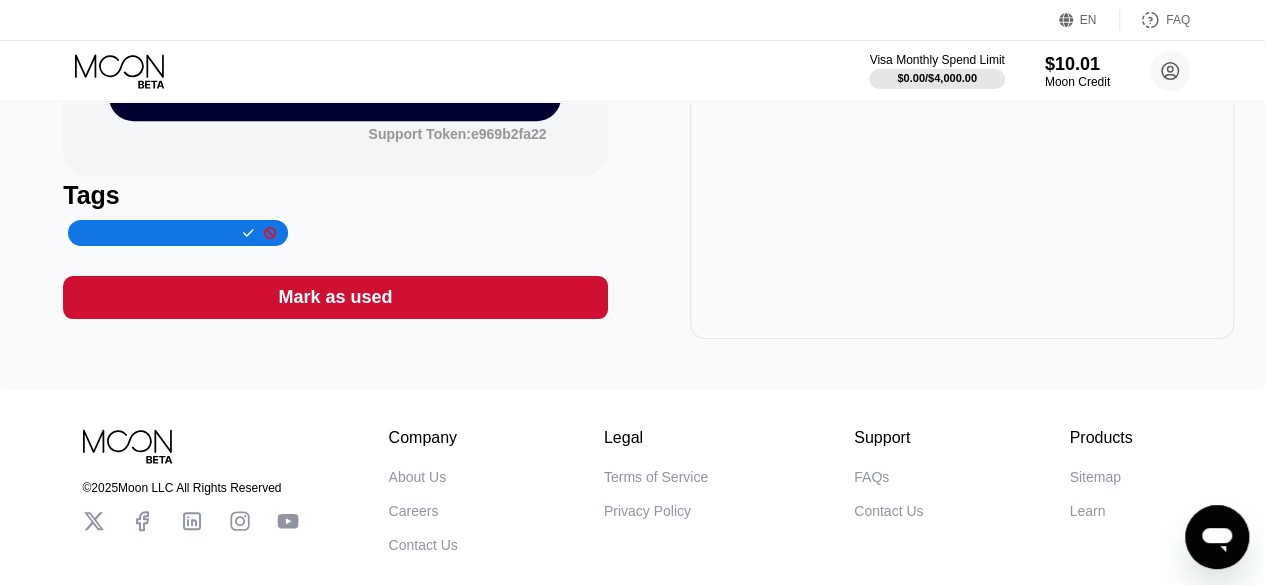 click at bounding box center (156, 233) 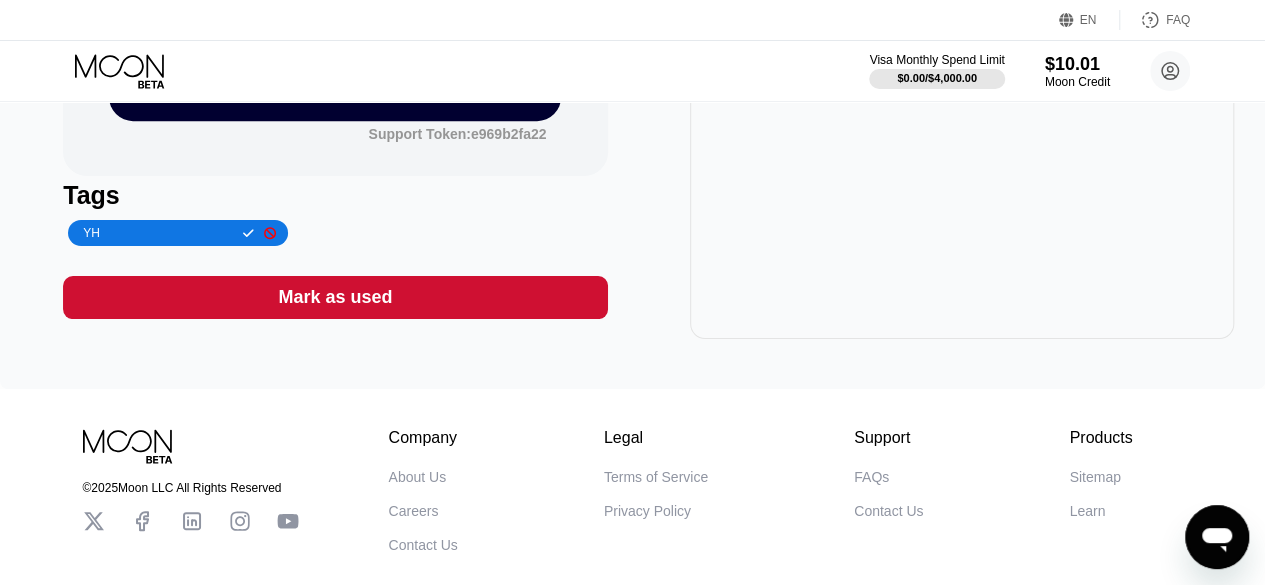 type on "Y" 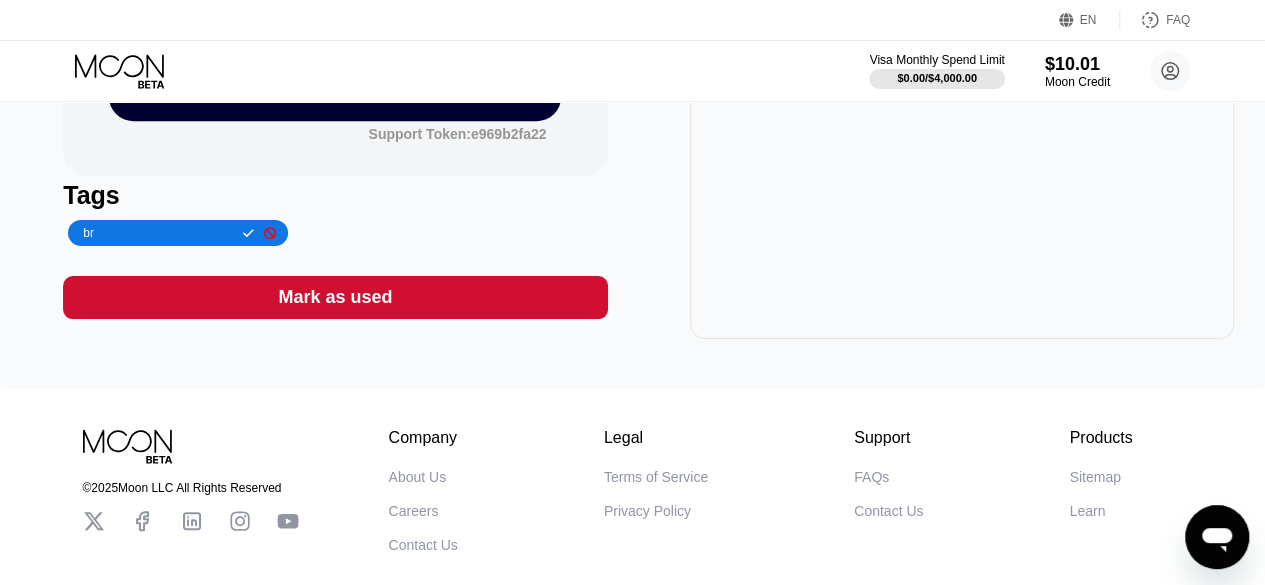 type on "b" 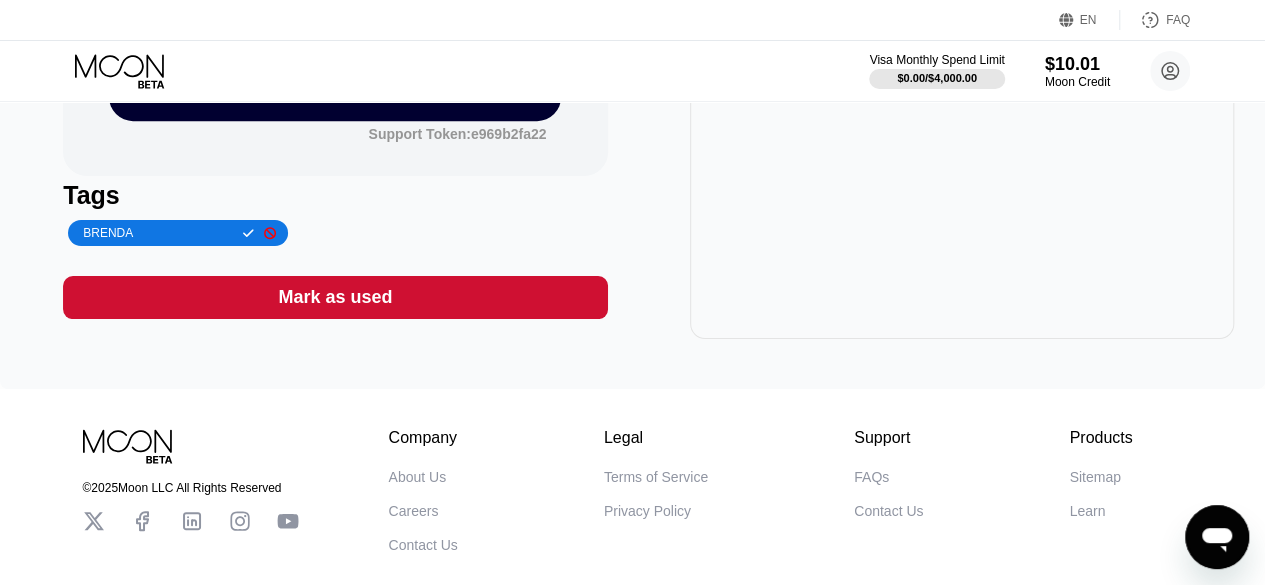 type on "BRENDA" 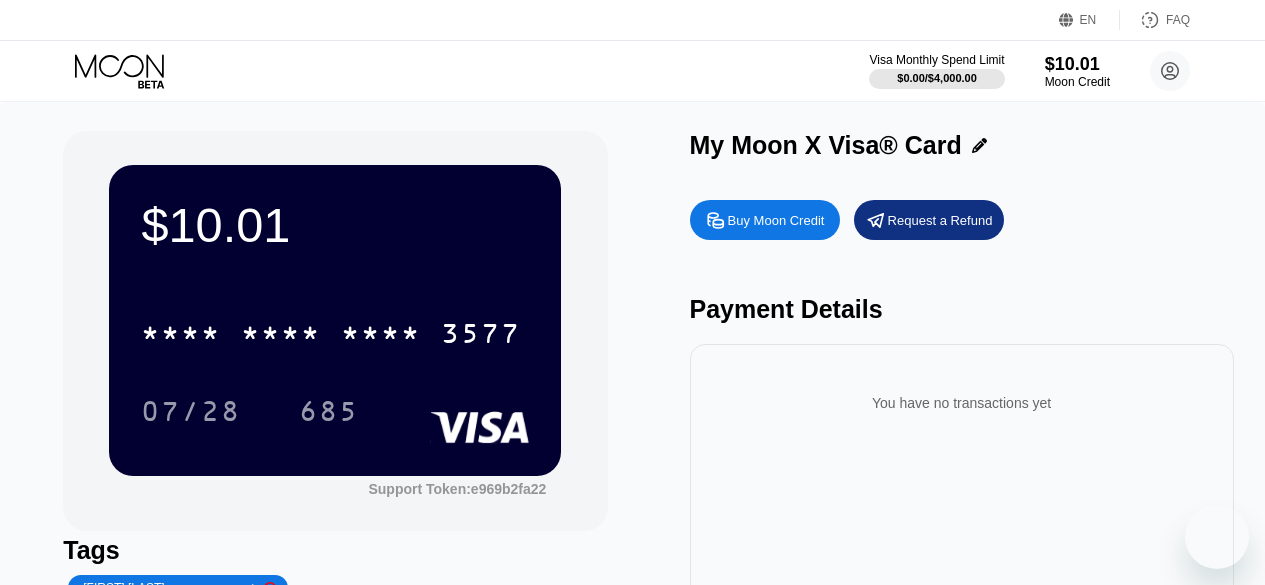 scroll, scrollTop: 355, scrollLeft: 0, axis: vertical 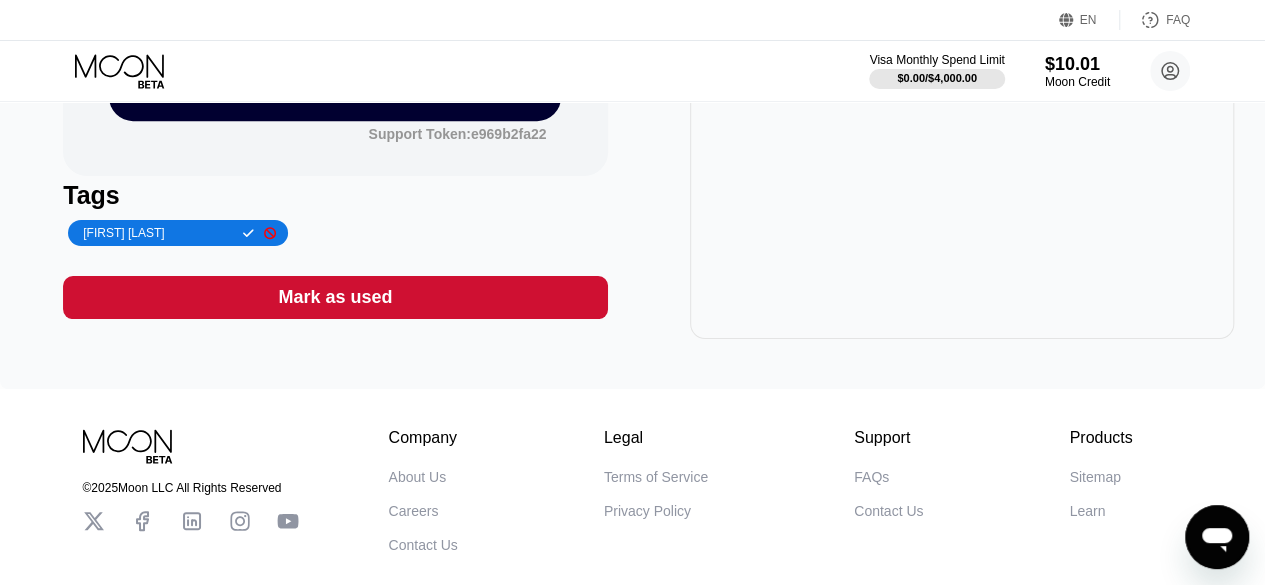 type on "[FIRST] [LAST]" 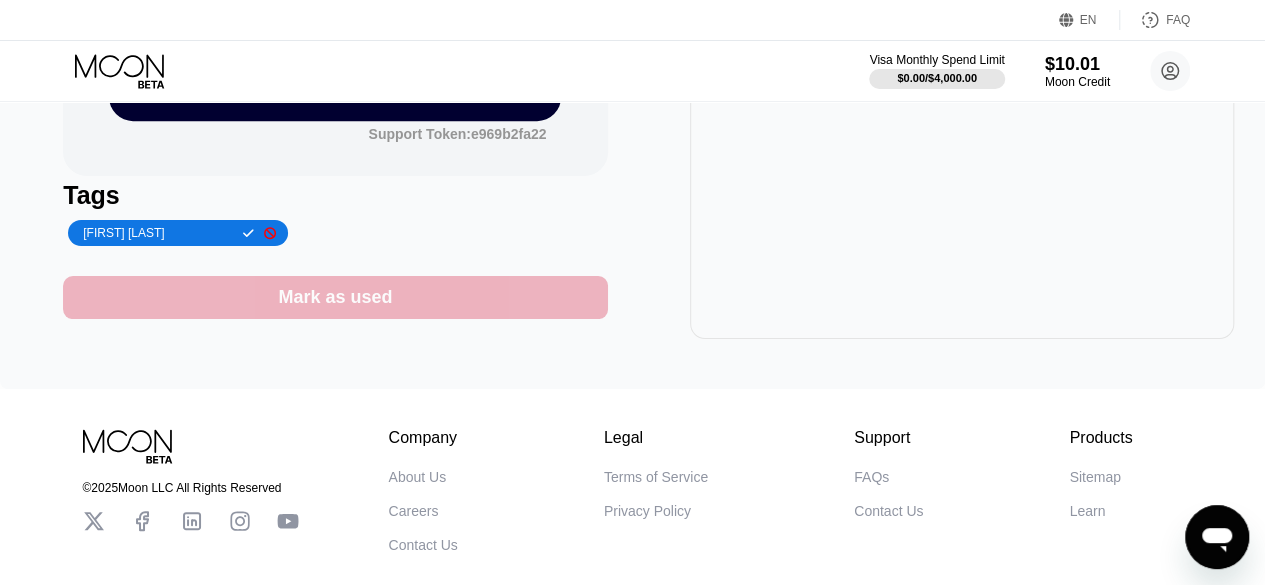 click on "Mark as used" at bounding box center (335, 297) 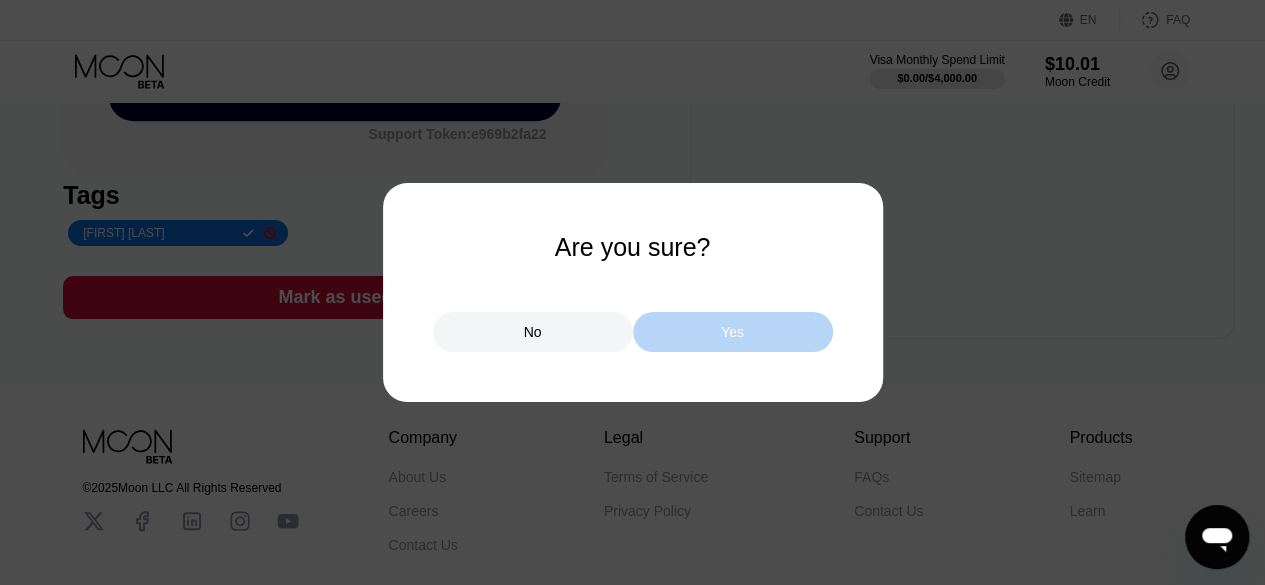 click on "Yes" at bounding box center (733, 332) 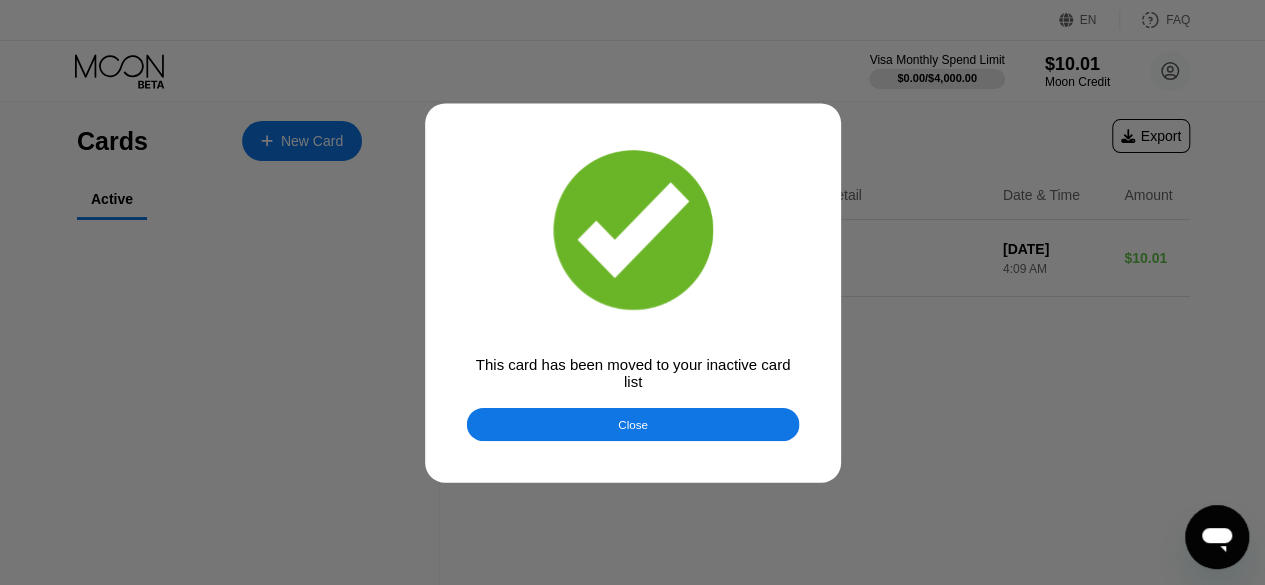 scroll, scrollTop: 0, scrollLeft: 0, axis: both 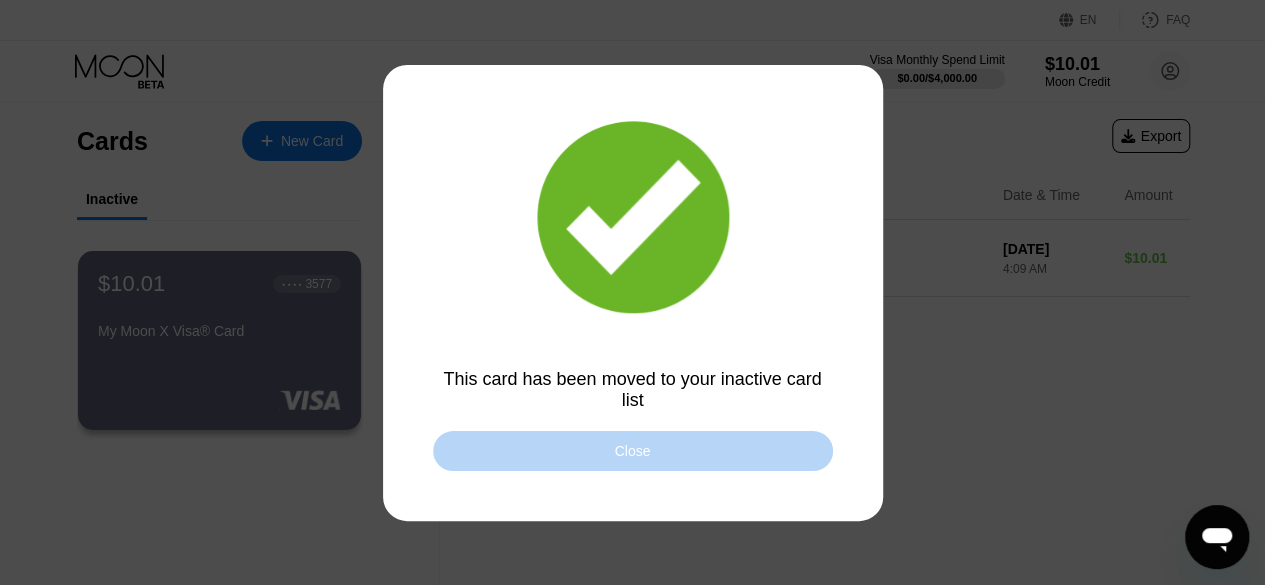 click on "Close" at bounding box center (633, 451) 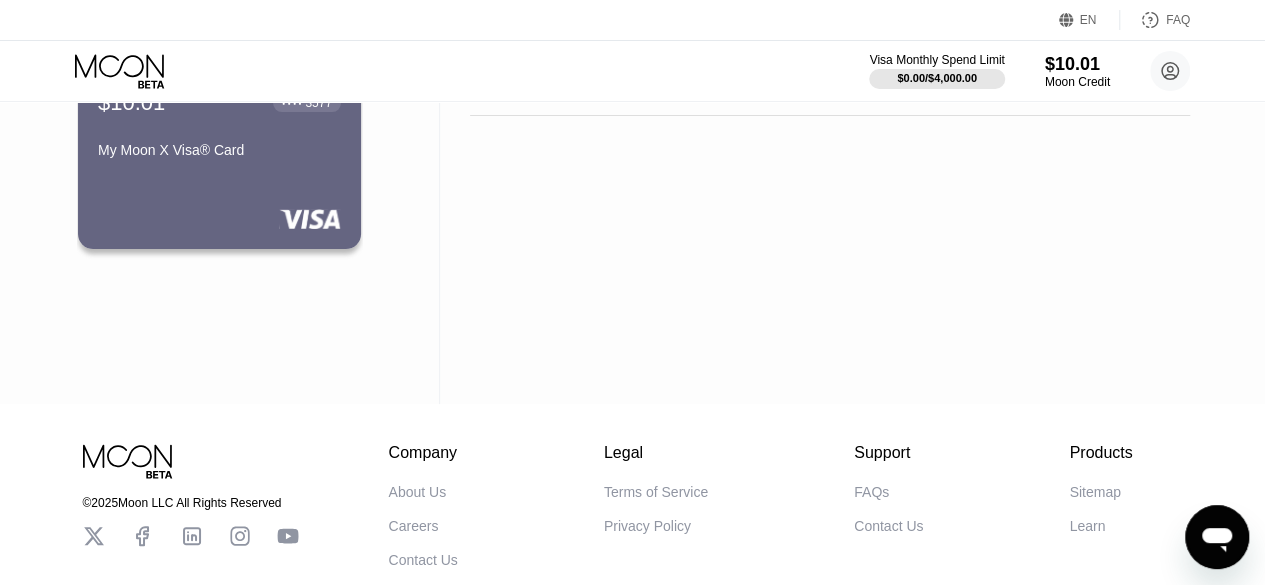 scroll, scrollTop: 0, scrollLeft: 0, axis: both 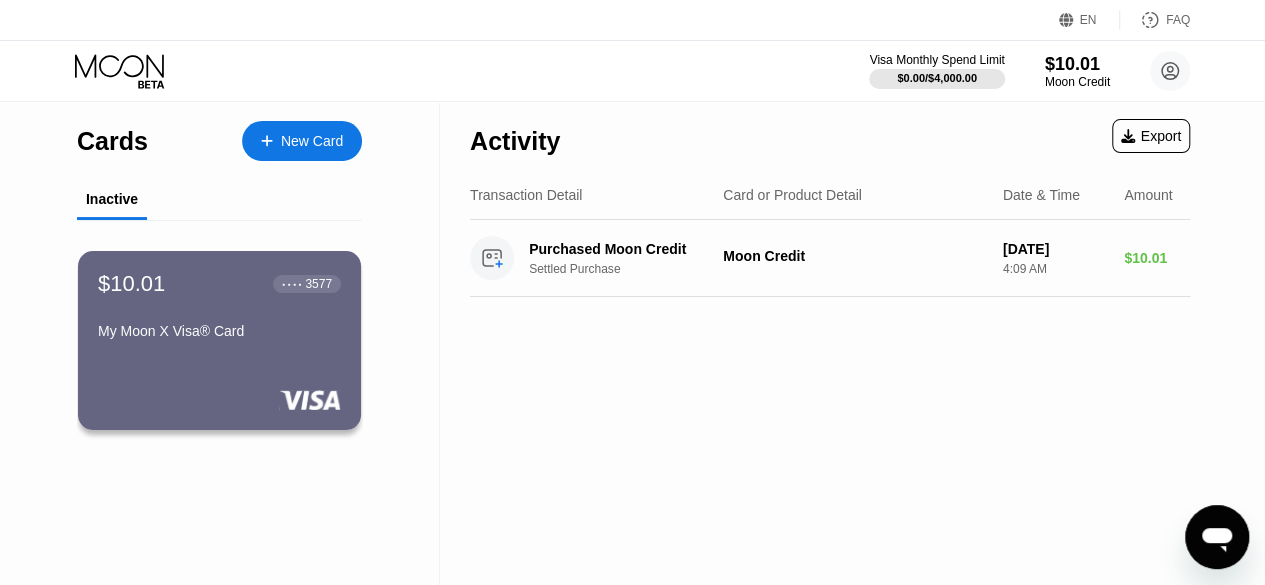 click on "Inactive" at bounding box center [112, 199] 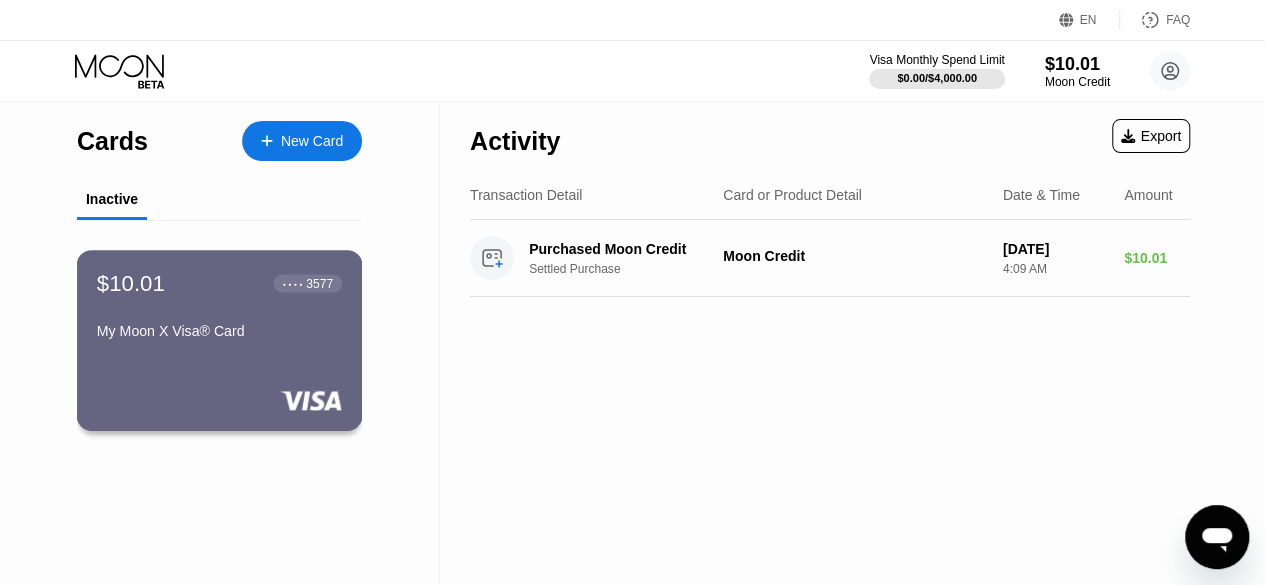 click on "My Moon X Visa® Card" at bounding box center [219, 335] 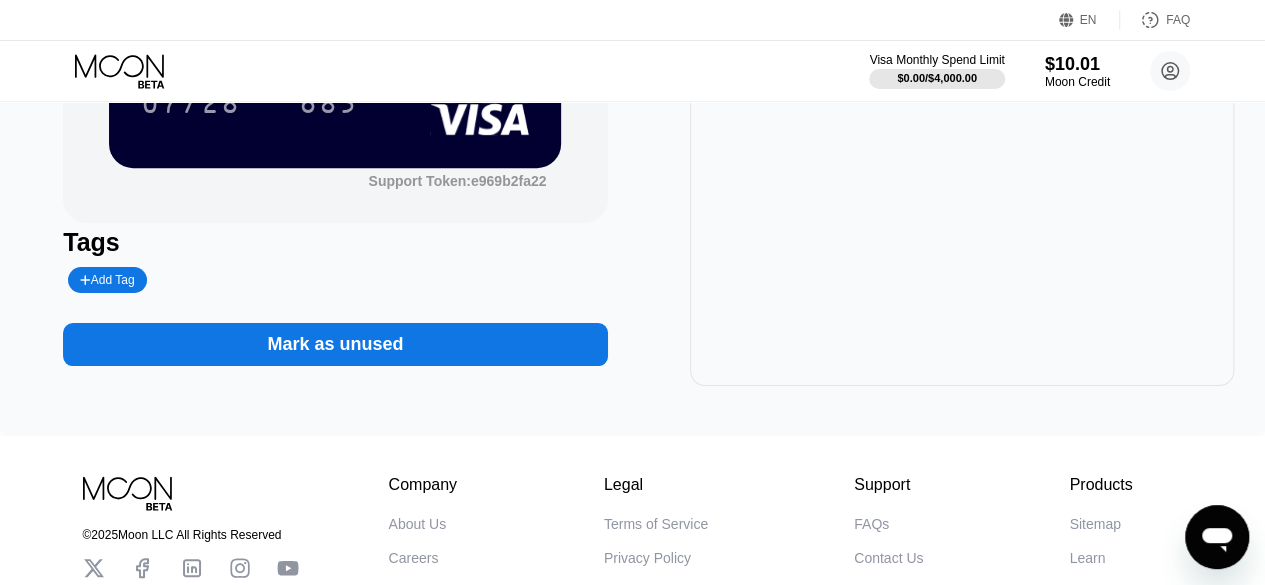 scroll, scrollTop: 297, scrollLeft: 0, axis: vertical 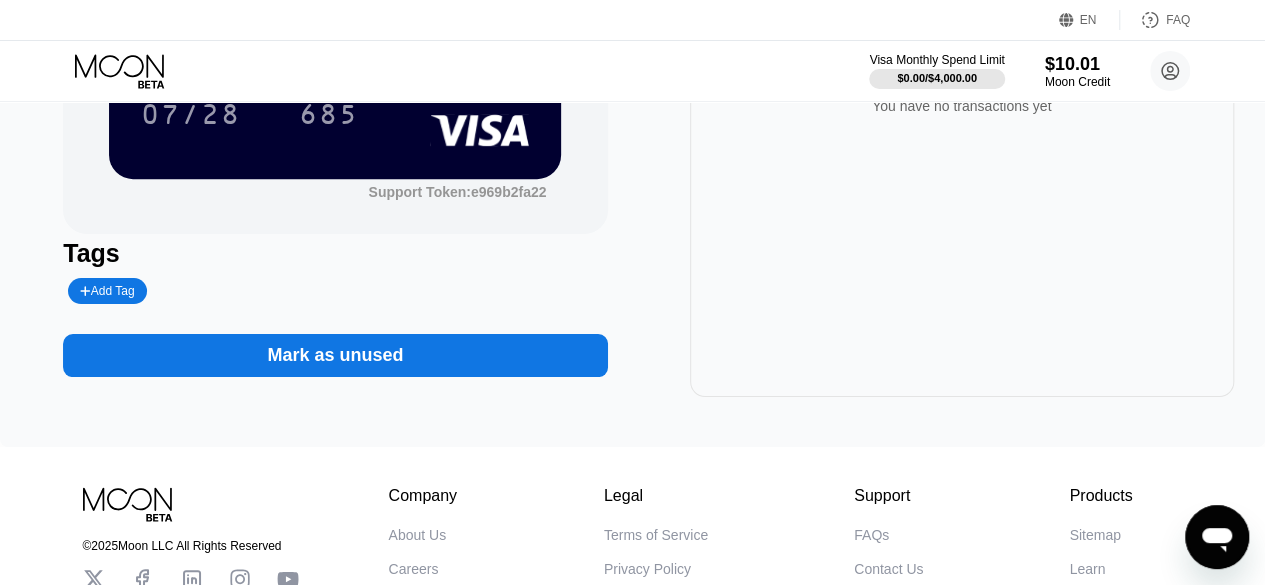 click on "Mark as unused" at bounding box center (335, 355) 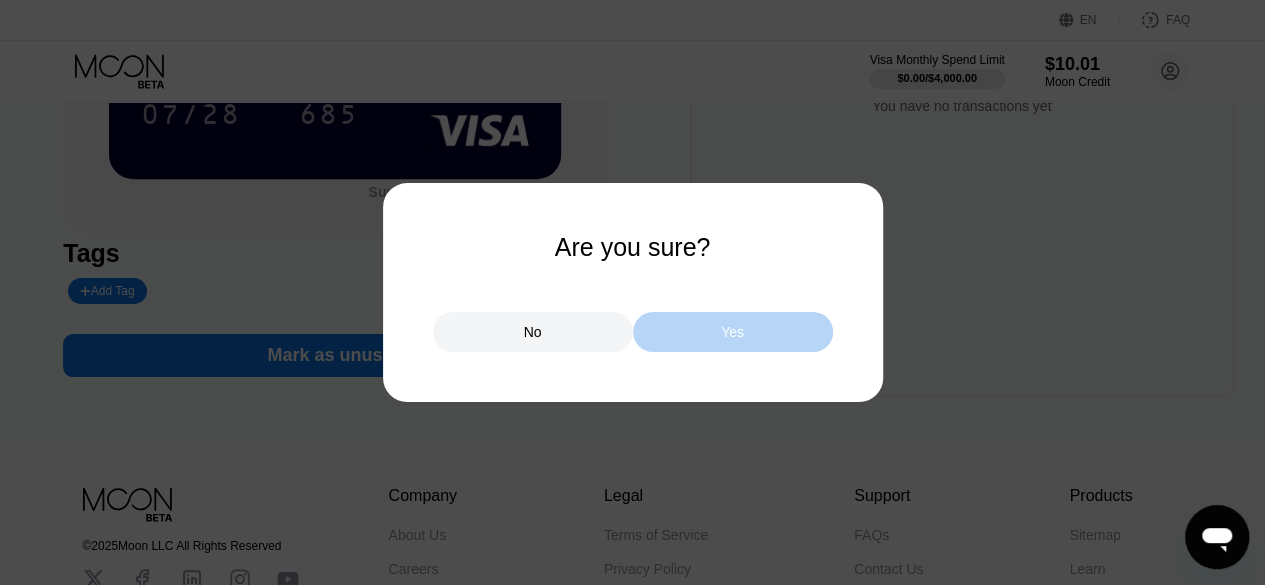 click on "Yes" at bounding box center (732, 332) 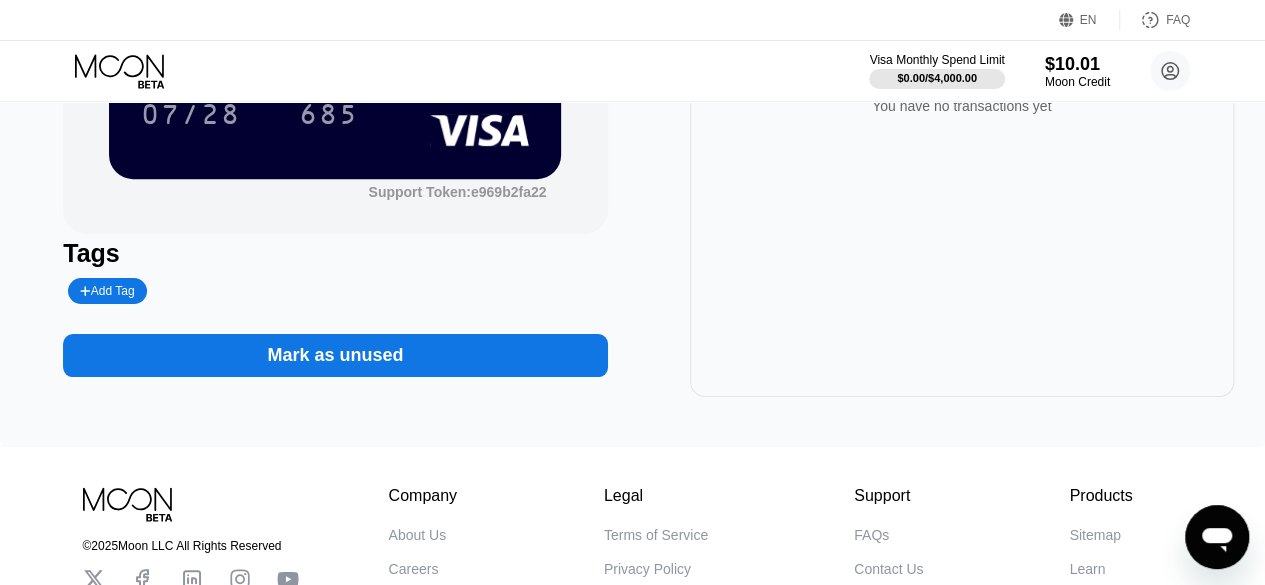 scroll, scrollTop: 0, scrollLeft: 0, axis: both 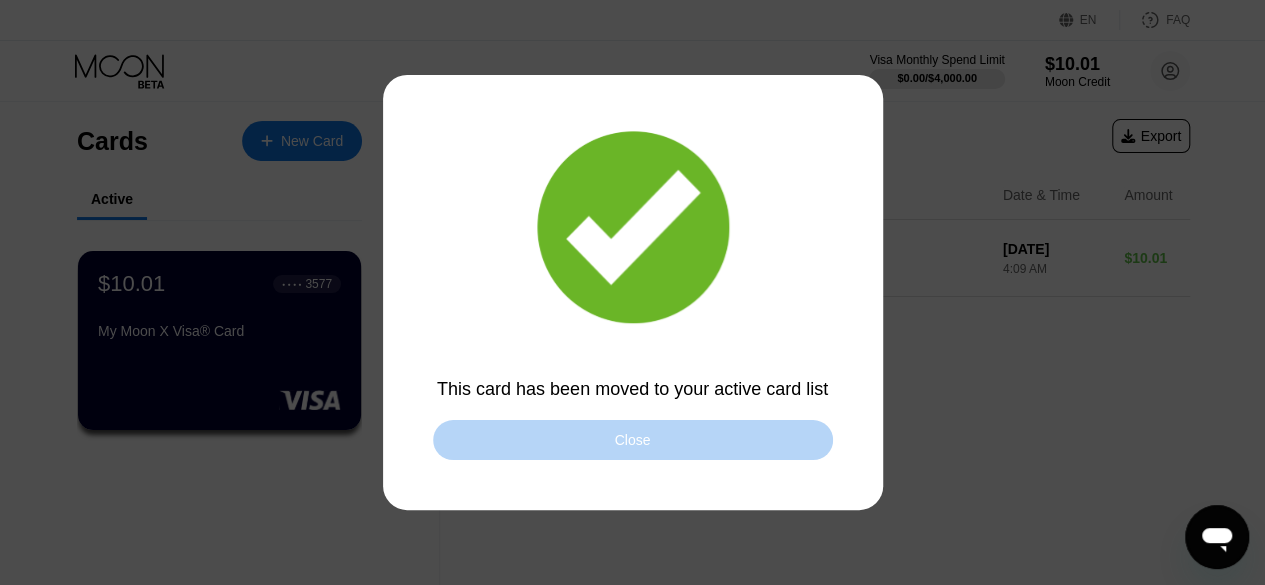 click on "Close" at bounding box center [633, 440] 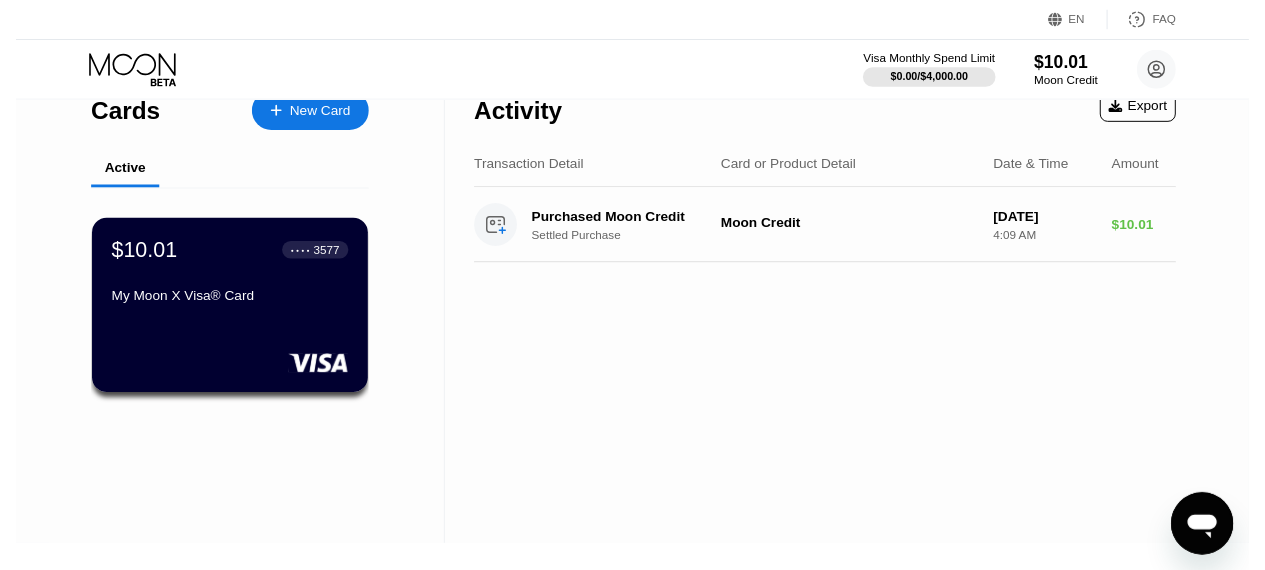 scroll, scrollTop: 0, scrollLeft: 0, axis: both 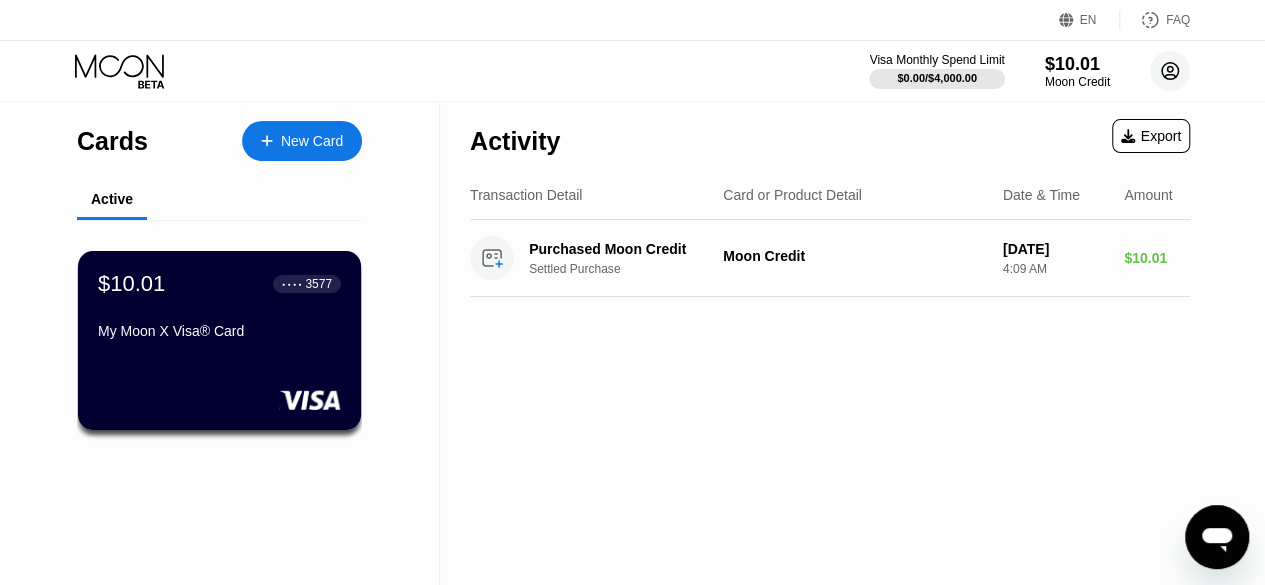 click 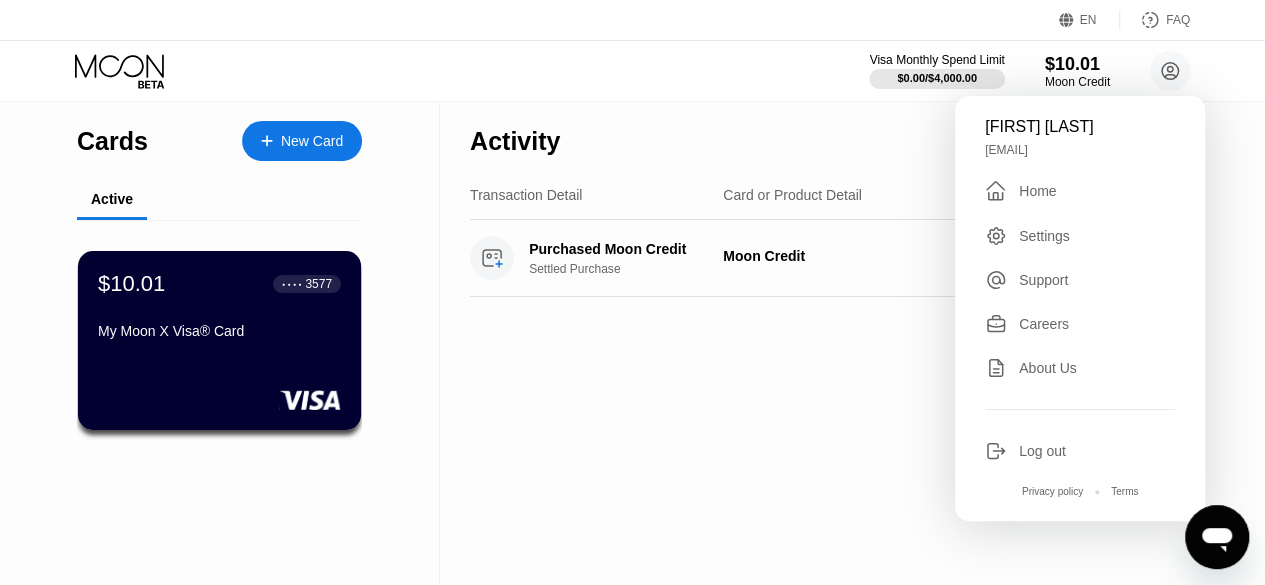 click on "Settings" at bounding box center (1080, 236) 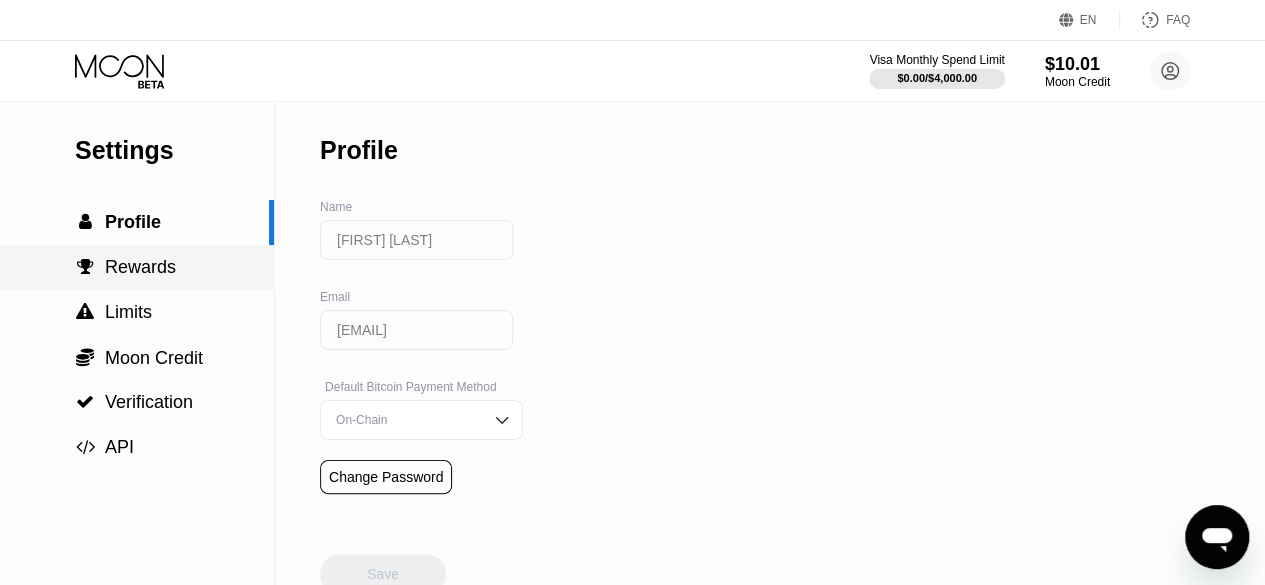 click on " Rewards" at bounding box center (137, 267) 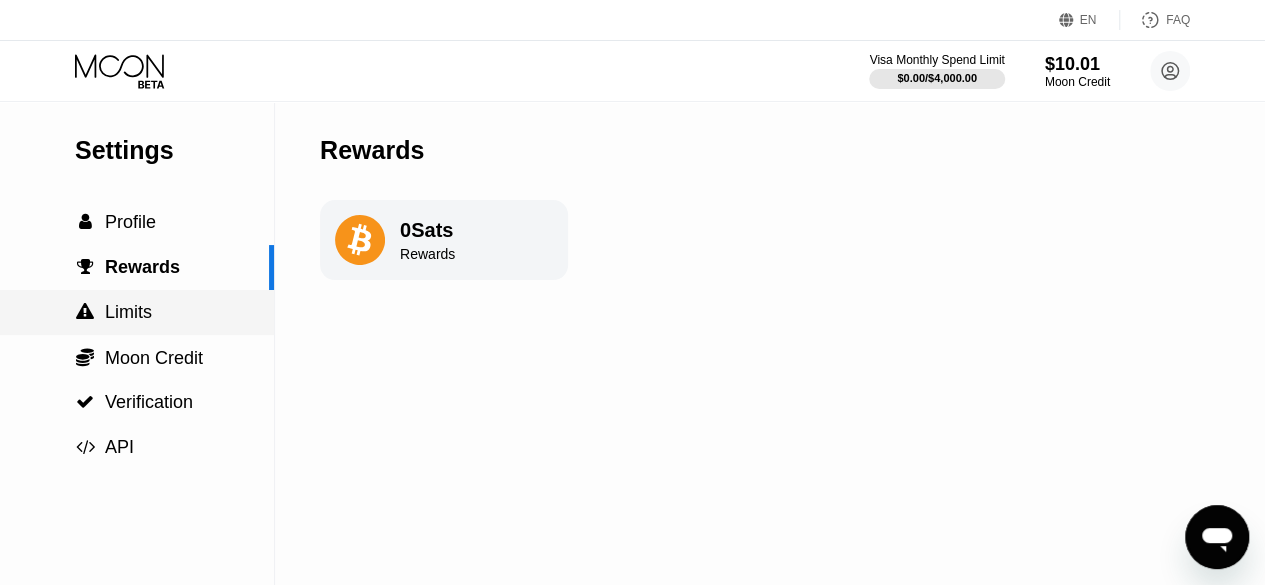 click on "Limits" at bounding box center [128, 312] 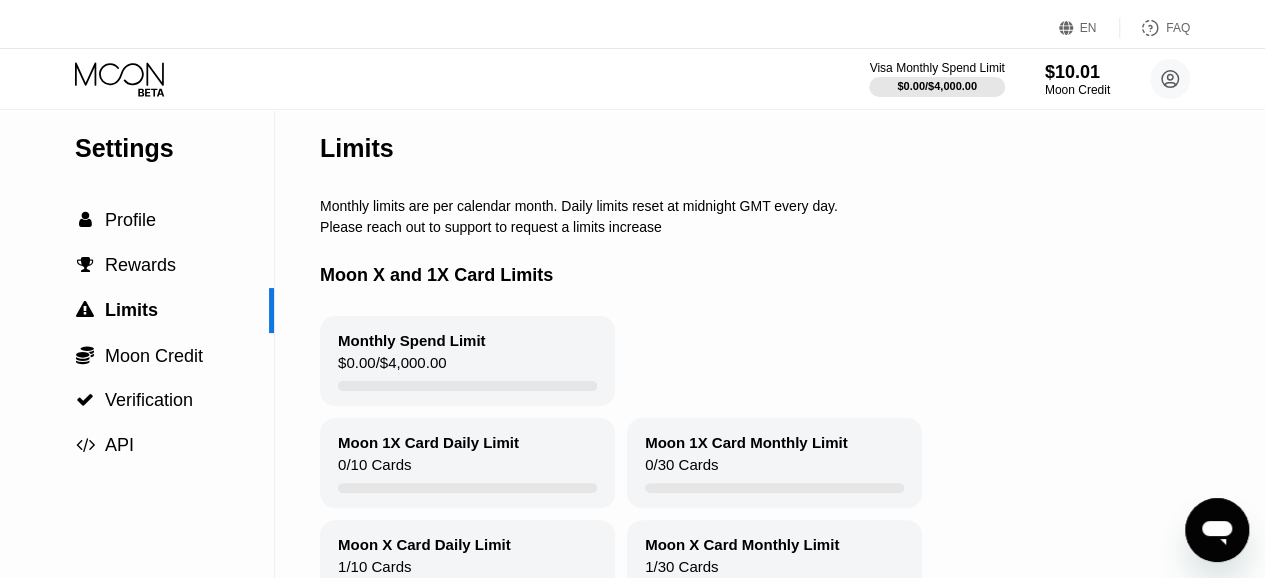 scroll, scrollTop: 0, scrollLeft: 0, axis: both 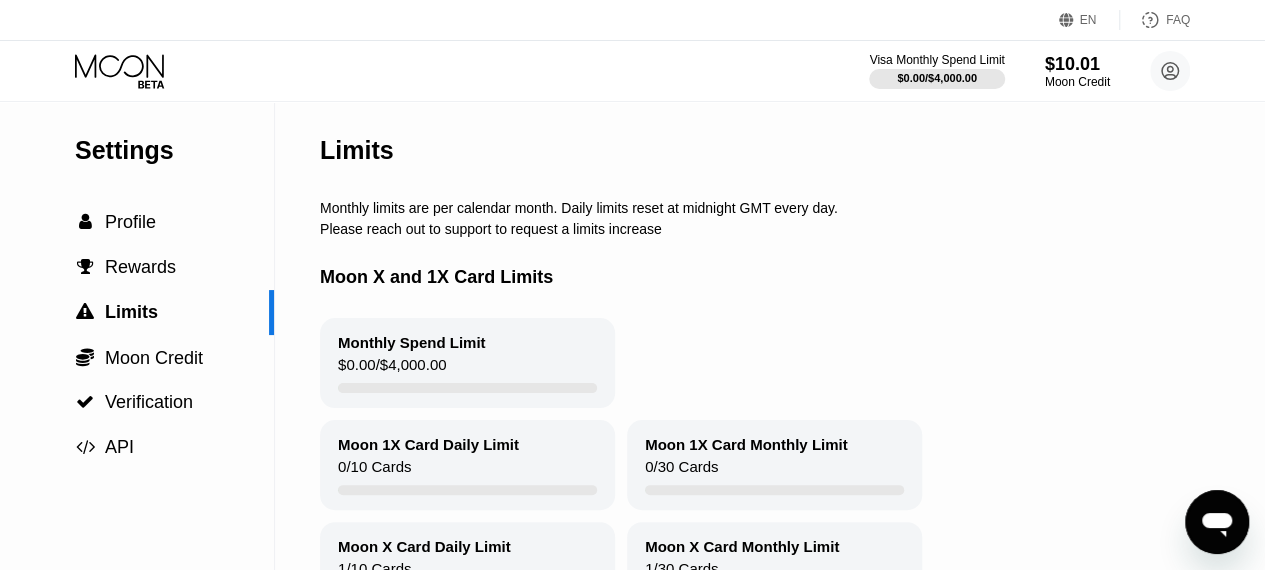 click on "Moon Credit" at bounding box center (154, 358) 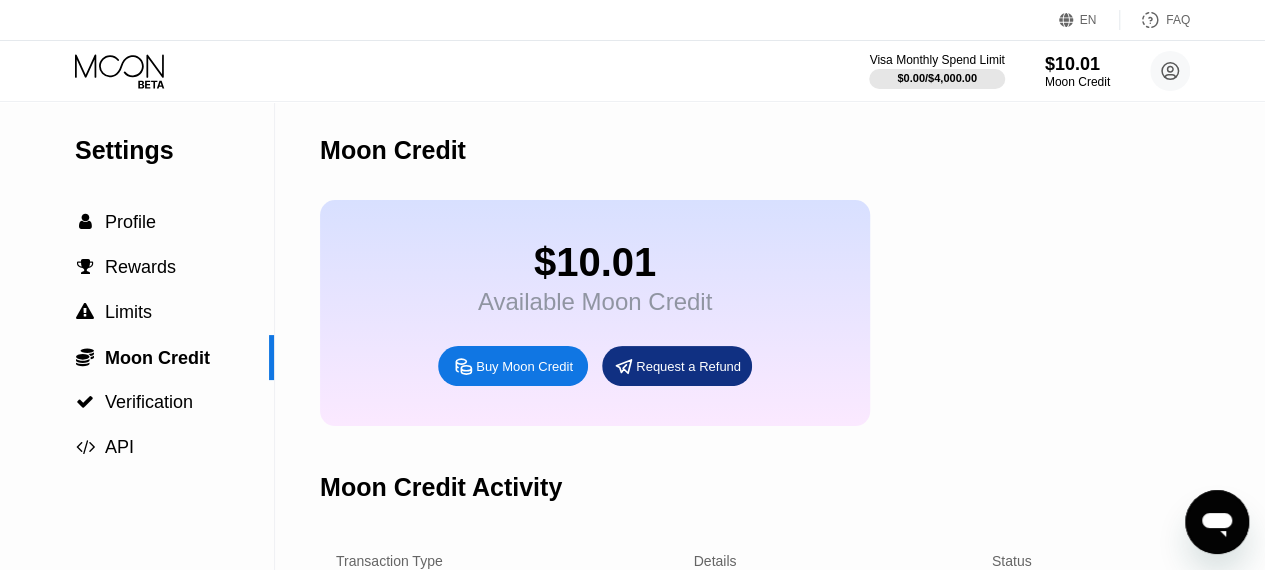 click on "Verification" at bounding box center (149, 402) 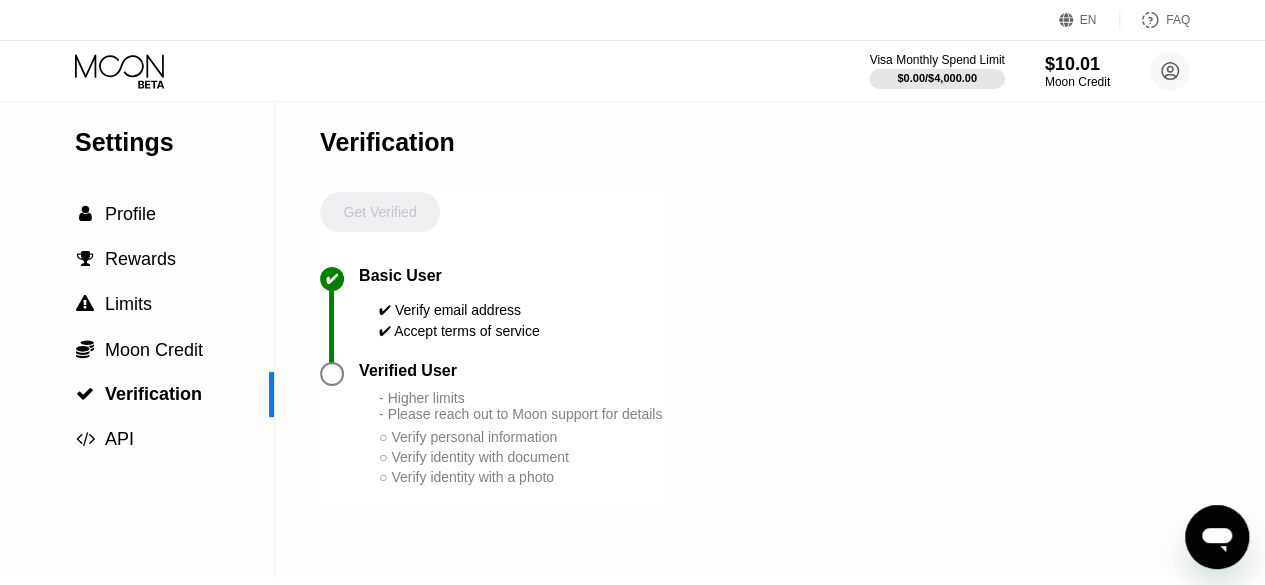 scroll, scrollTop: 0, scrollLeft: 0, axis: both 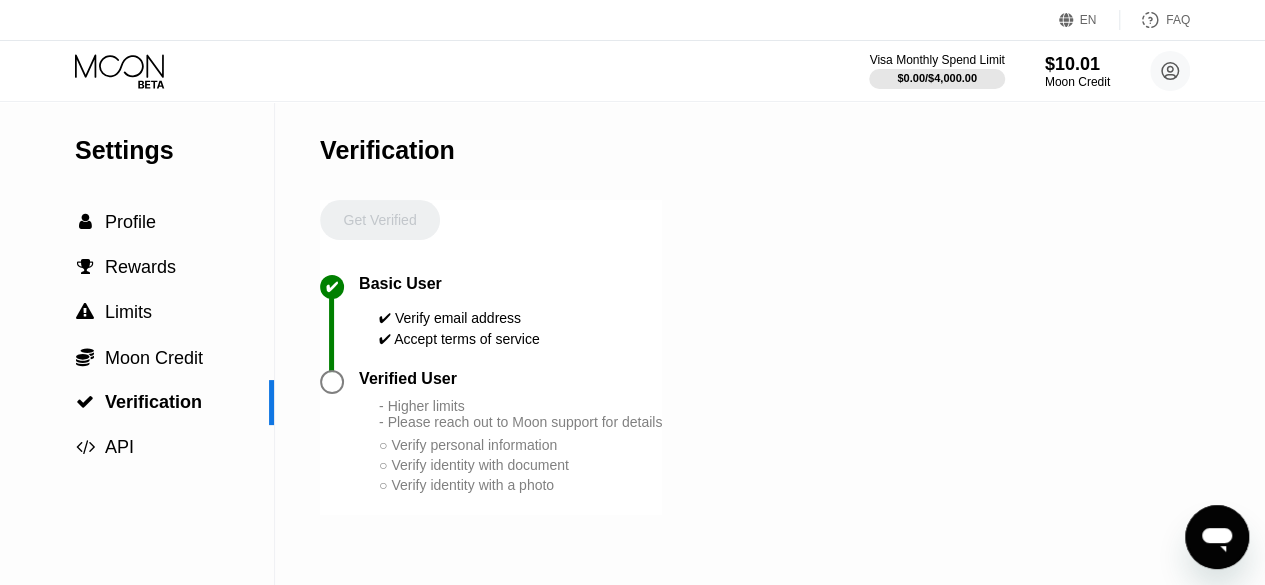 click 